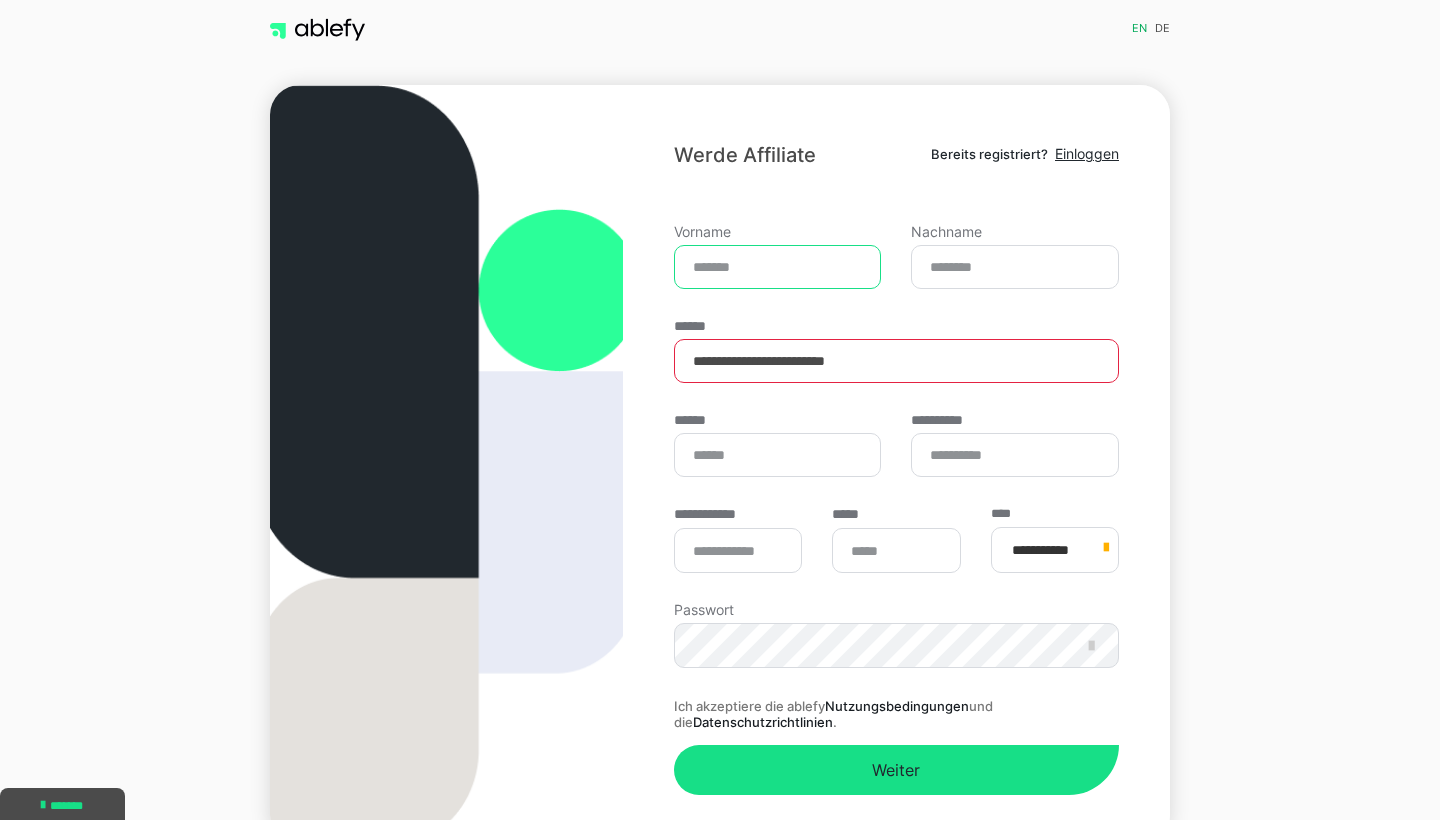 scroll, scrollTop: 0, scrollLeft: 0, axis: both 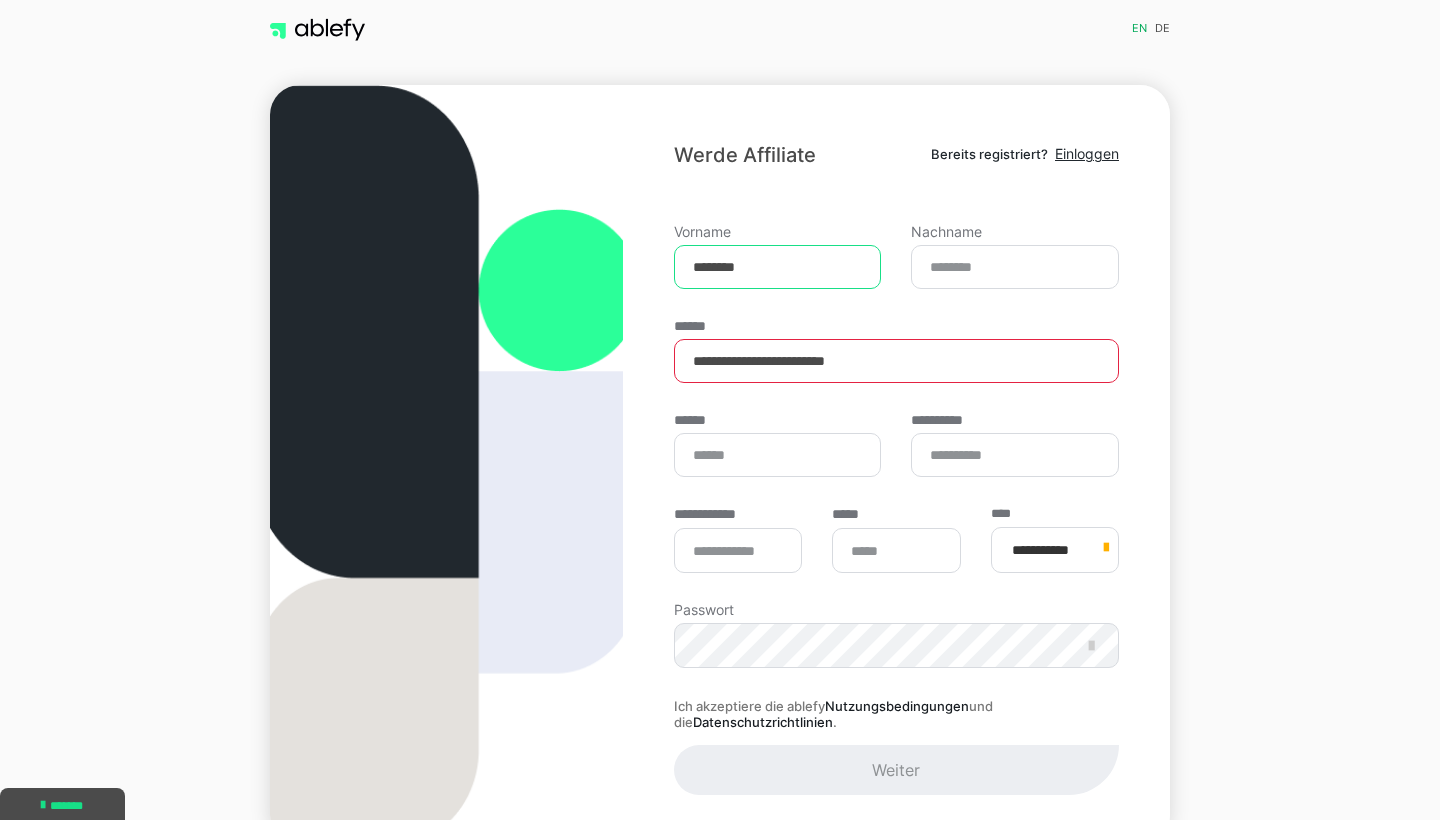 type on "********" 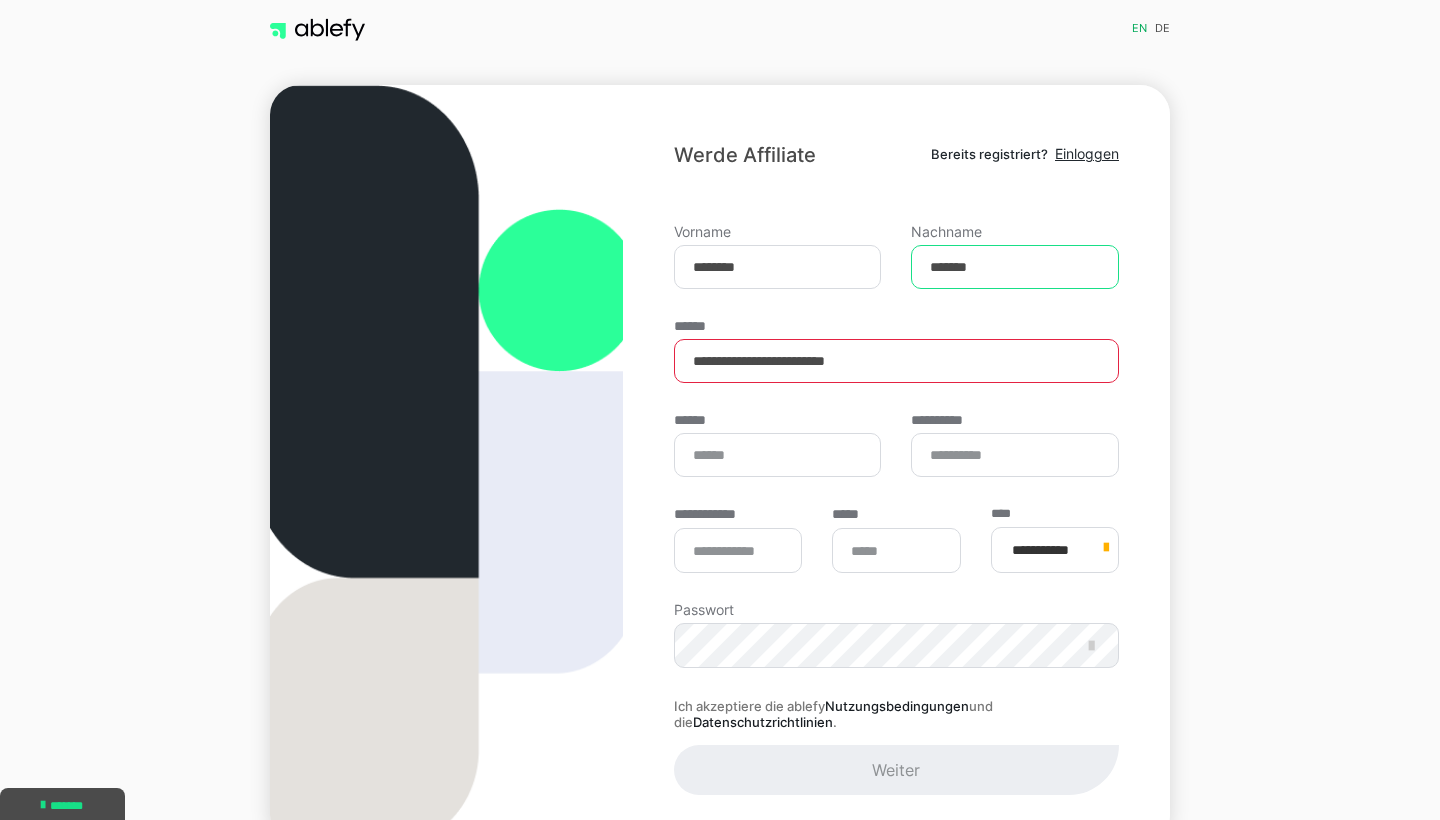 type on "*******" 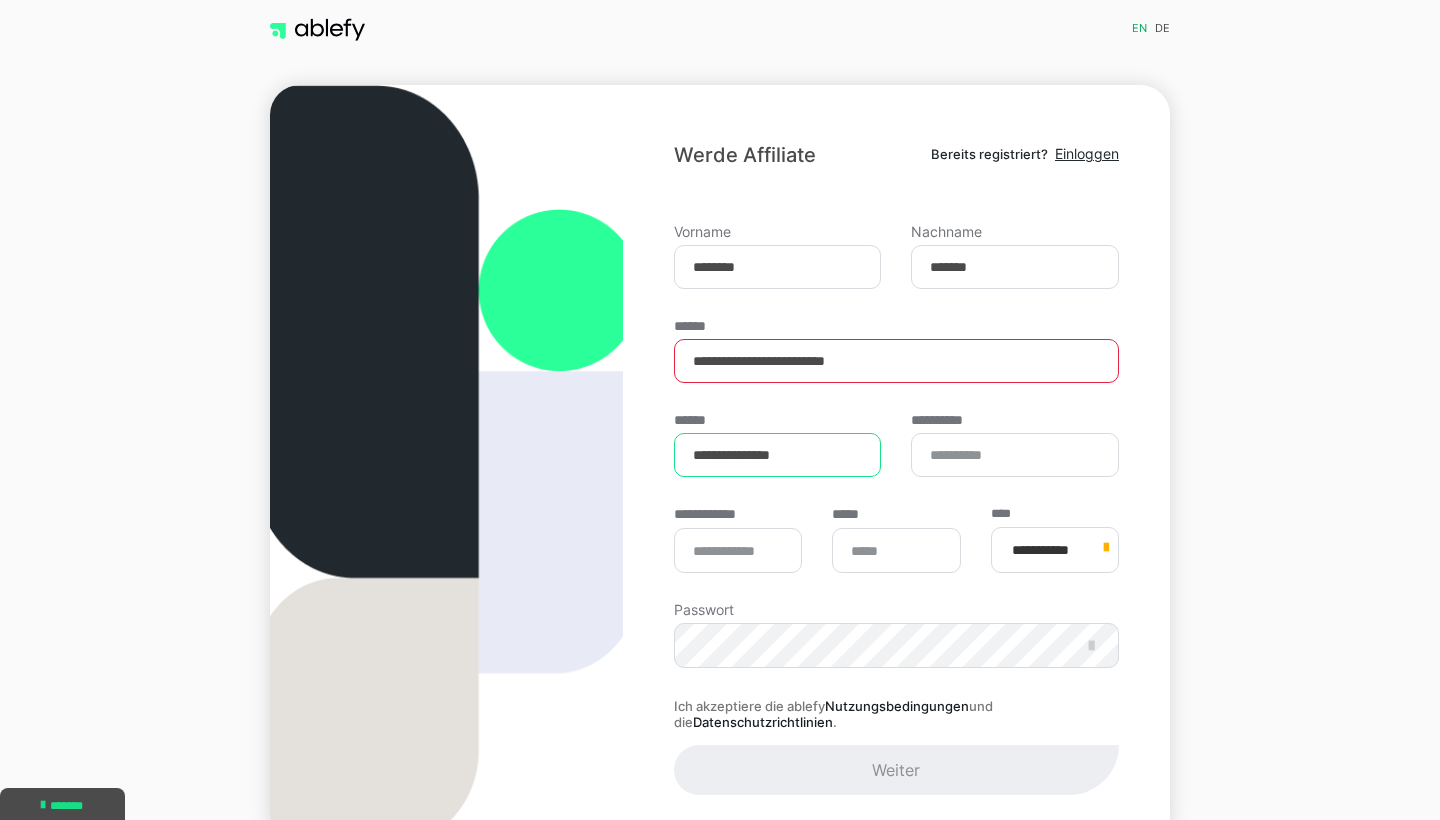 type on "**********" 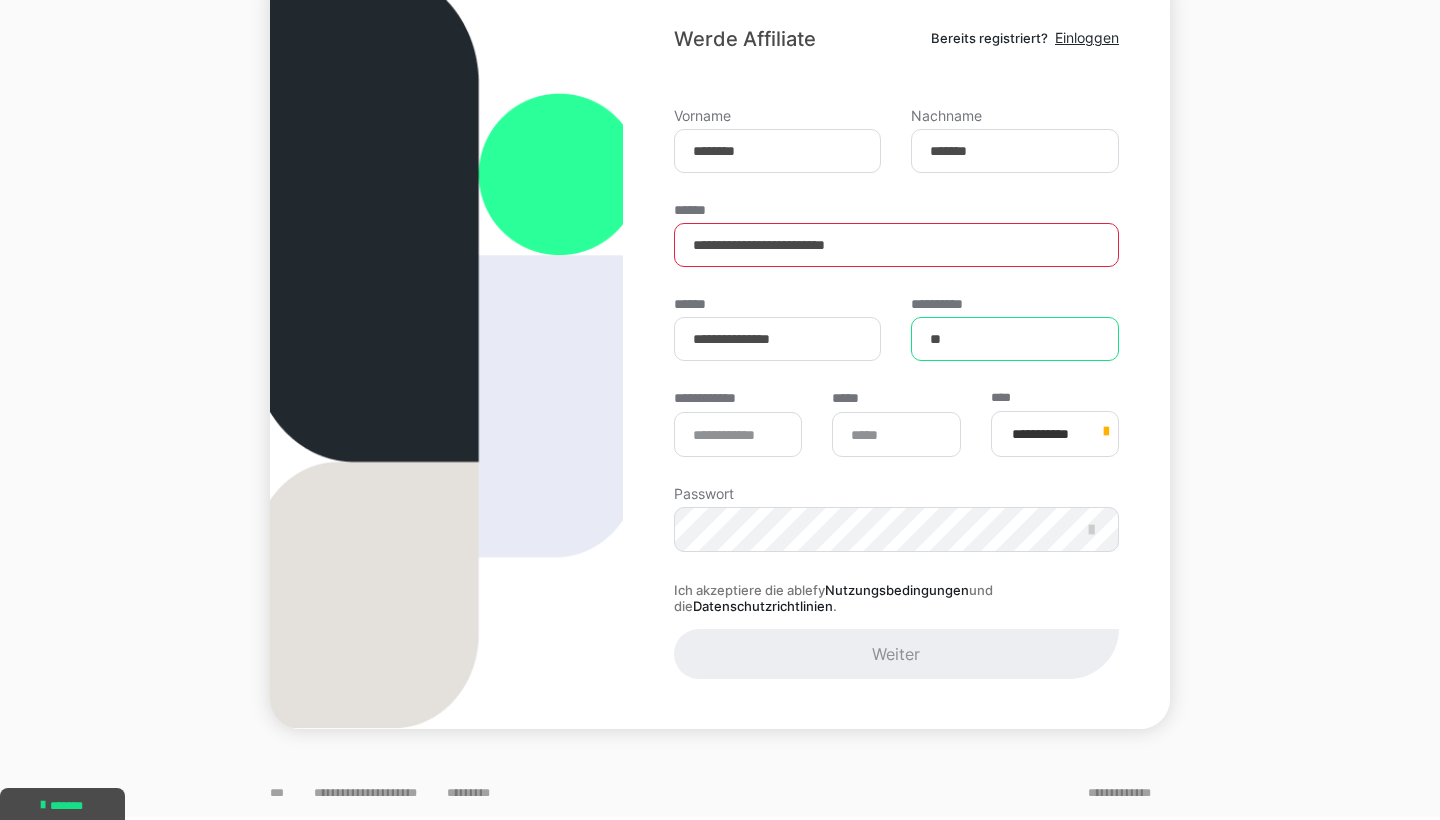 scroll, scrollTop: 116, scrollLeft: 0, axis: vertical 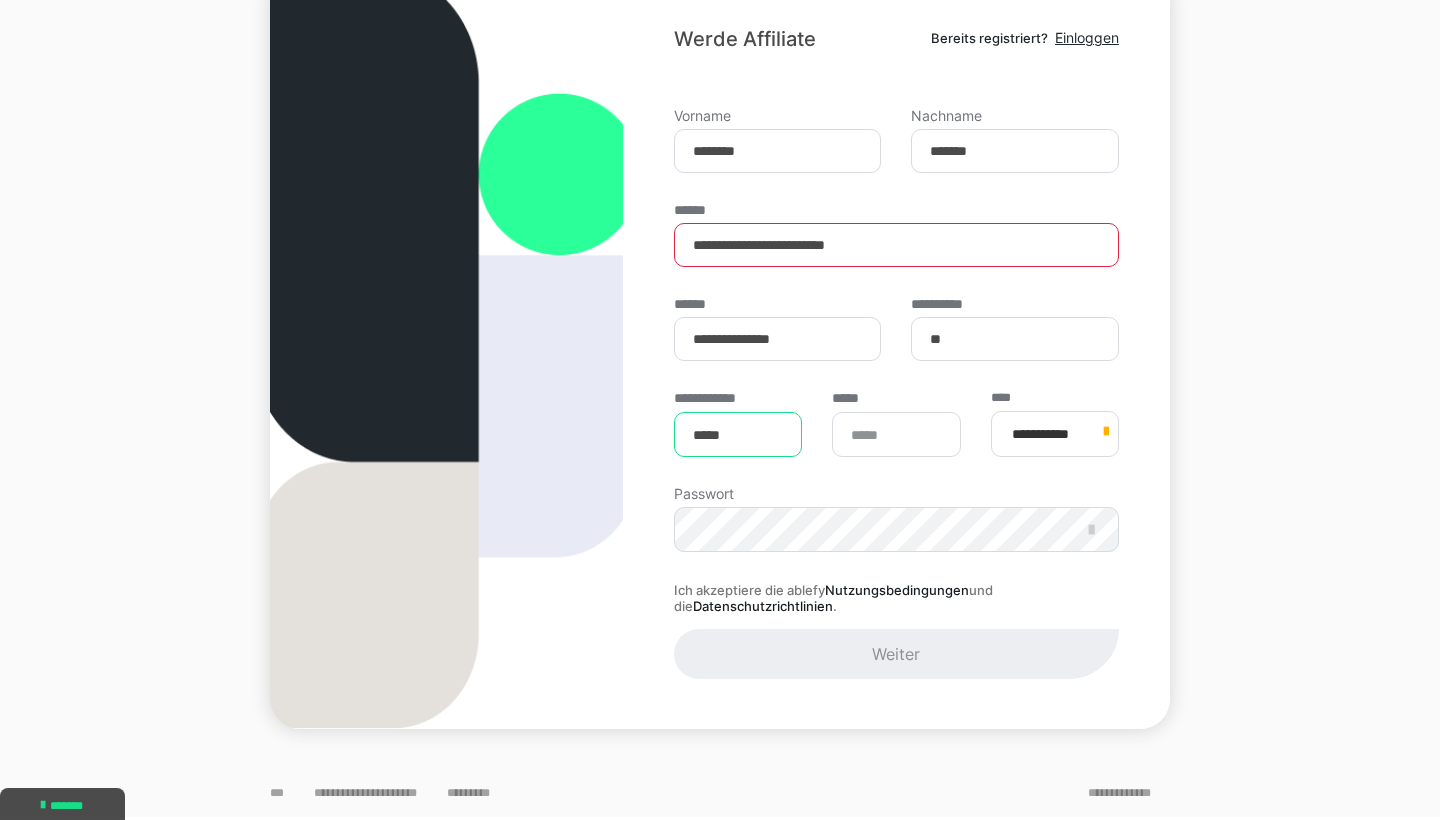 type on "*****" 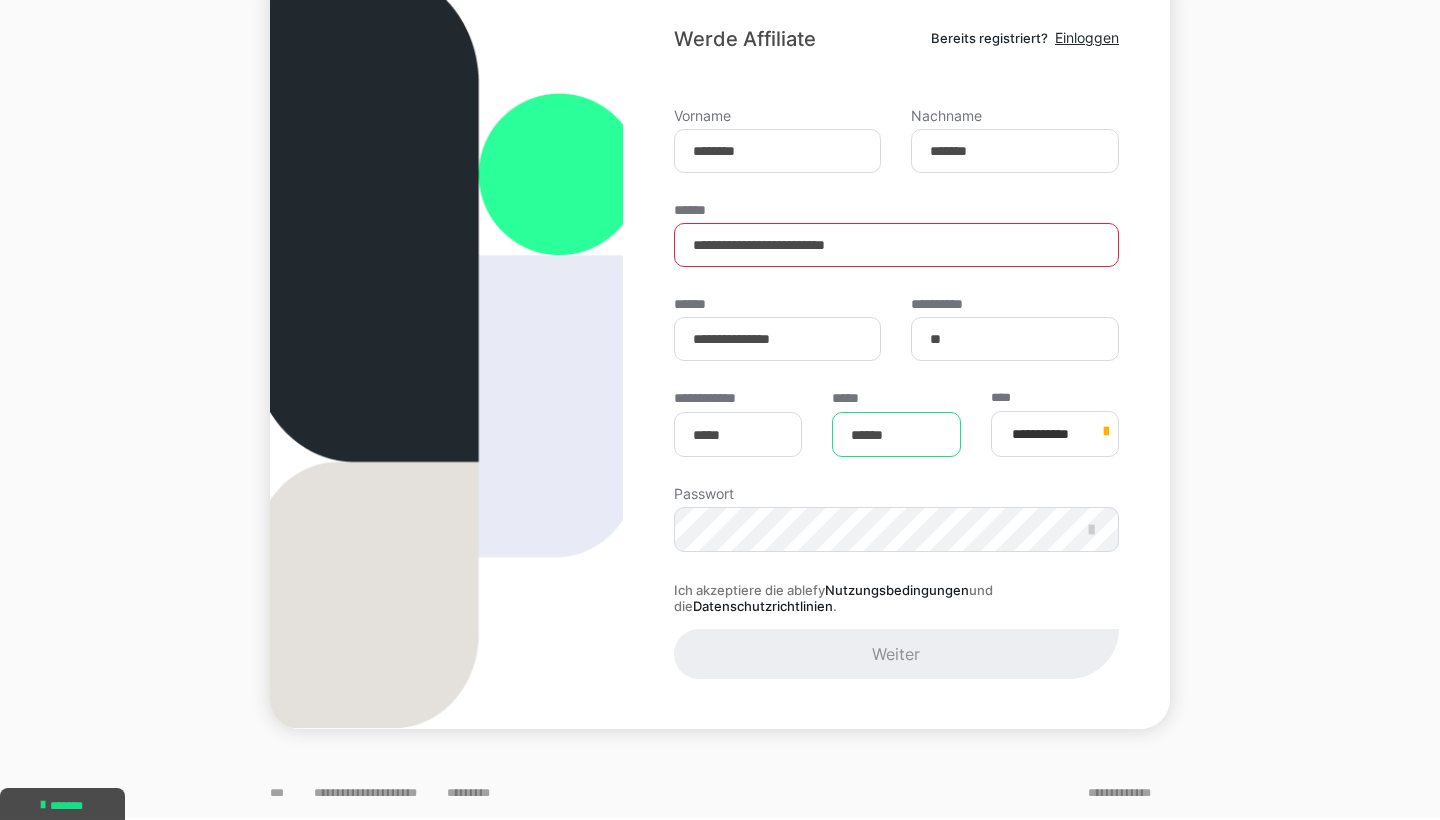 type on "******" 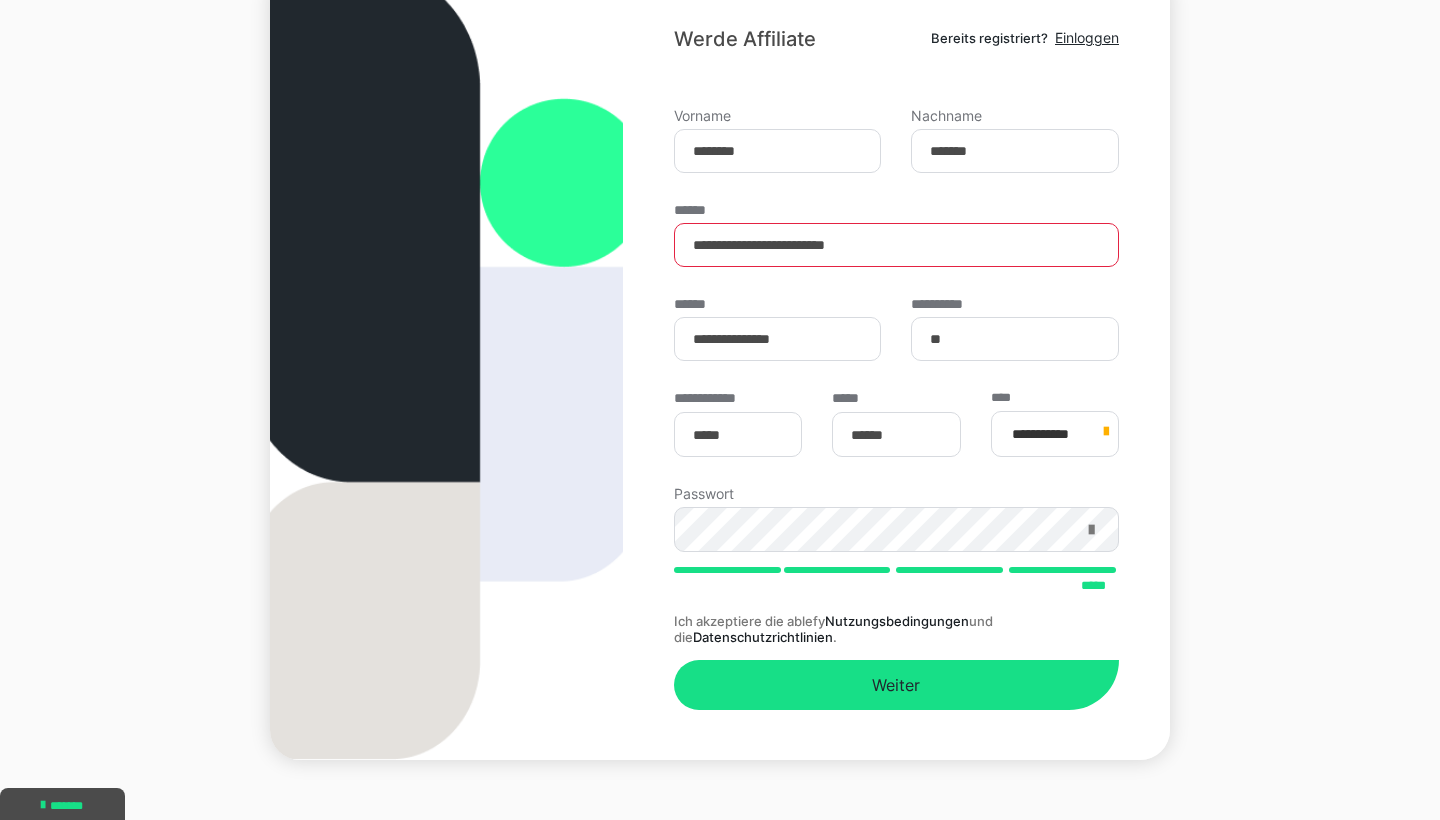 click at bounding box center (1091, 530) 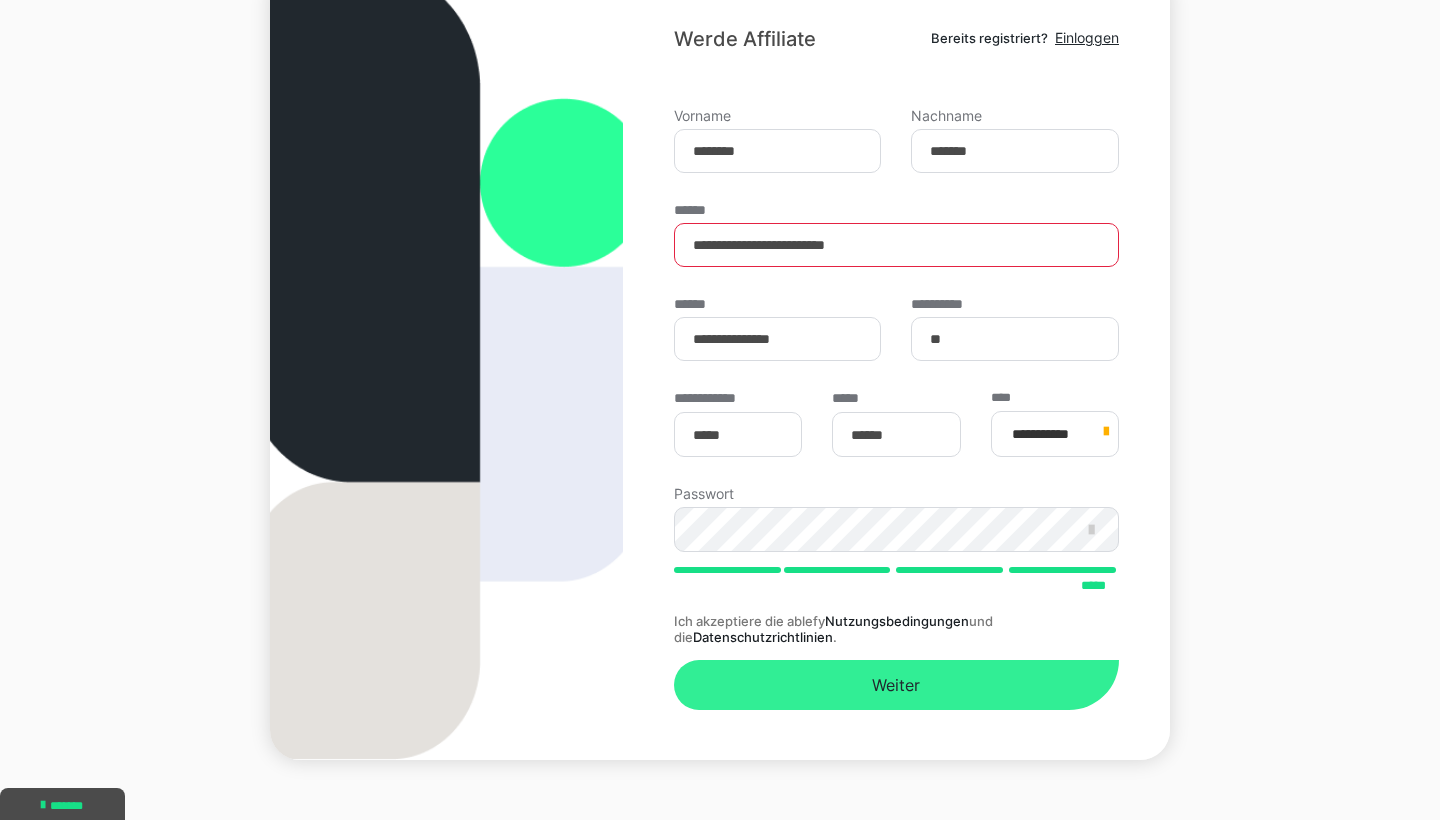 click on "Weiter" at bounding box center (896, 685) 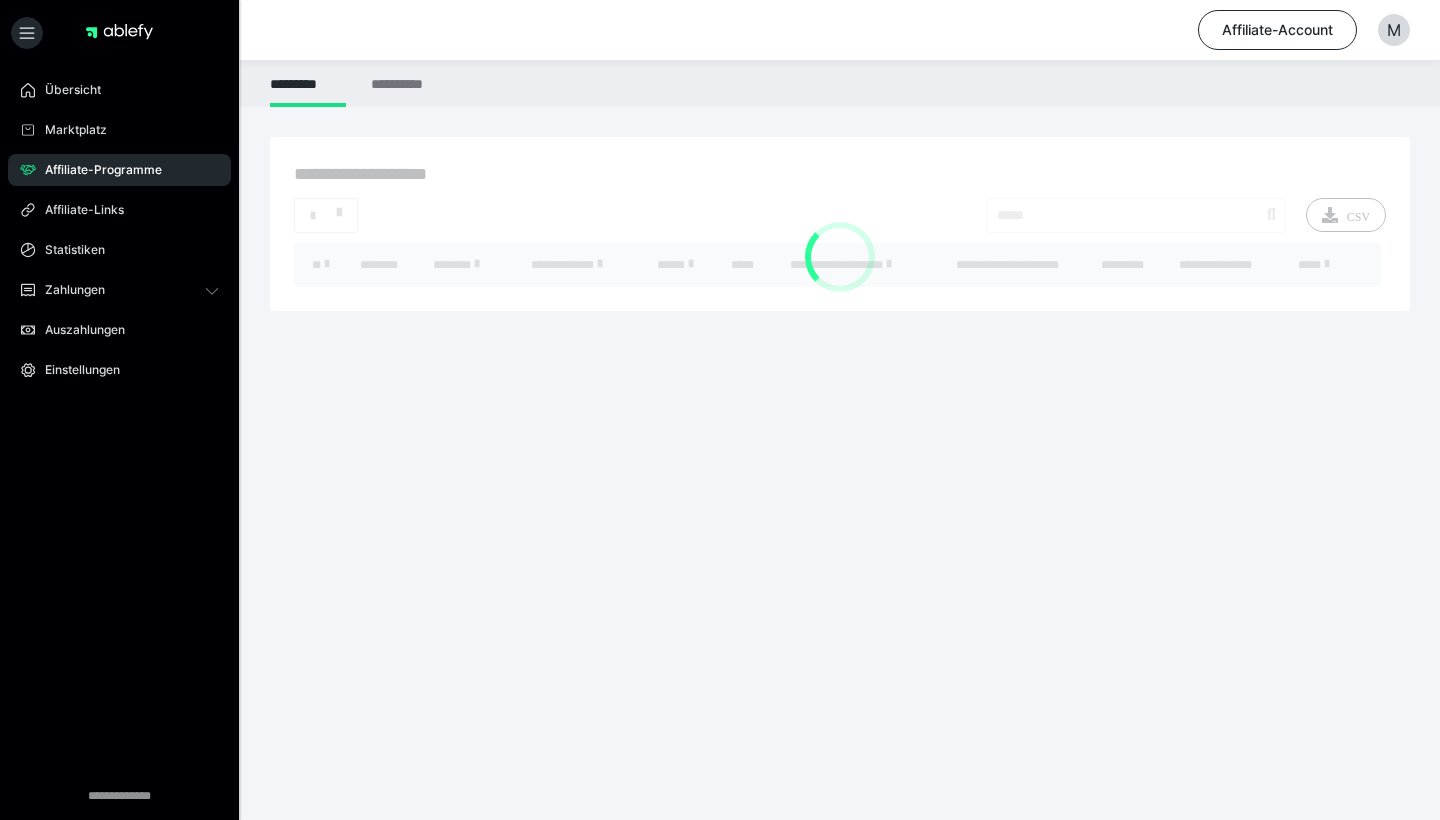 scroll, scrollTop: 0, scrollLeft: 0, axis: both 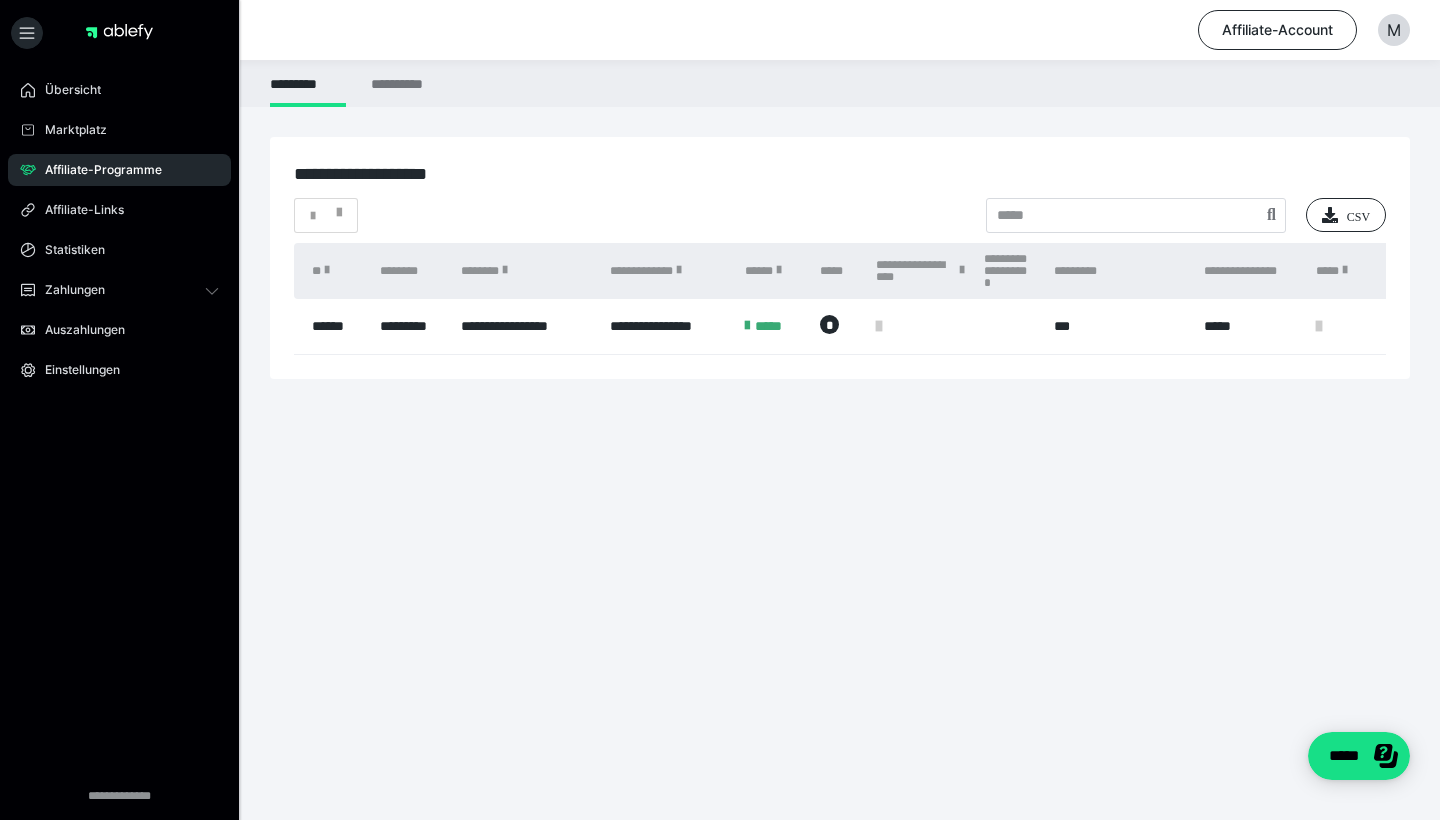 click on "*" at bounding box center [829, 324] 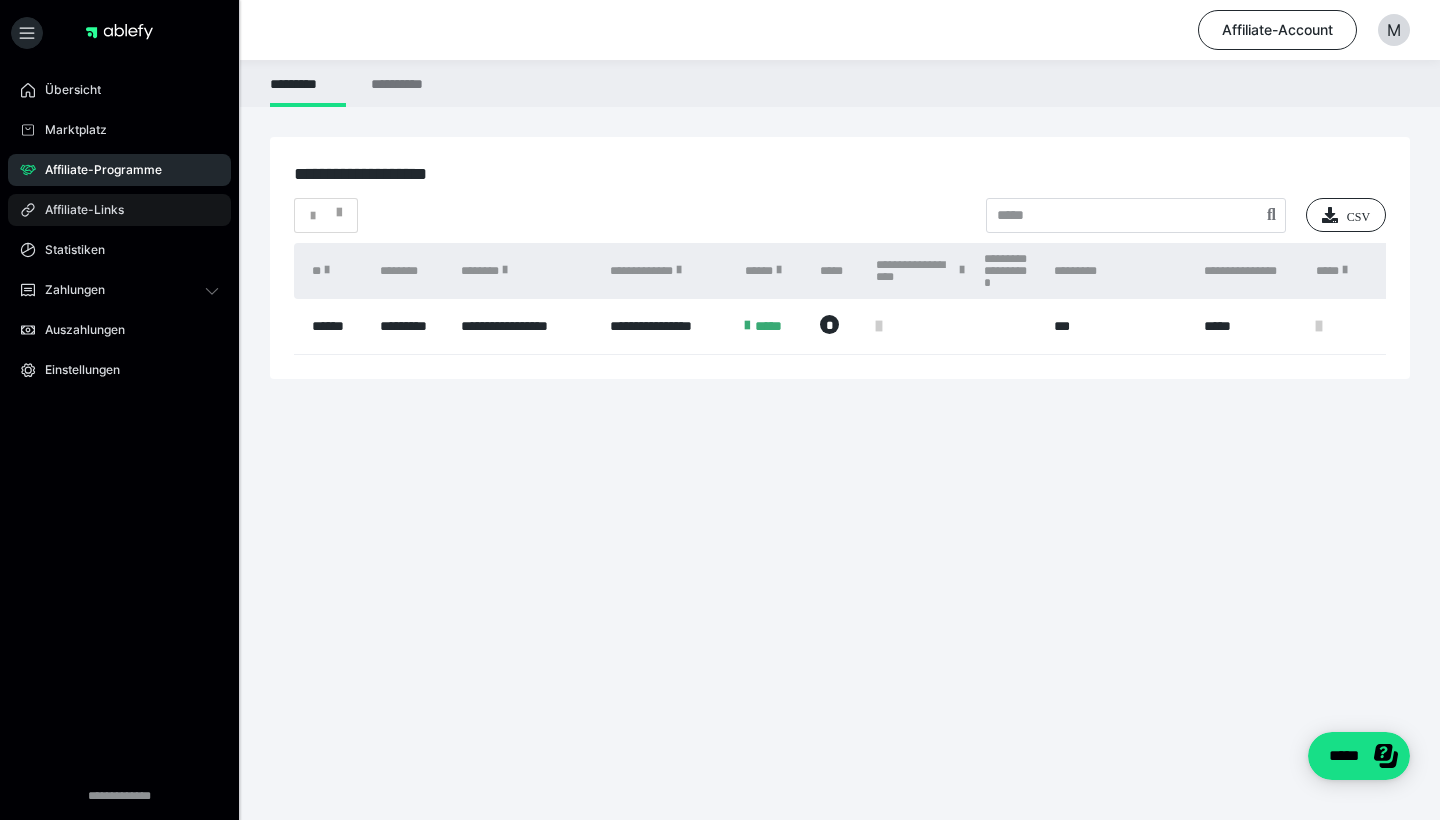 click on "Affiliate-Links" at bounding box center (77, 210) 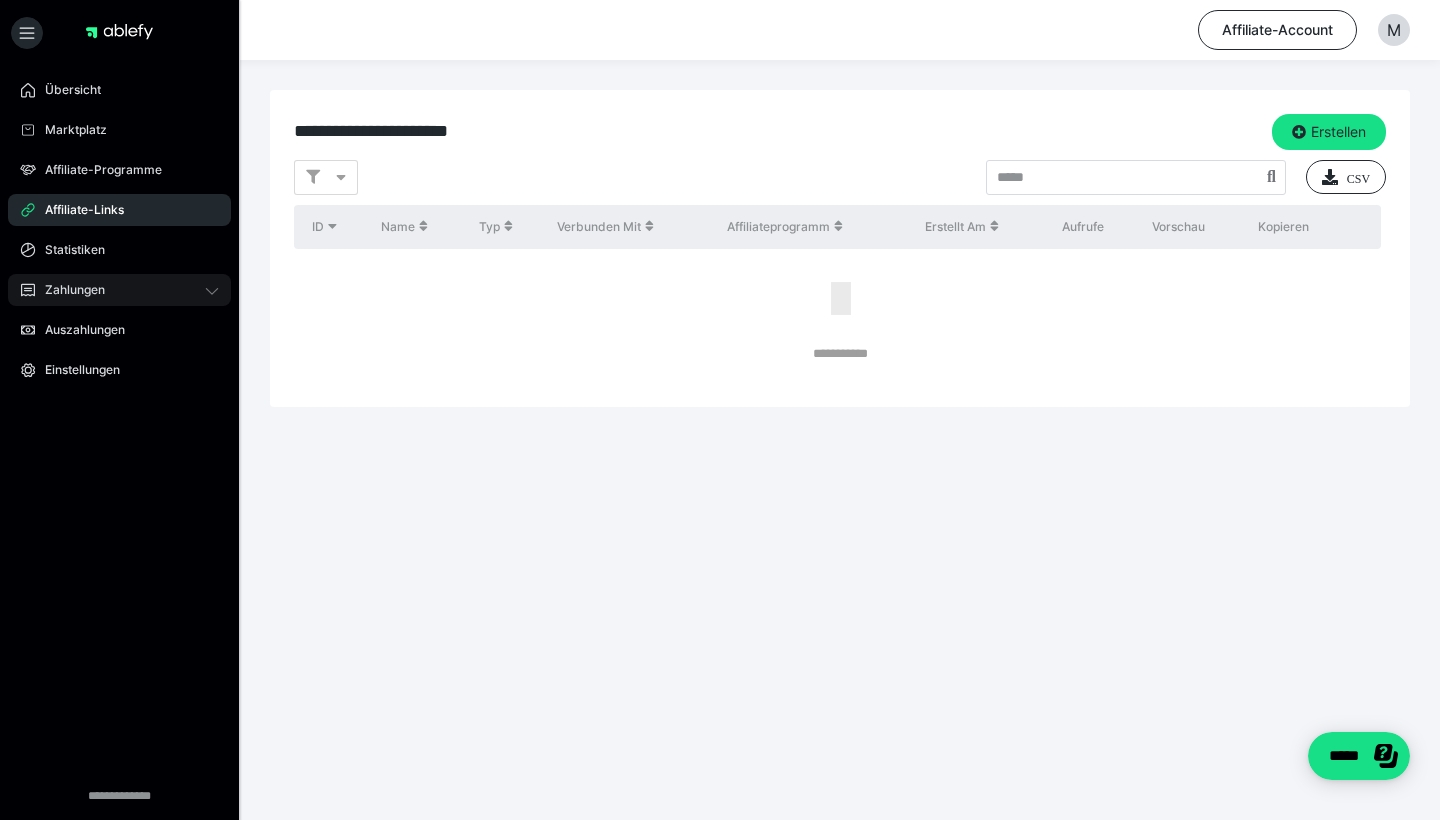 click on "Zahlungen" at bounding box center [68, 290] 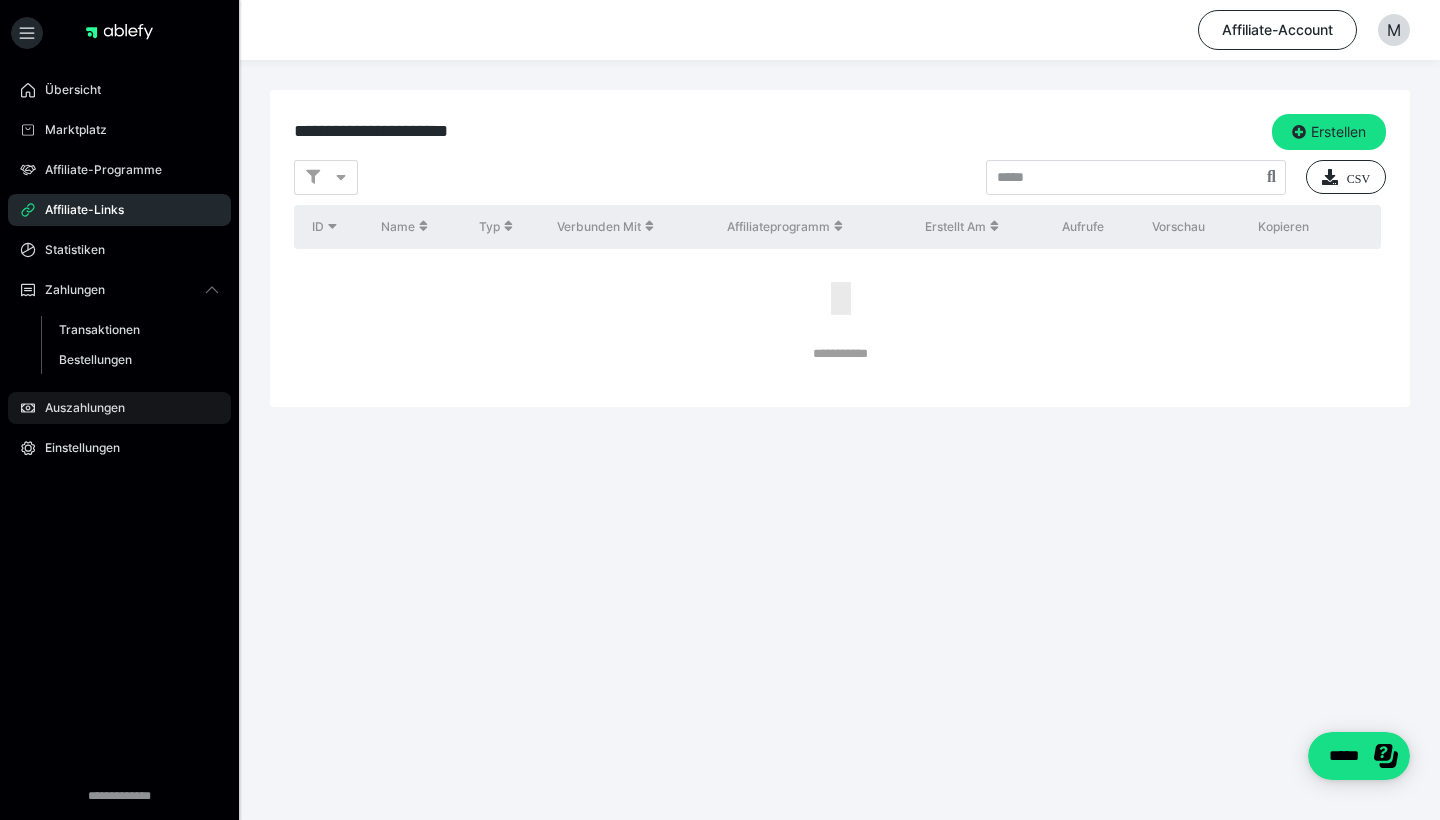click on "Auszahlungen" at bounding box center [119, 408] 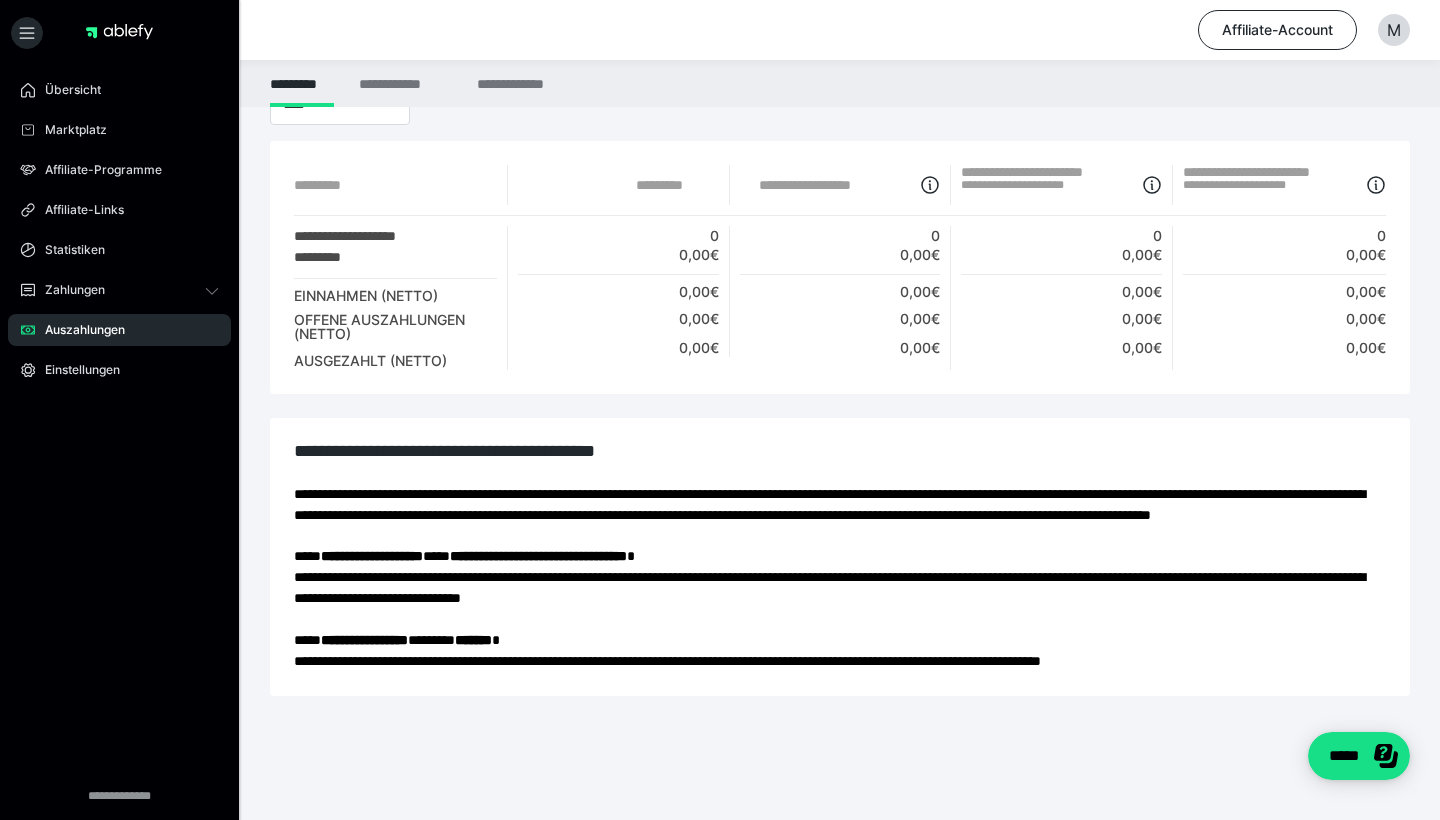 scroll, scrollTop: 85, scrollLeft: 0, axis: vertical 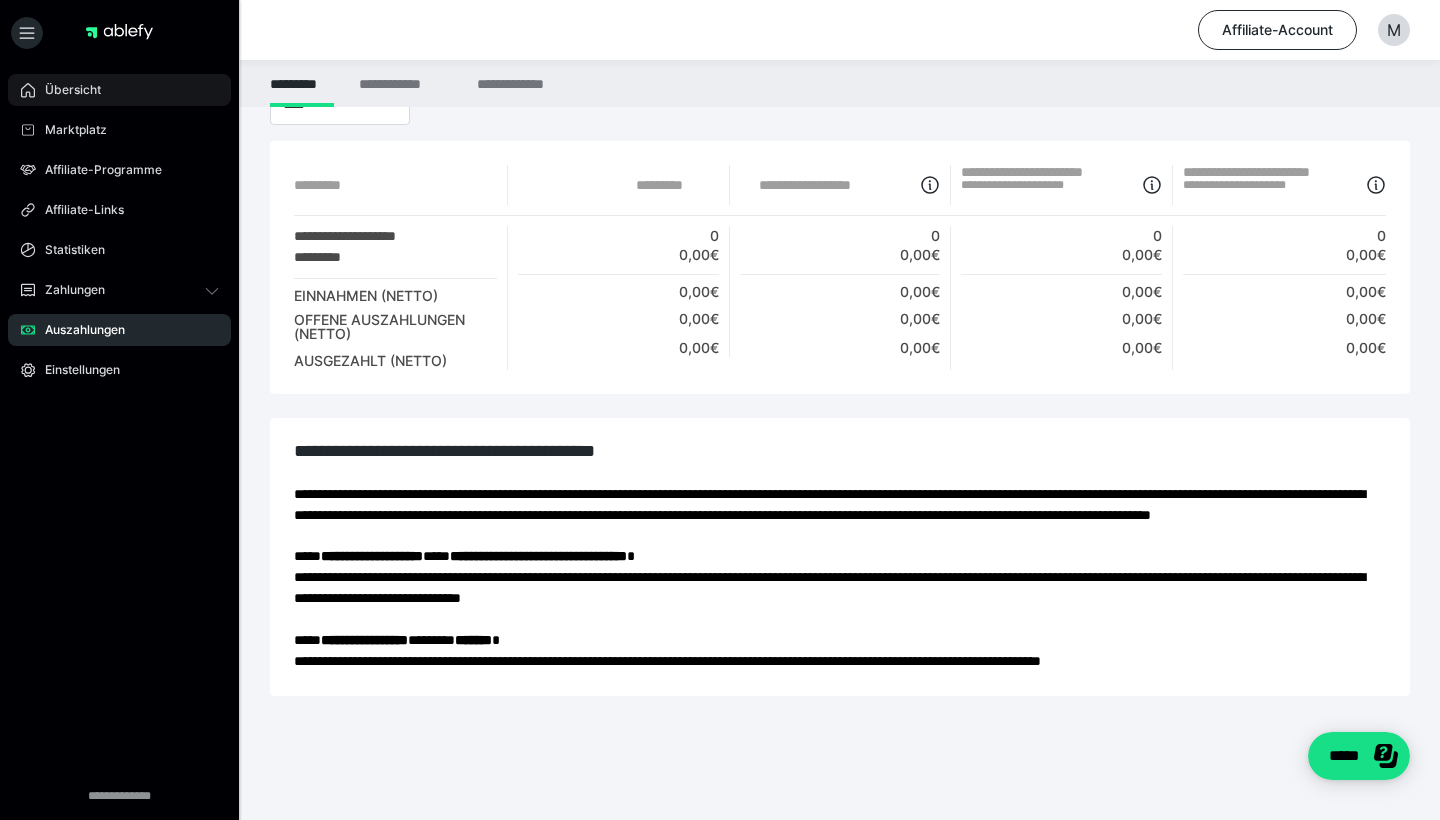click on "Übersicht" at bounding box center (119, 90) 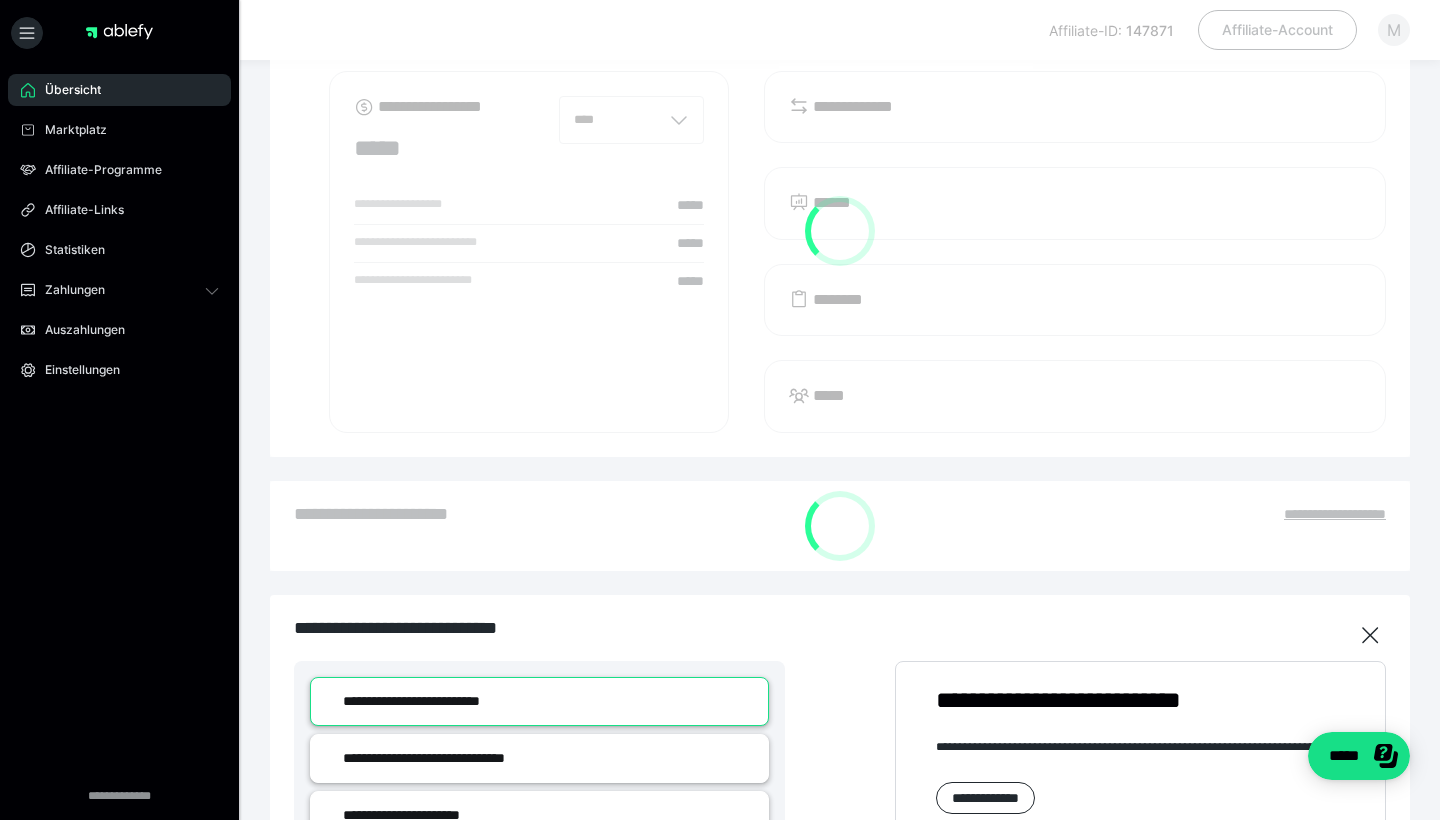 scroll, scrollTop: 0, scrollLeft: 0, axis: both 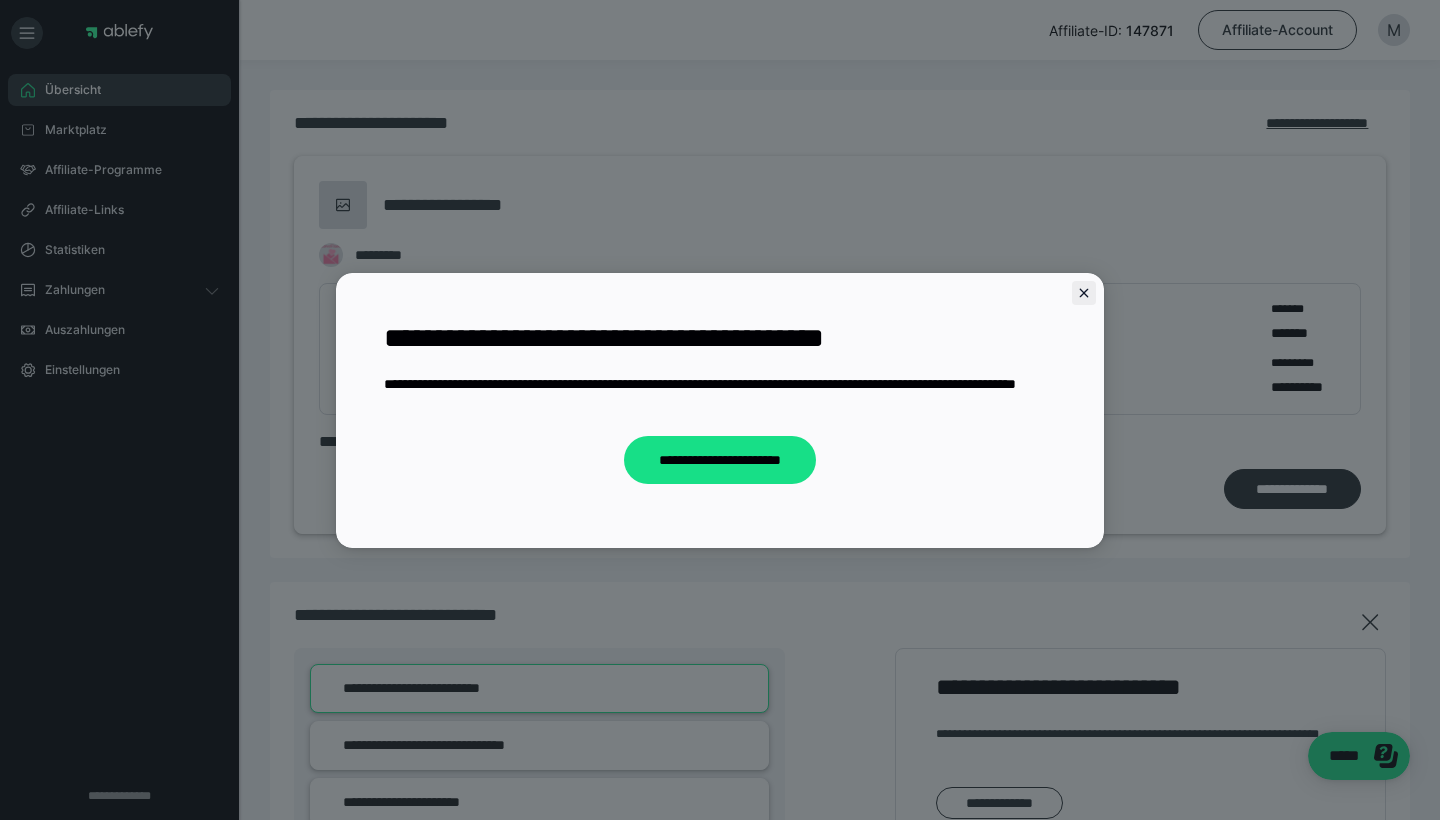 click 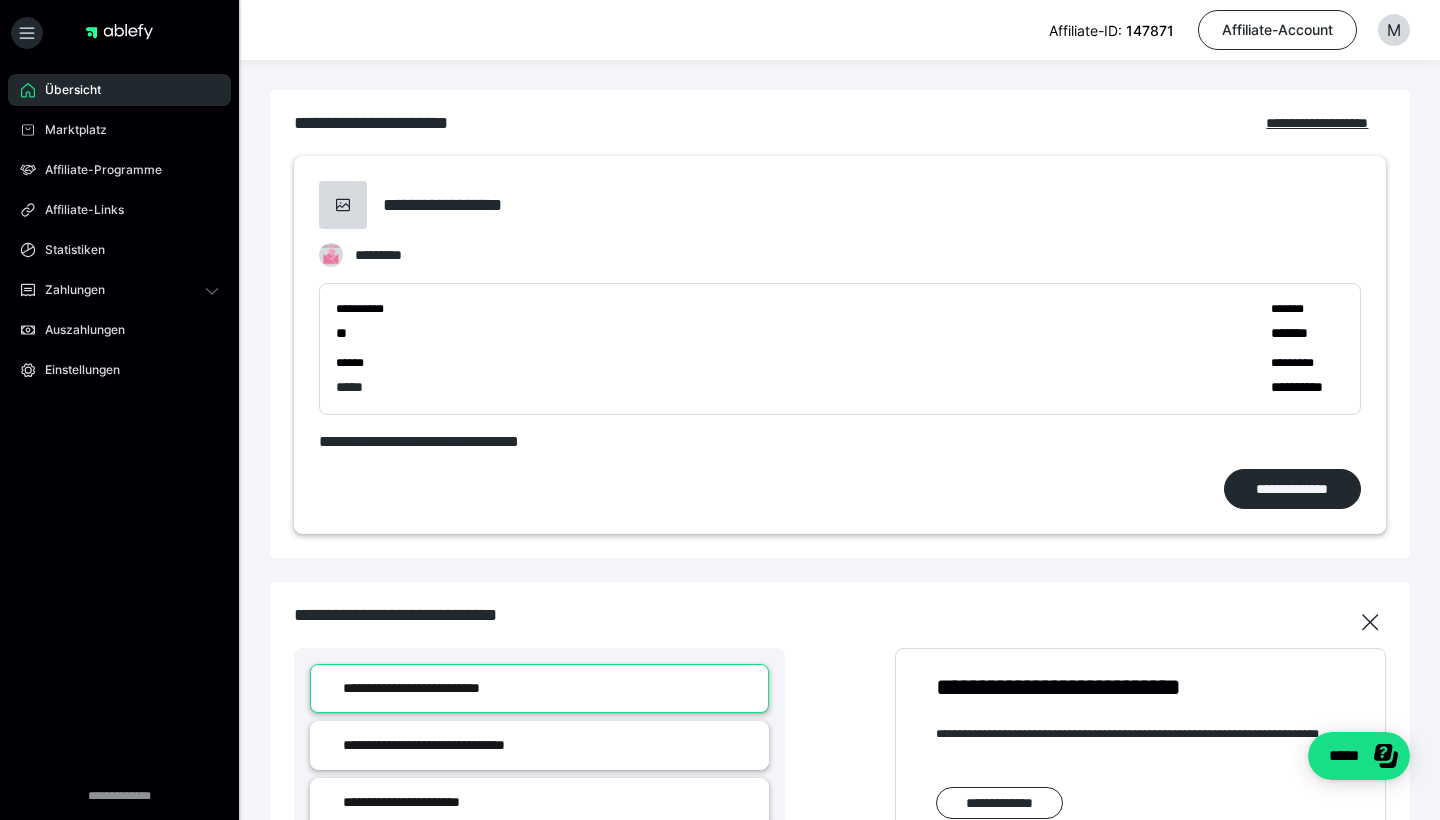 click on "**********" at bounding box center (1307, 387) 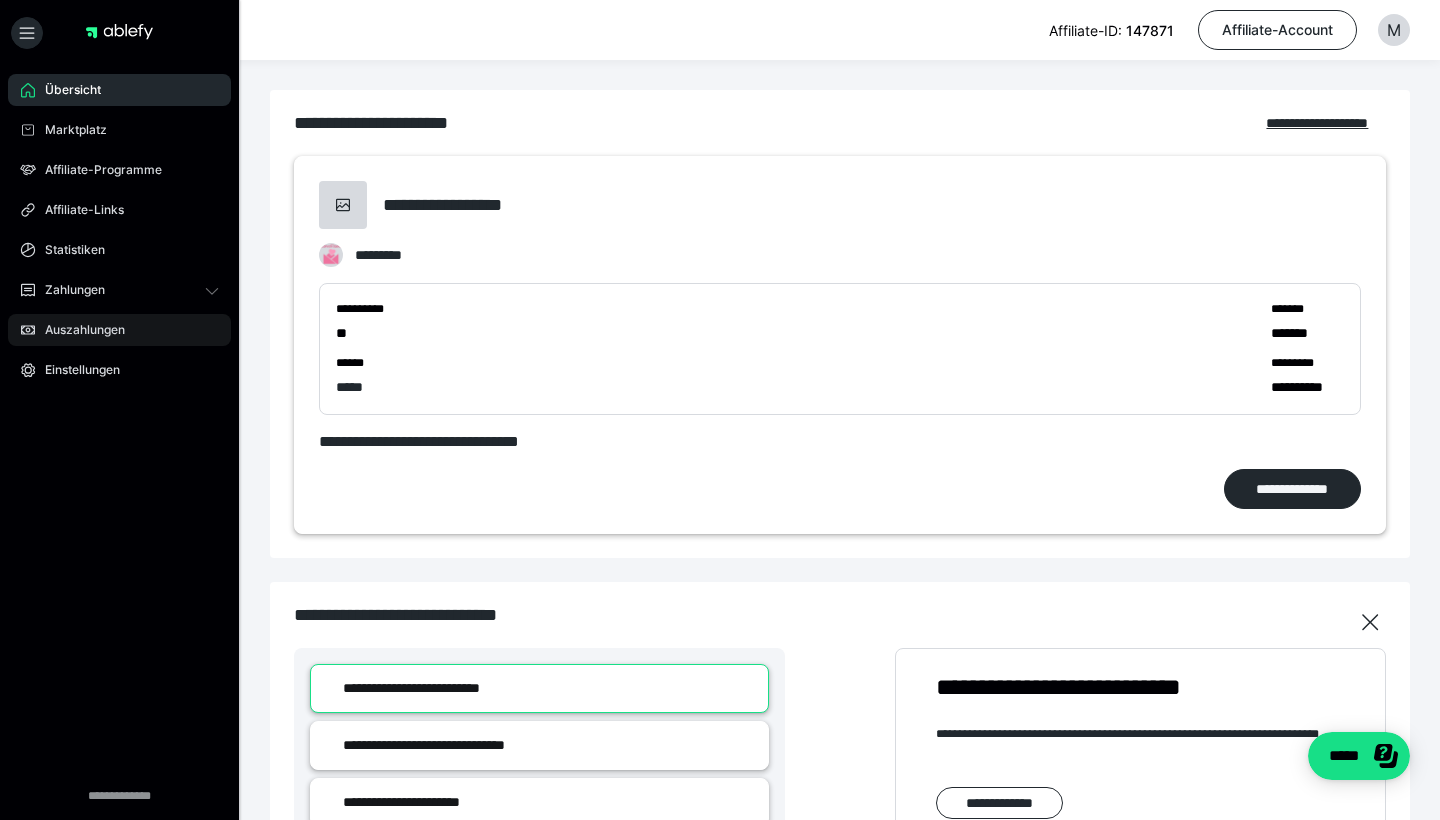 click on "Auszahlungen" at bounding box center (78, 330) 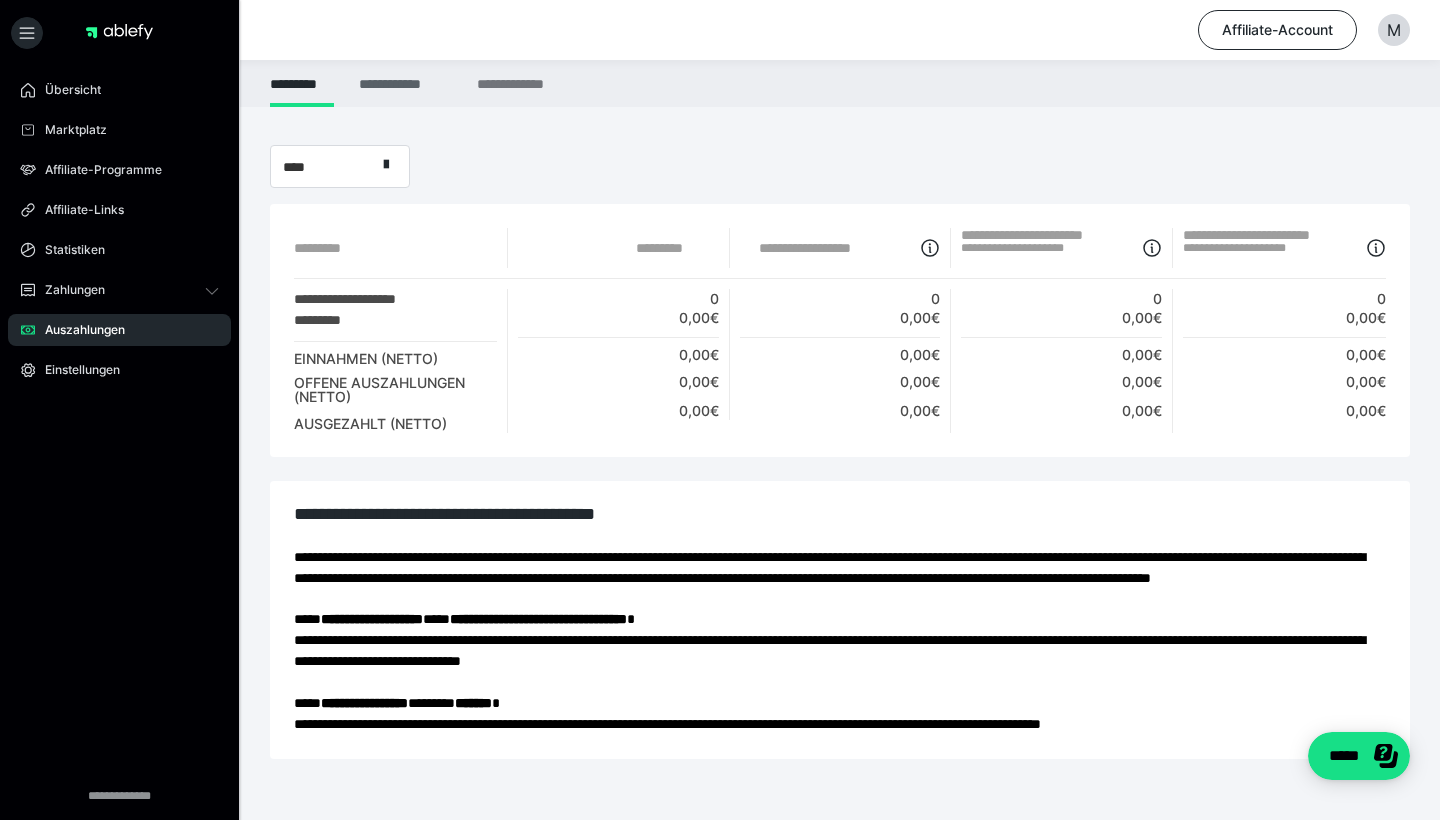 click on "**********" at bounding box center [405, 83] 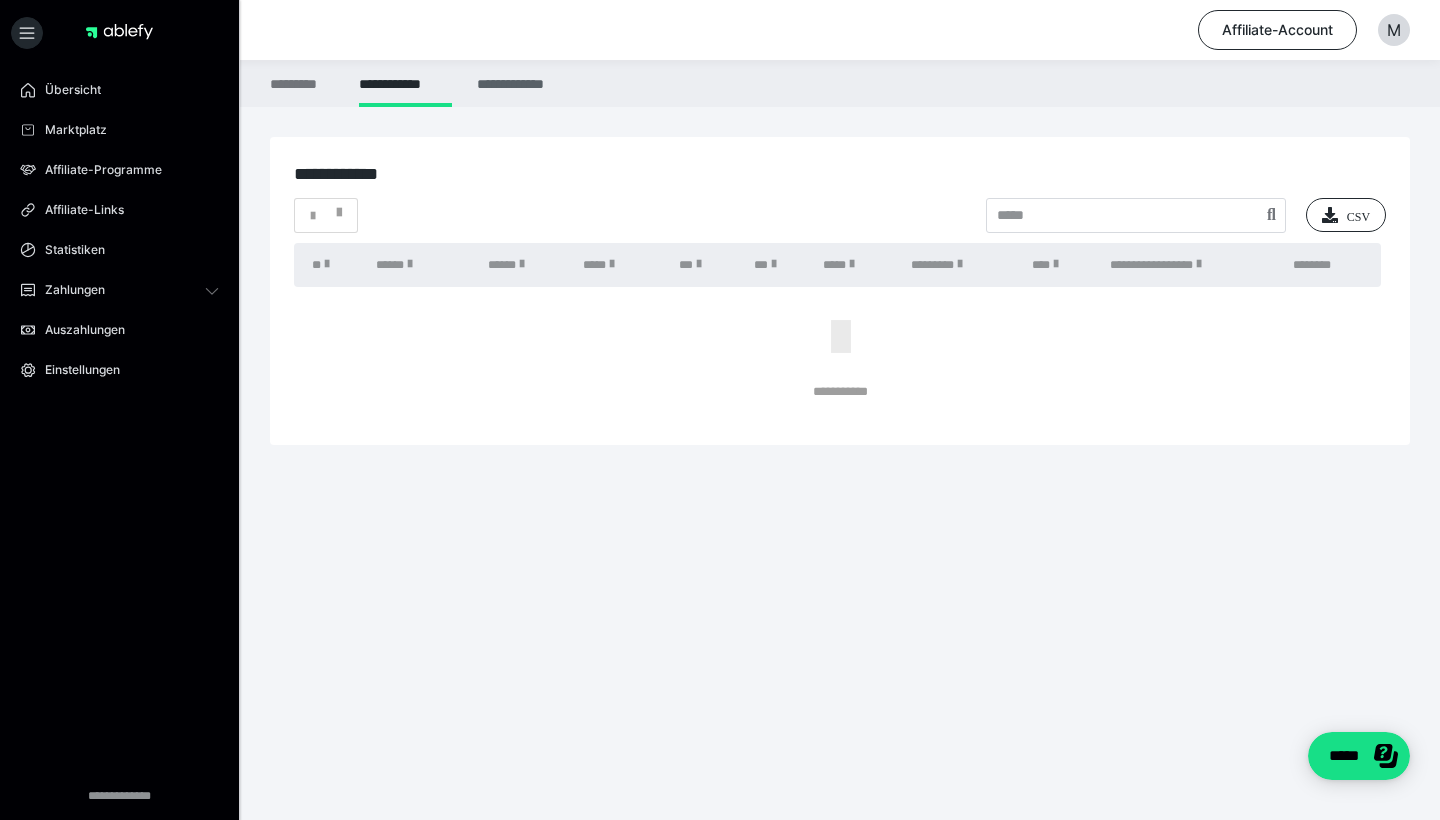 click on "**********" at bounding box center [521, 83] 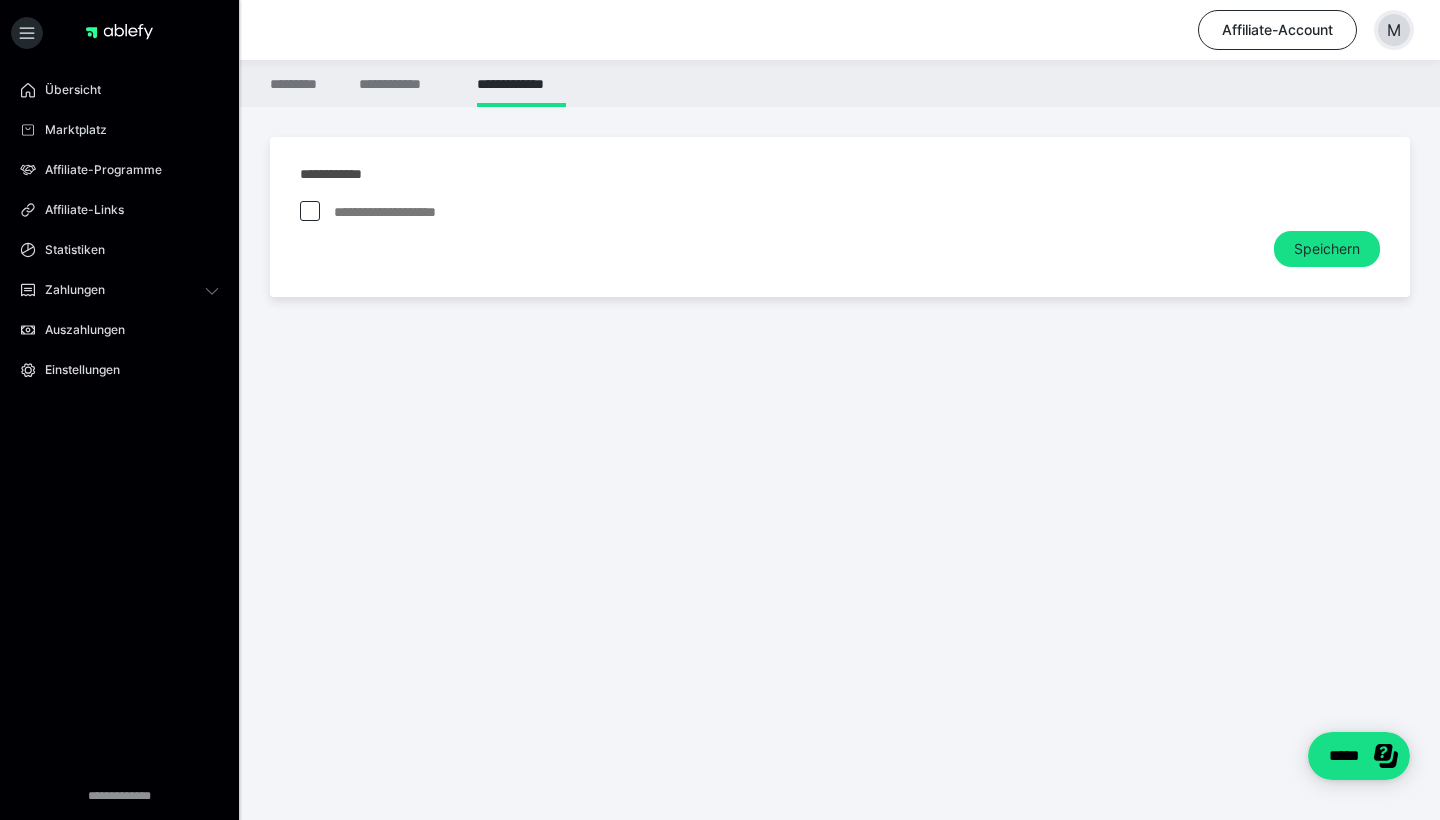 click on "M" at bounding box center (1394, 30) 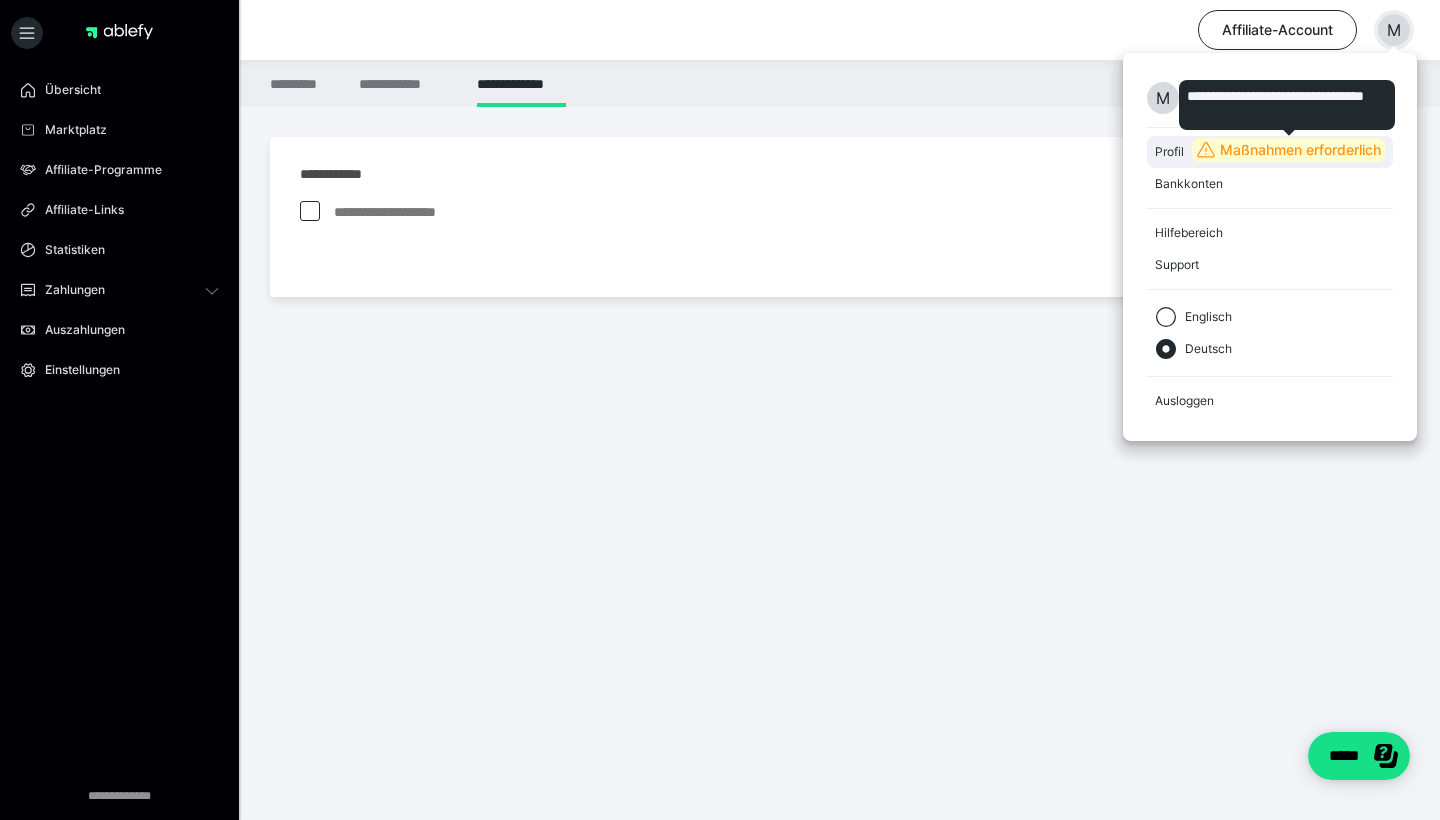 click on "Maßnahmen erforderlich" at bounding box center [1300, 150] 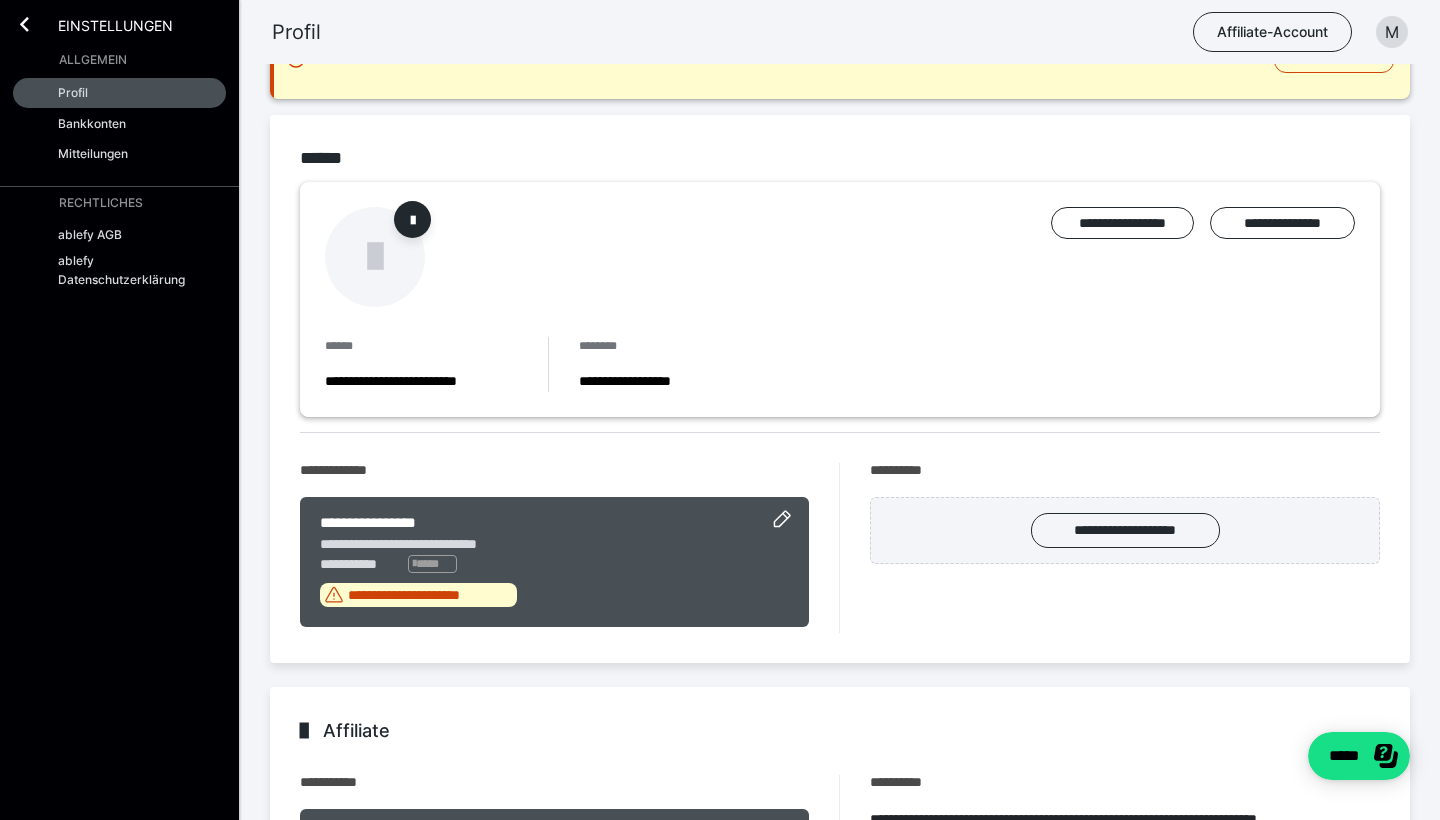 scroll, scrollTop: 51, scrollLeft: 0, axis: vertical 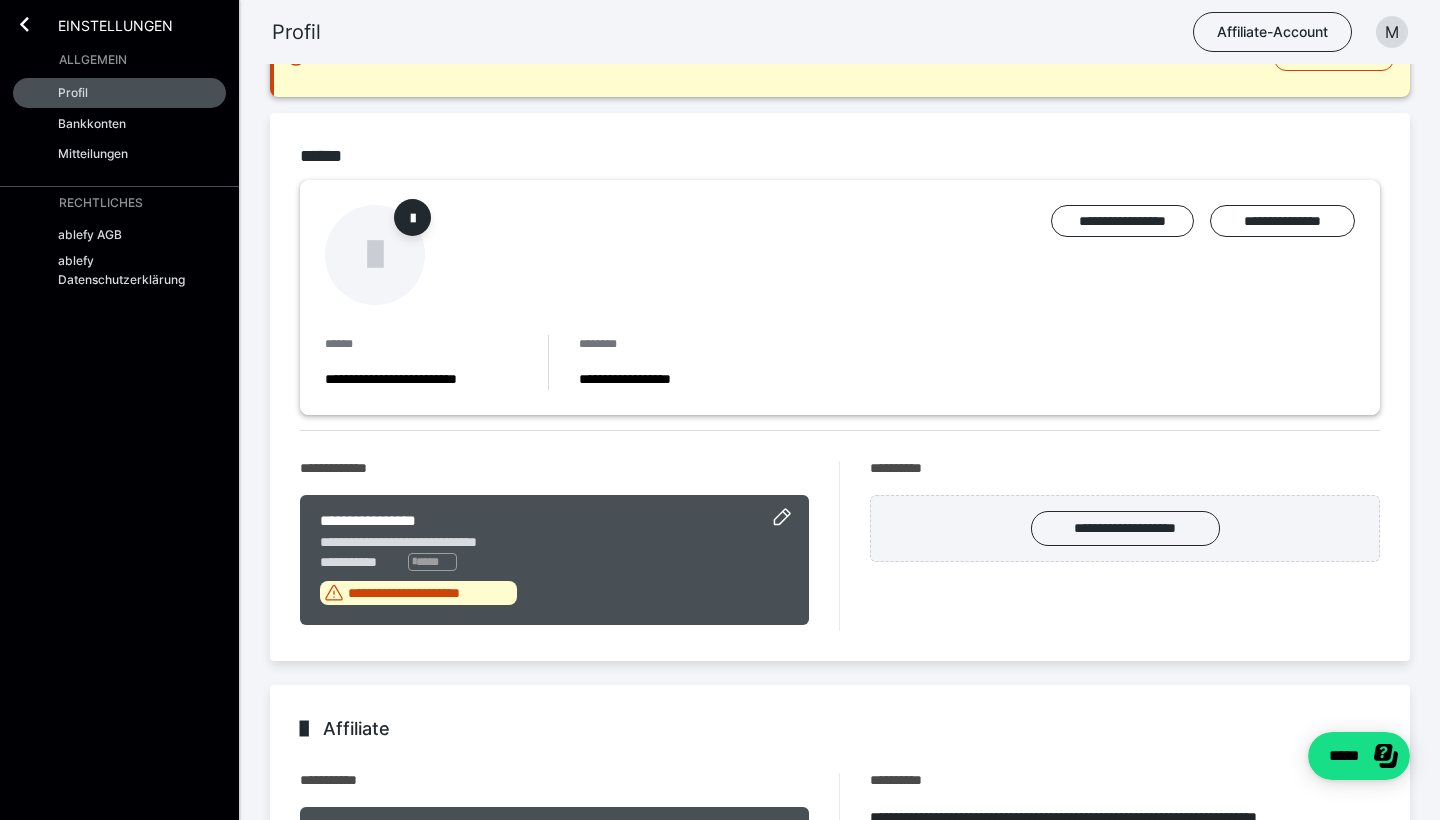 click on "**********" at bounding box center (554, 560) 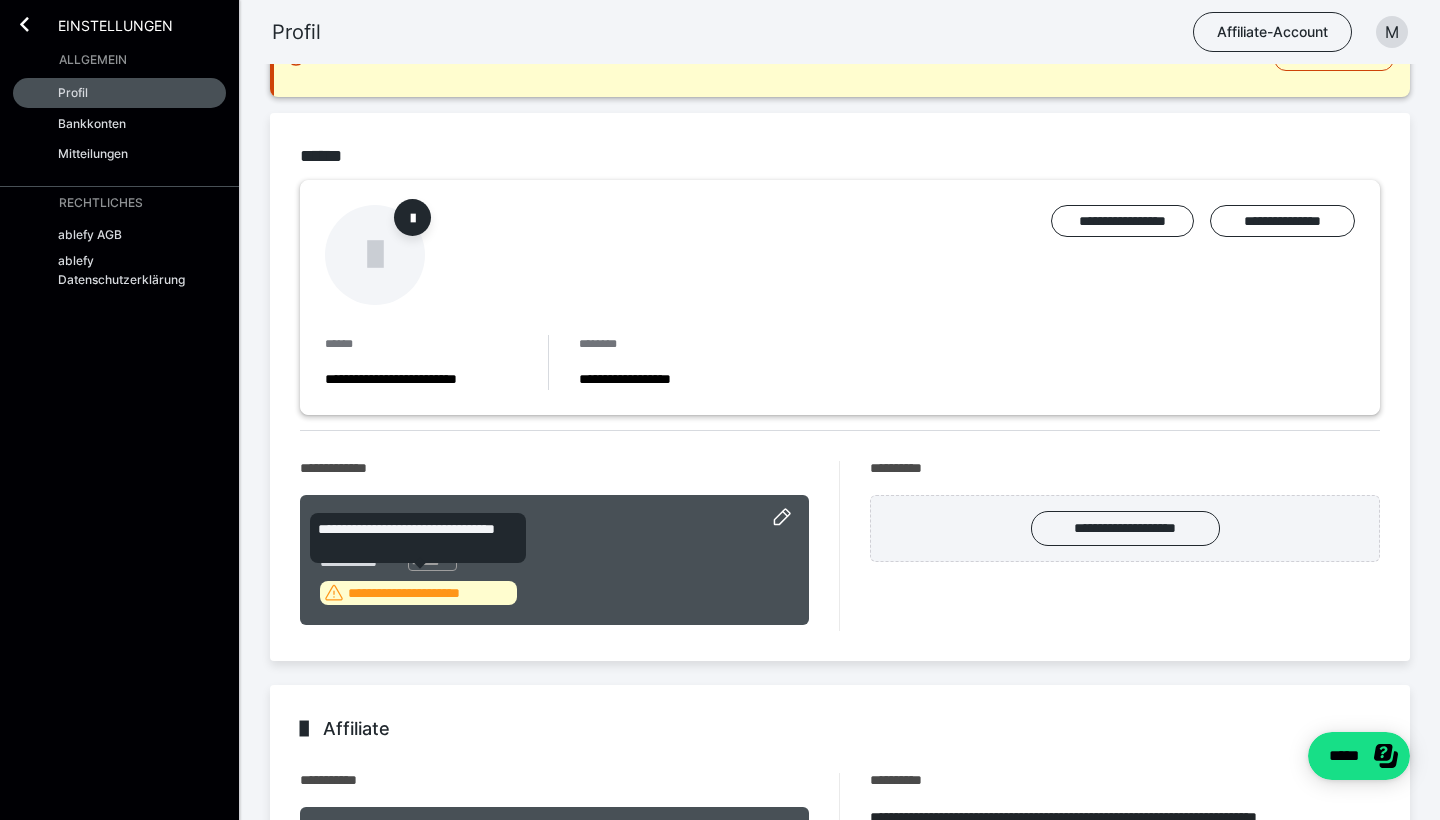 click on "**********" at bounding box center [430, 593] 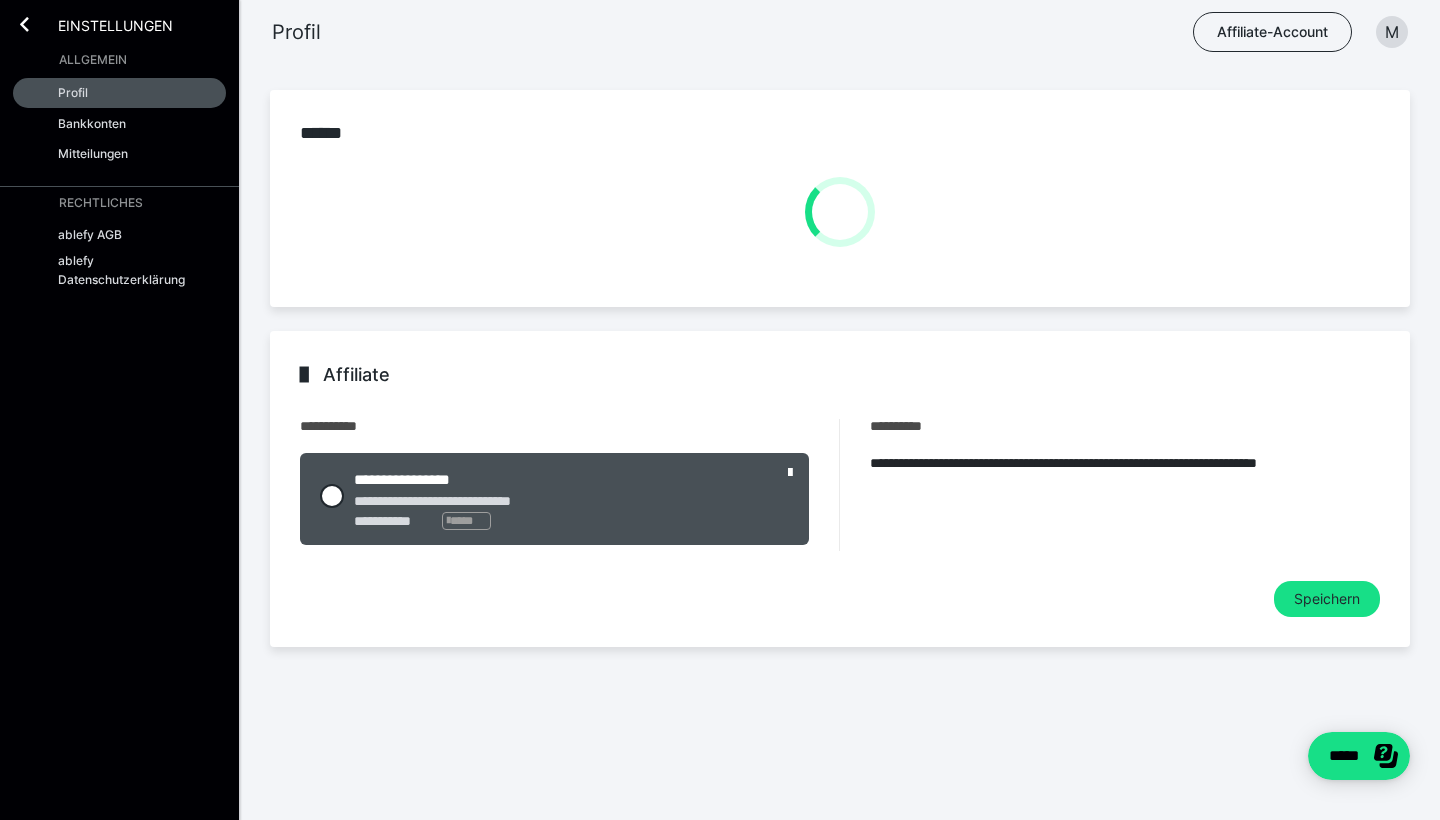 scroll, scrollTop: 0, scrollLeft: 0, axis: both 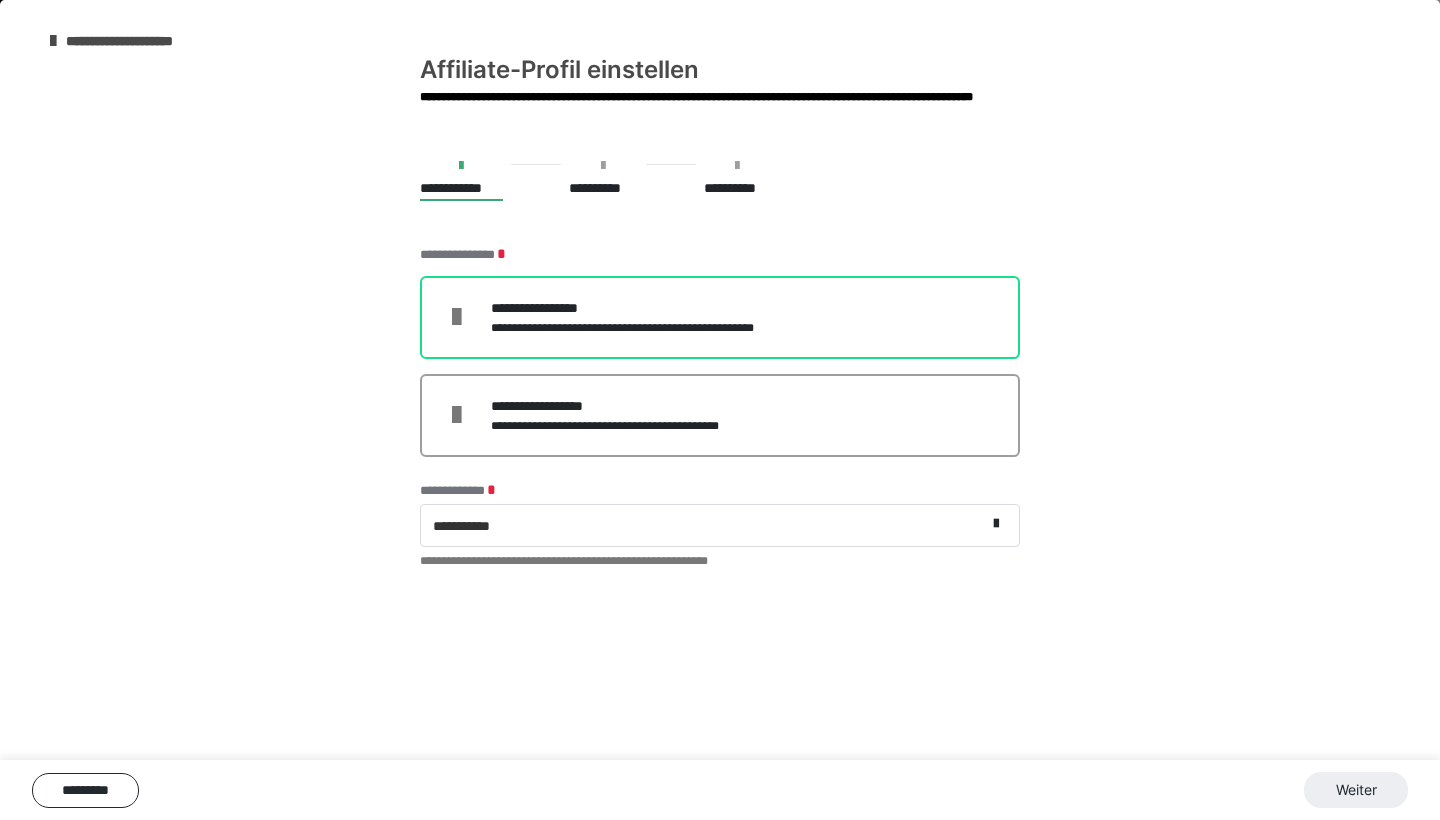 click on "**********" at bounding box center [648, 328] 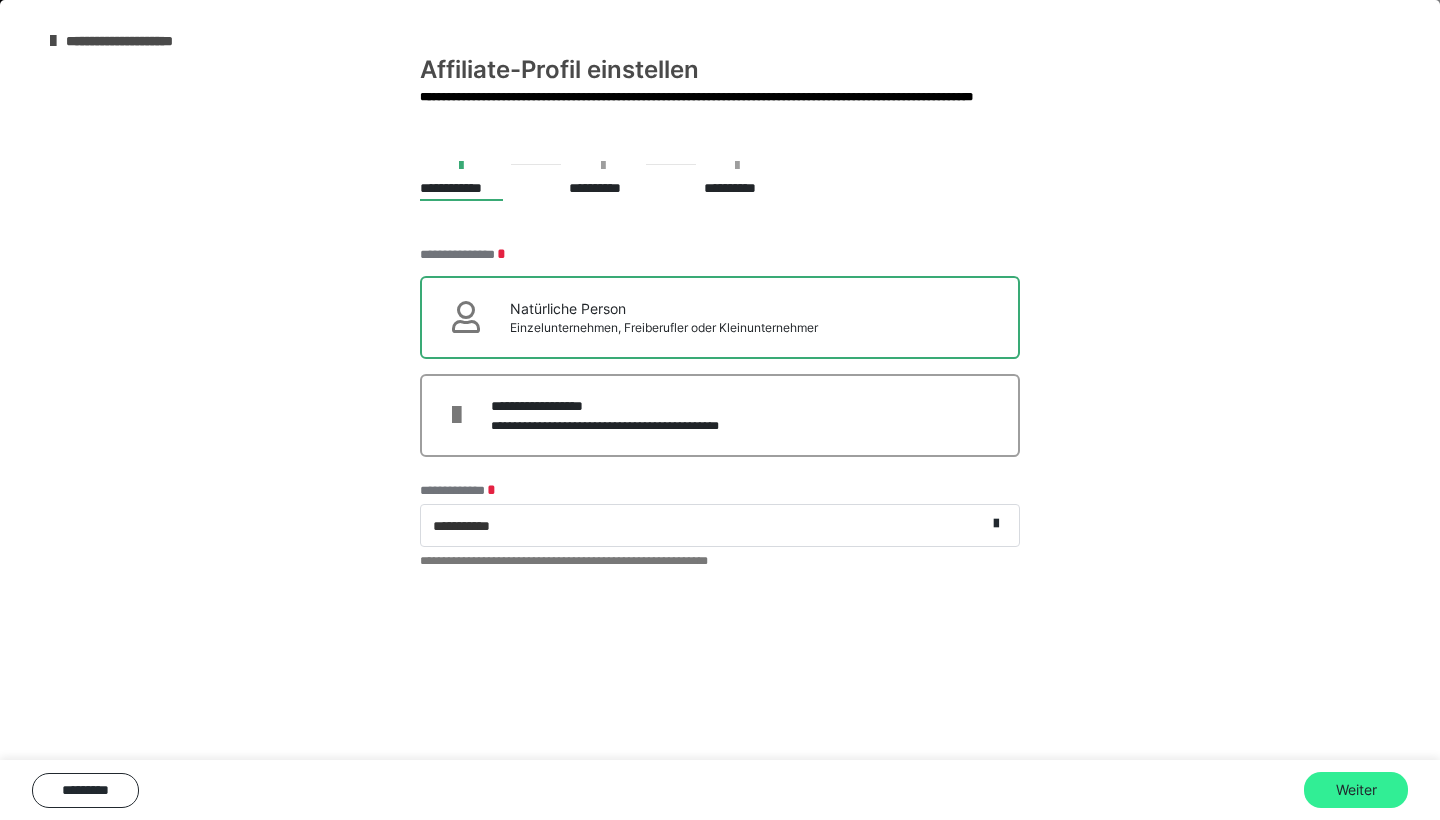 click on "Weiter" at bounding box center [1356, 790] 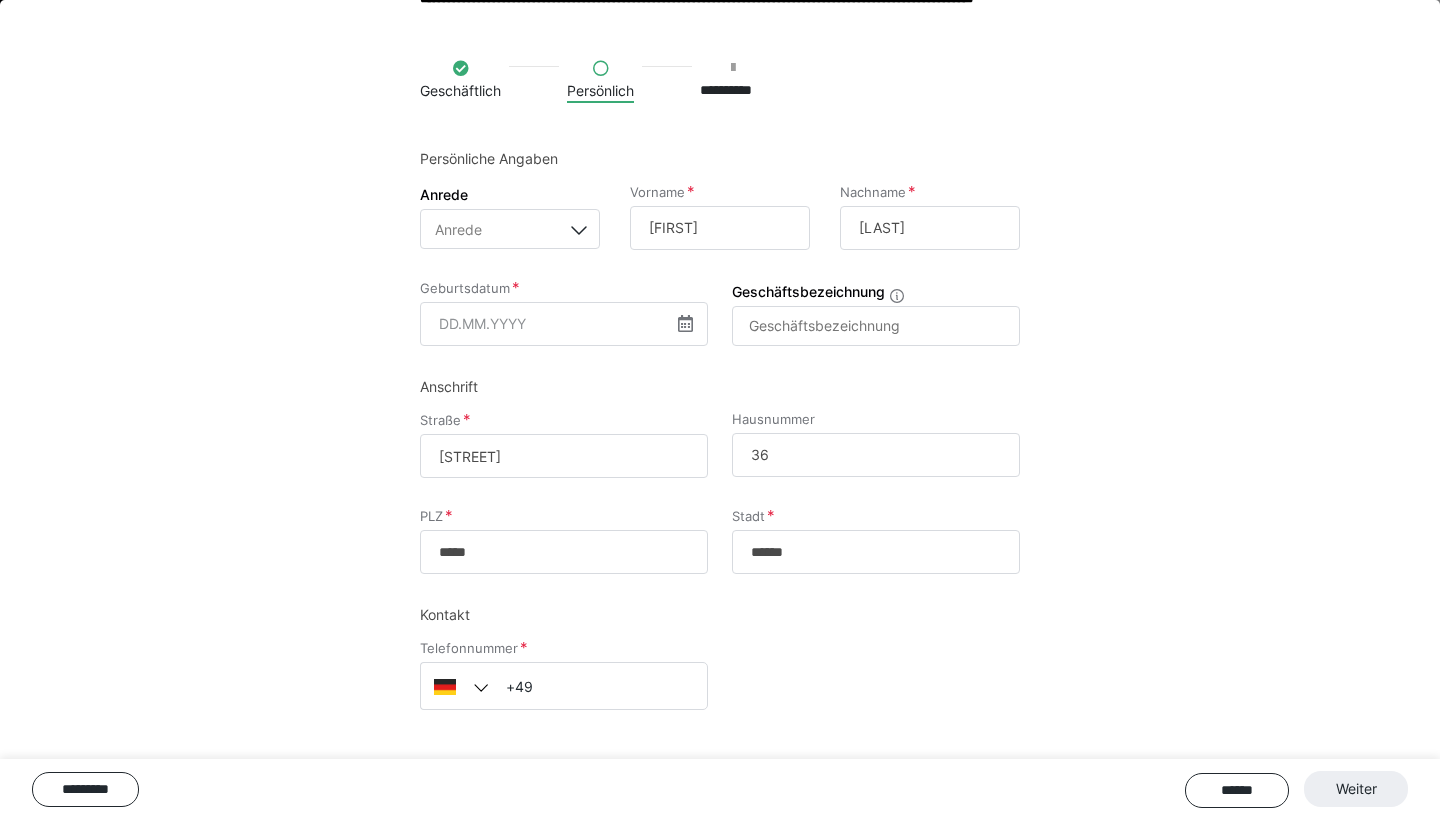 scroll, scrollTop: 100, scrollLeft: 0, axis: vertical 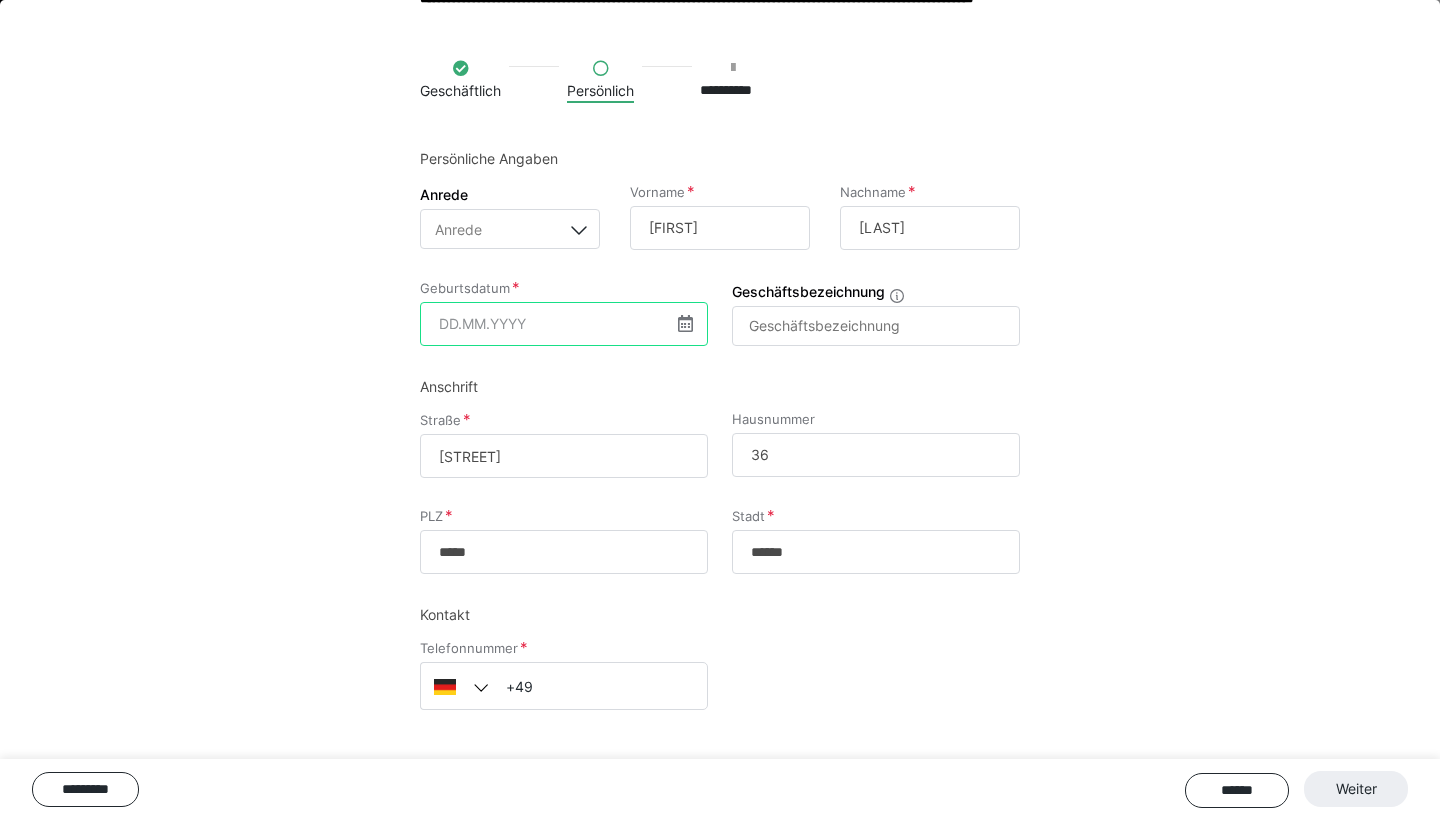 click at bounding box center [564, 324] 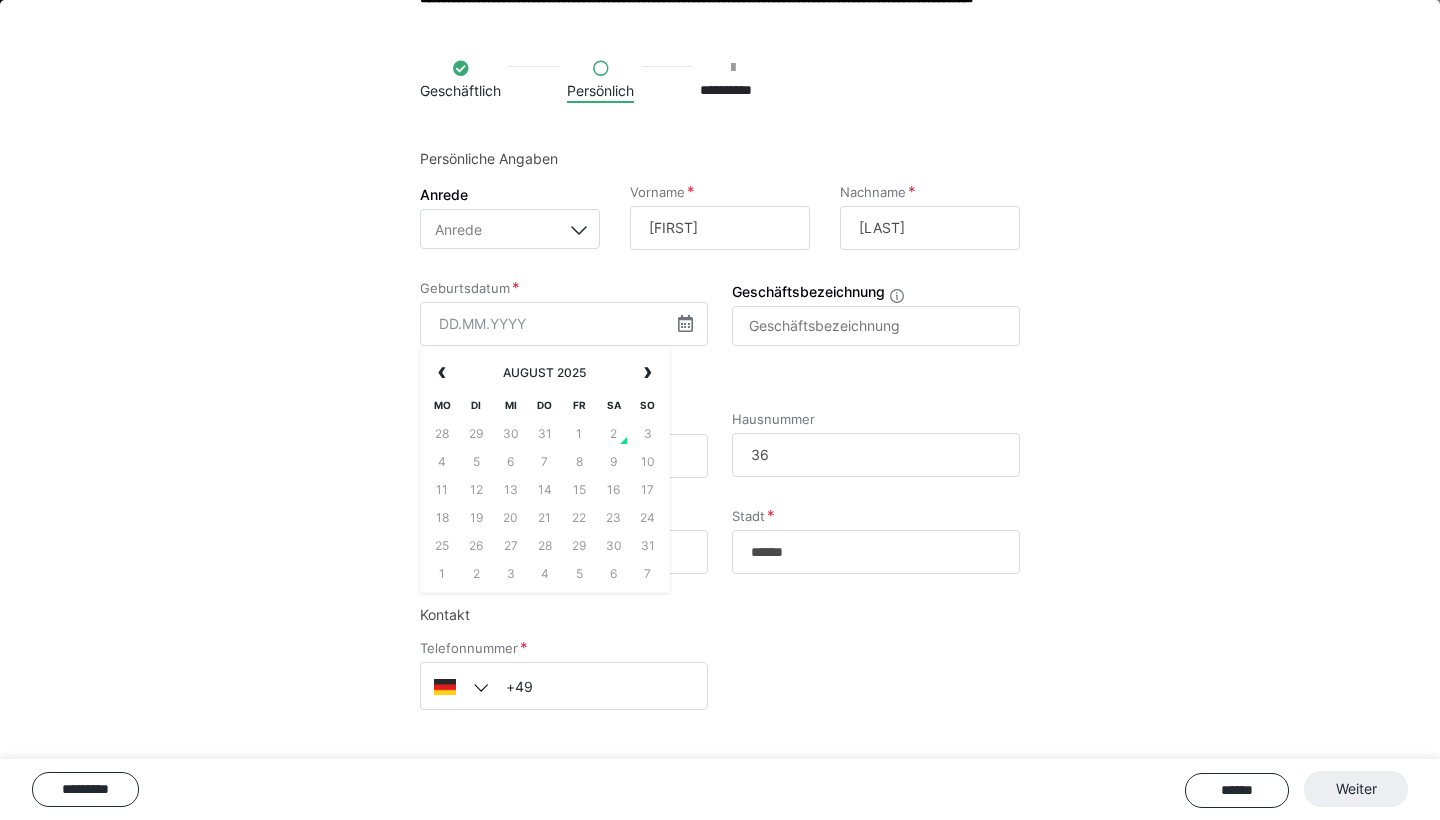 click on "8" at bounding box center (579, 462) 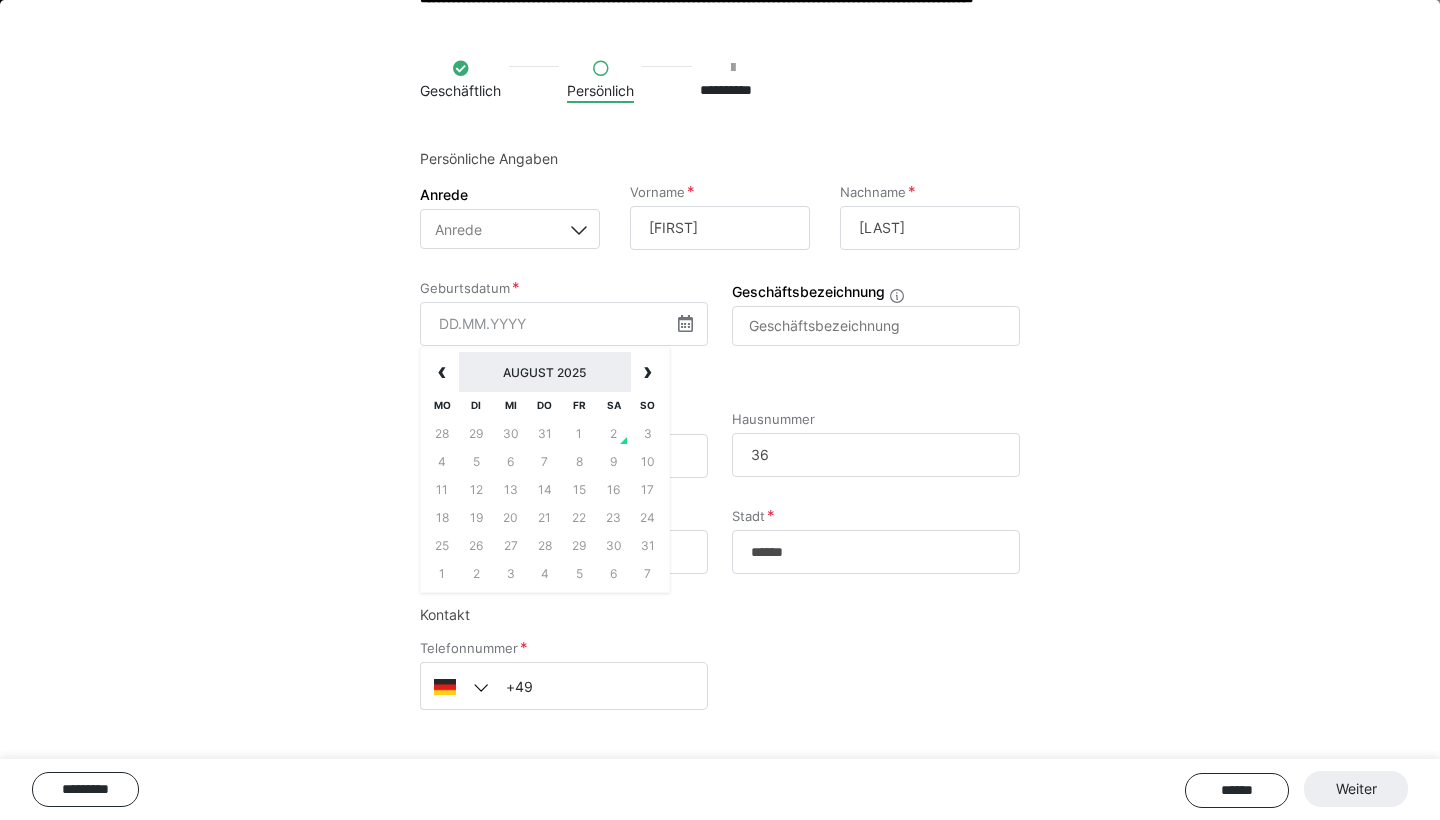 click on "August 2025" at bounding box center [544, 372] 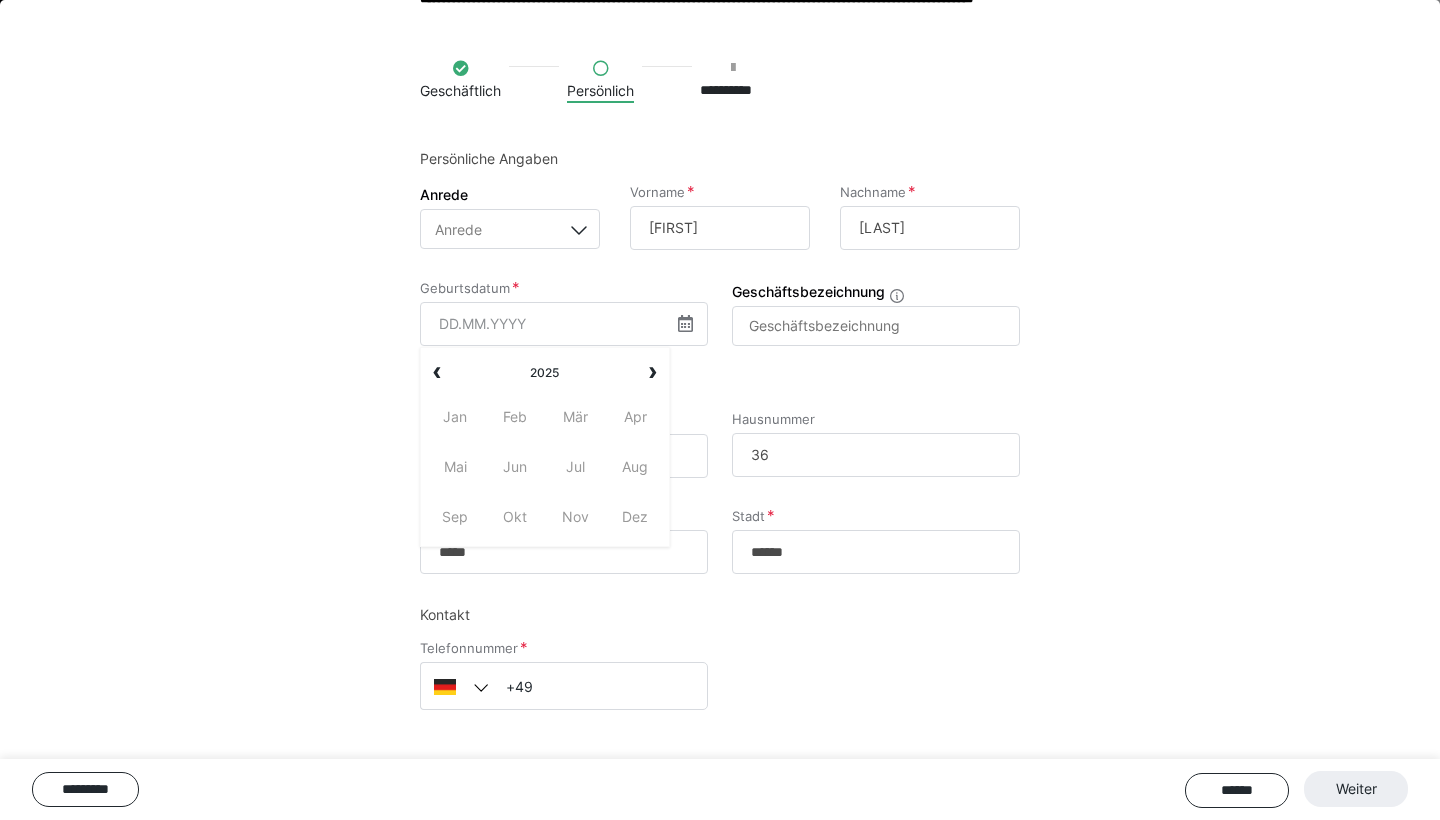 click on "2025" at bounding box center (545, 372) 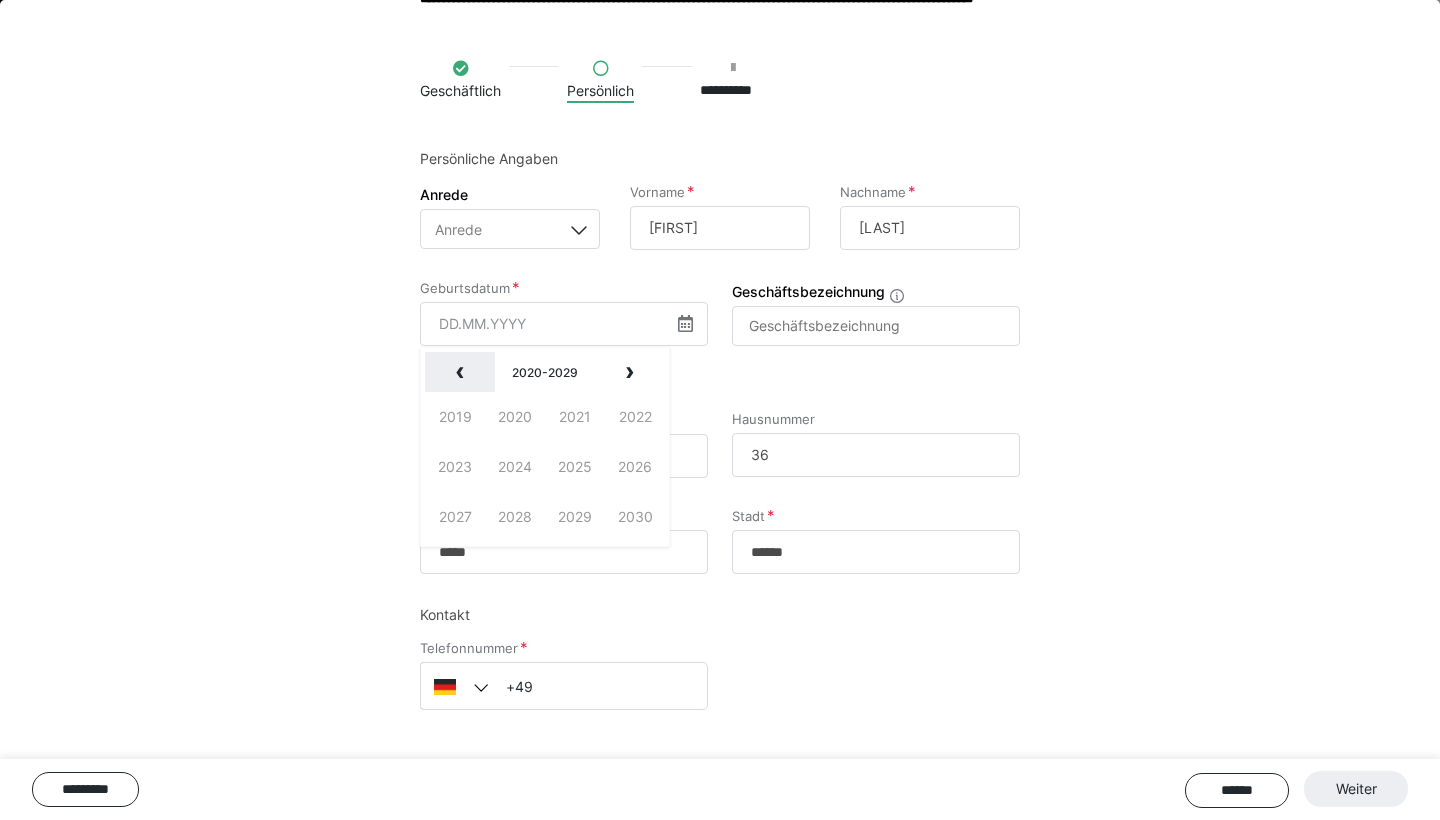 click on "‹" at bounding box center [460, 372] 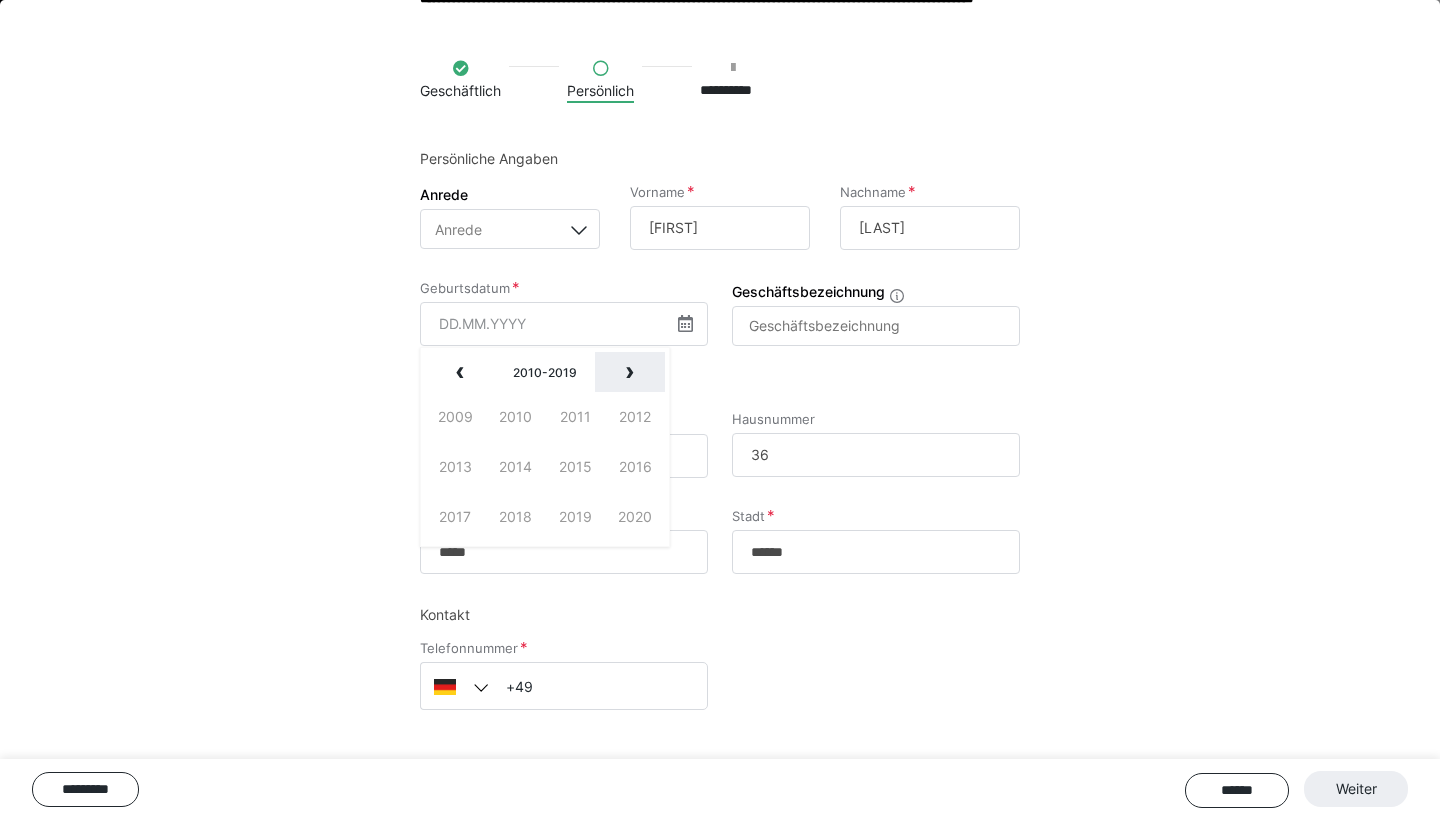 click on "›" at bounding box center (630, 372) 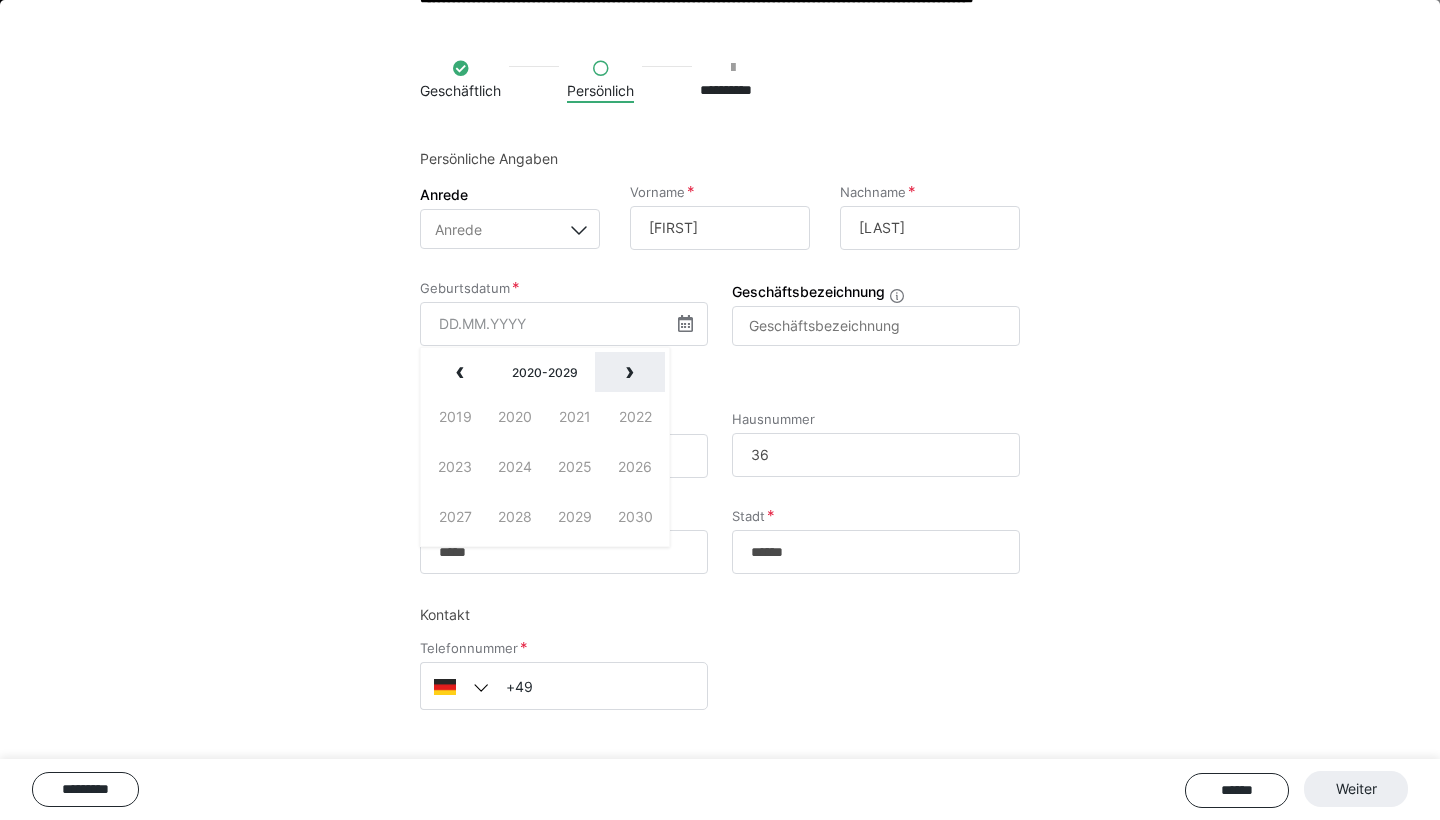 click on "›" at bounding box center [630, 372] 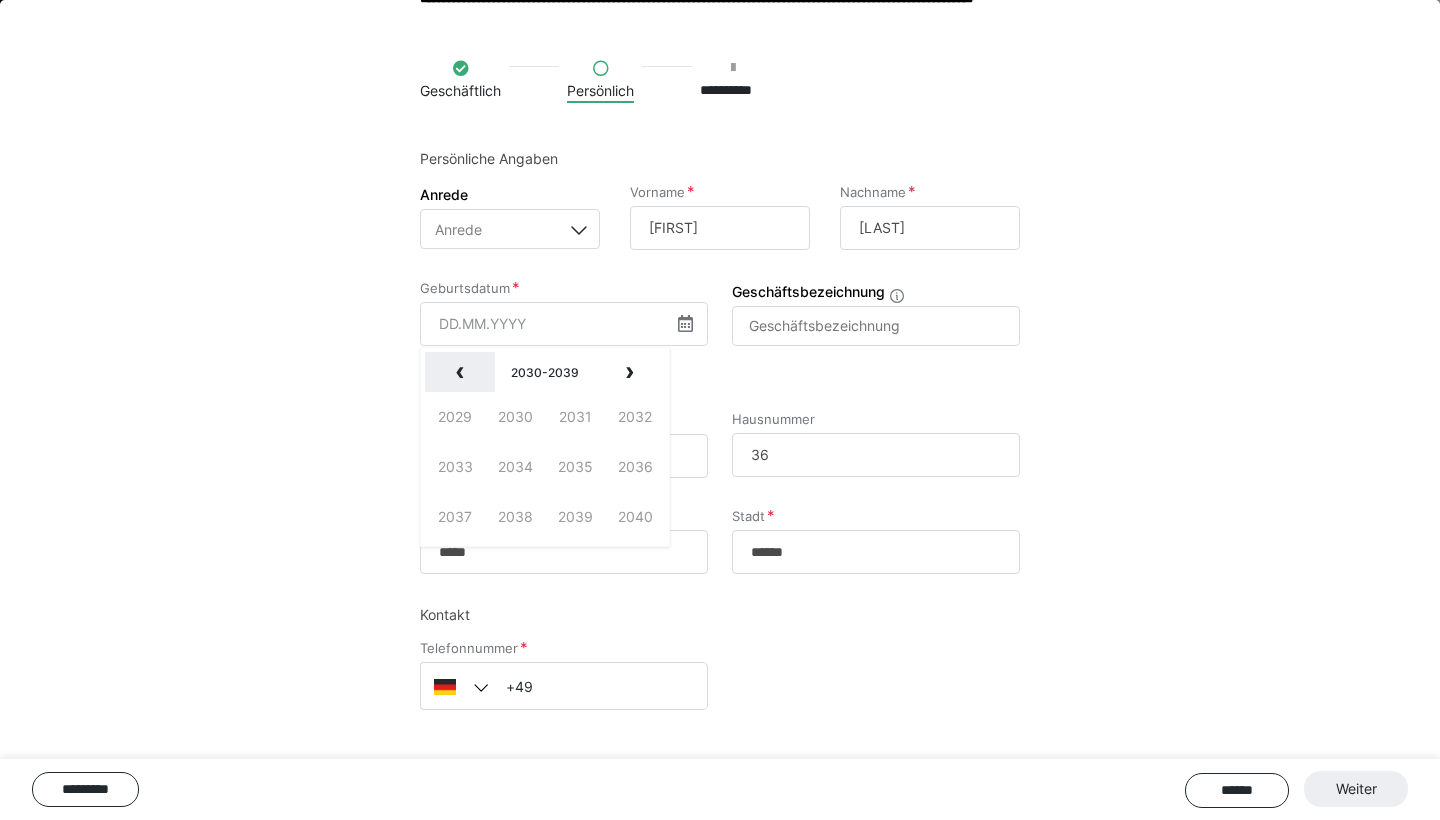 click on "‹" at bounding box center [460, 372] 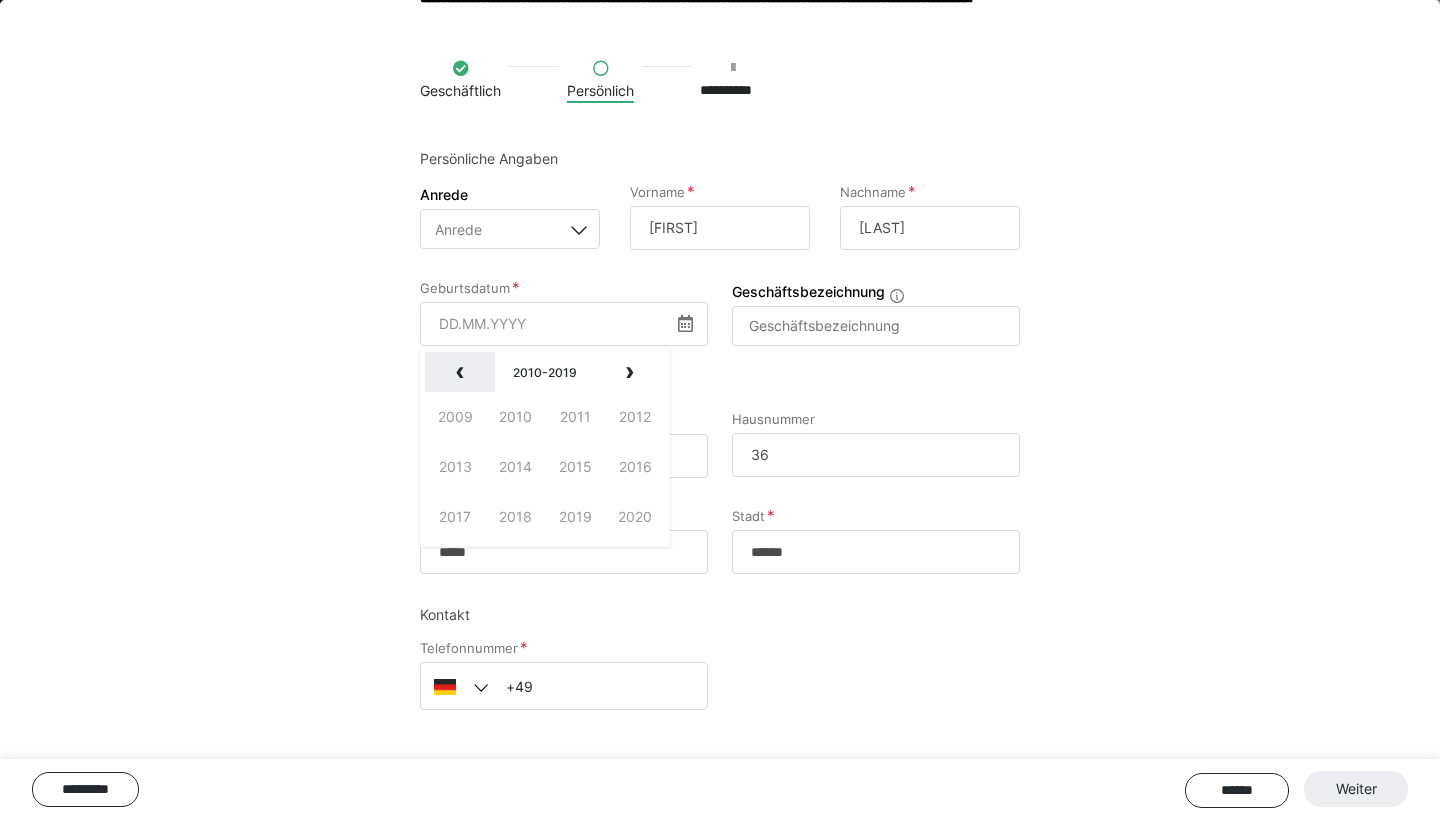 click on "‹" at bounding box center [460, 372] 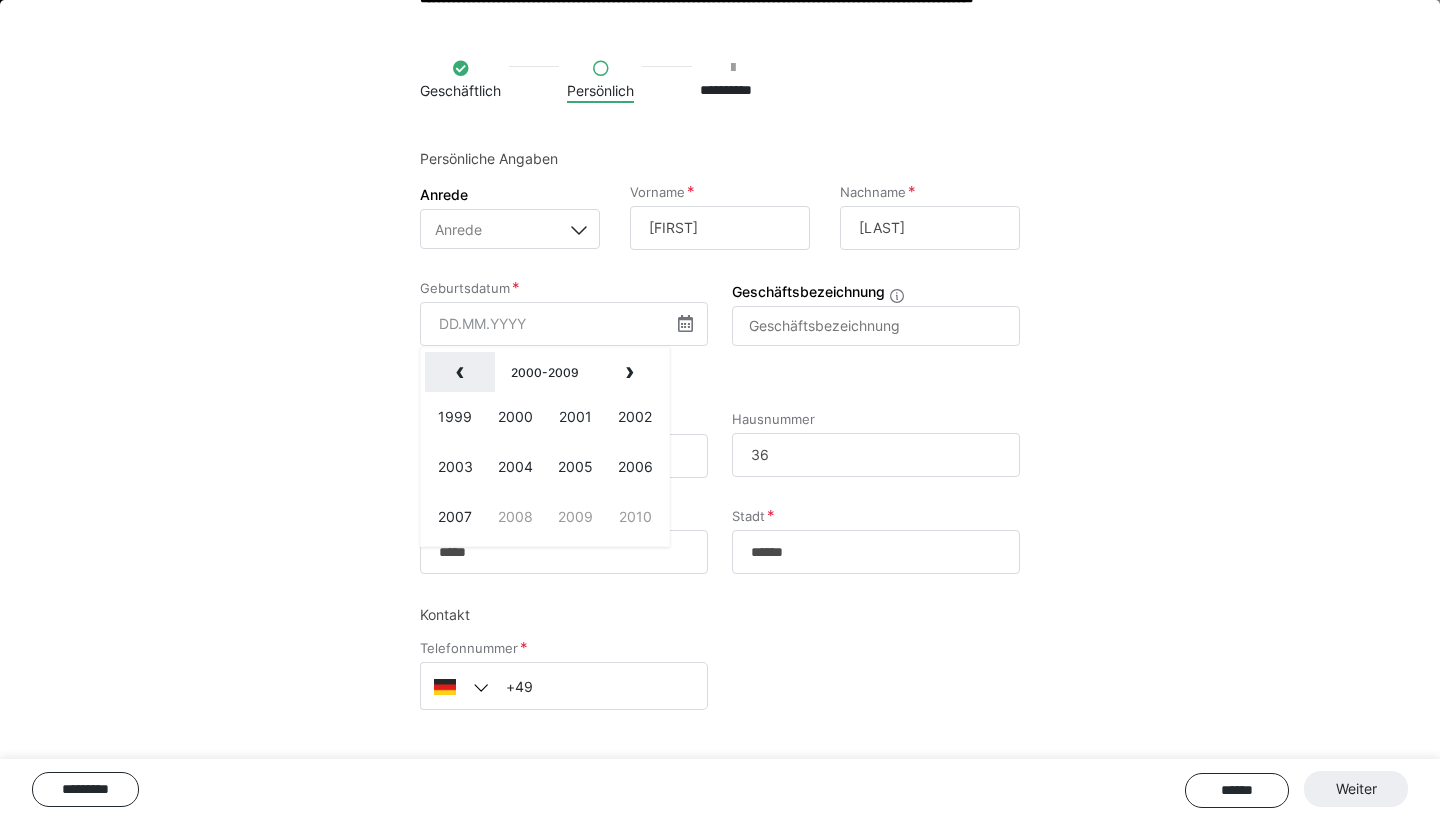 click on "‹" at bounding box center (460, 372) 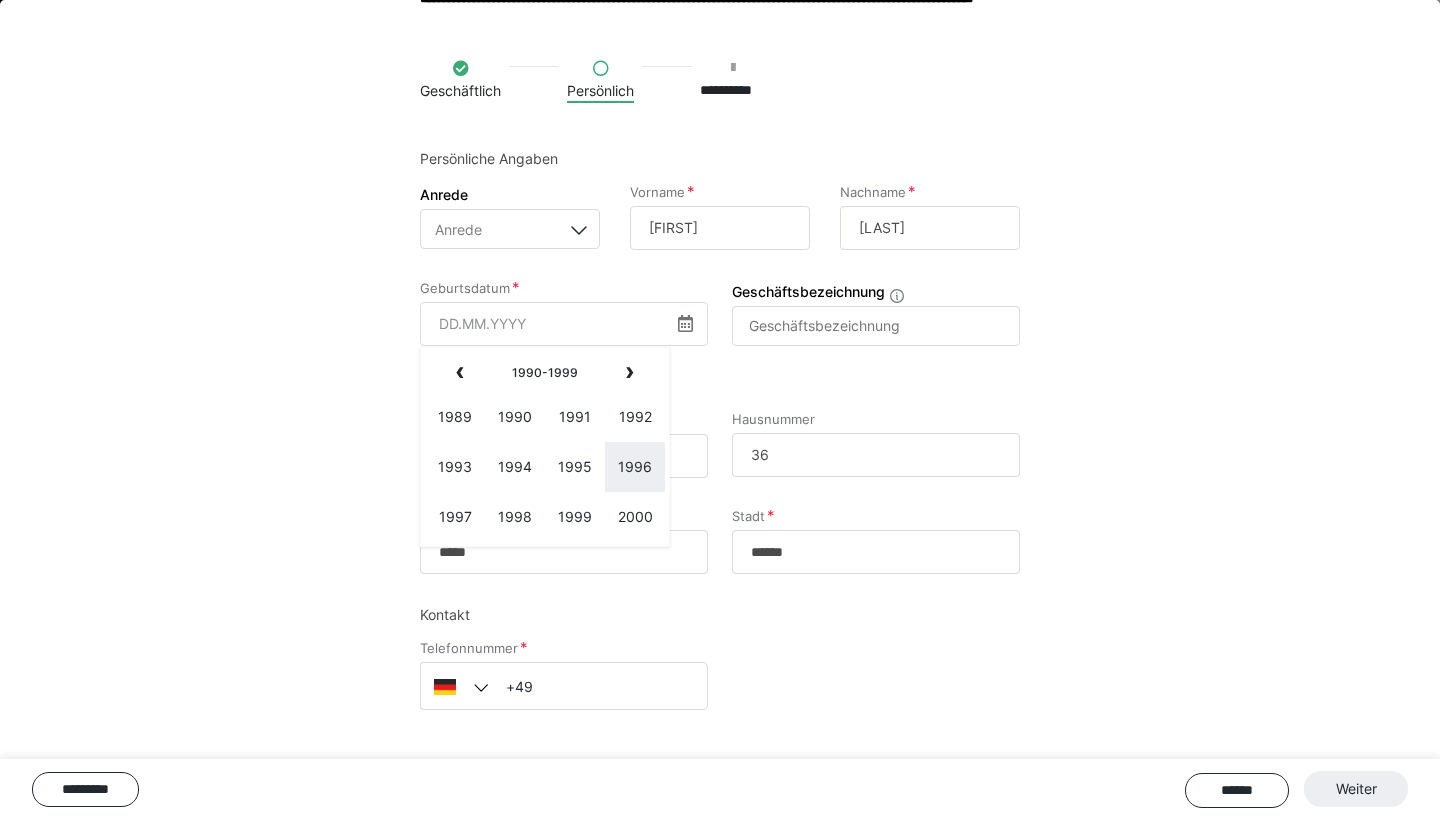 click on "1996" at bounding box center (635, 467) 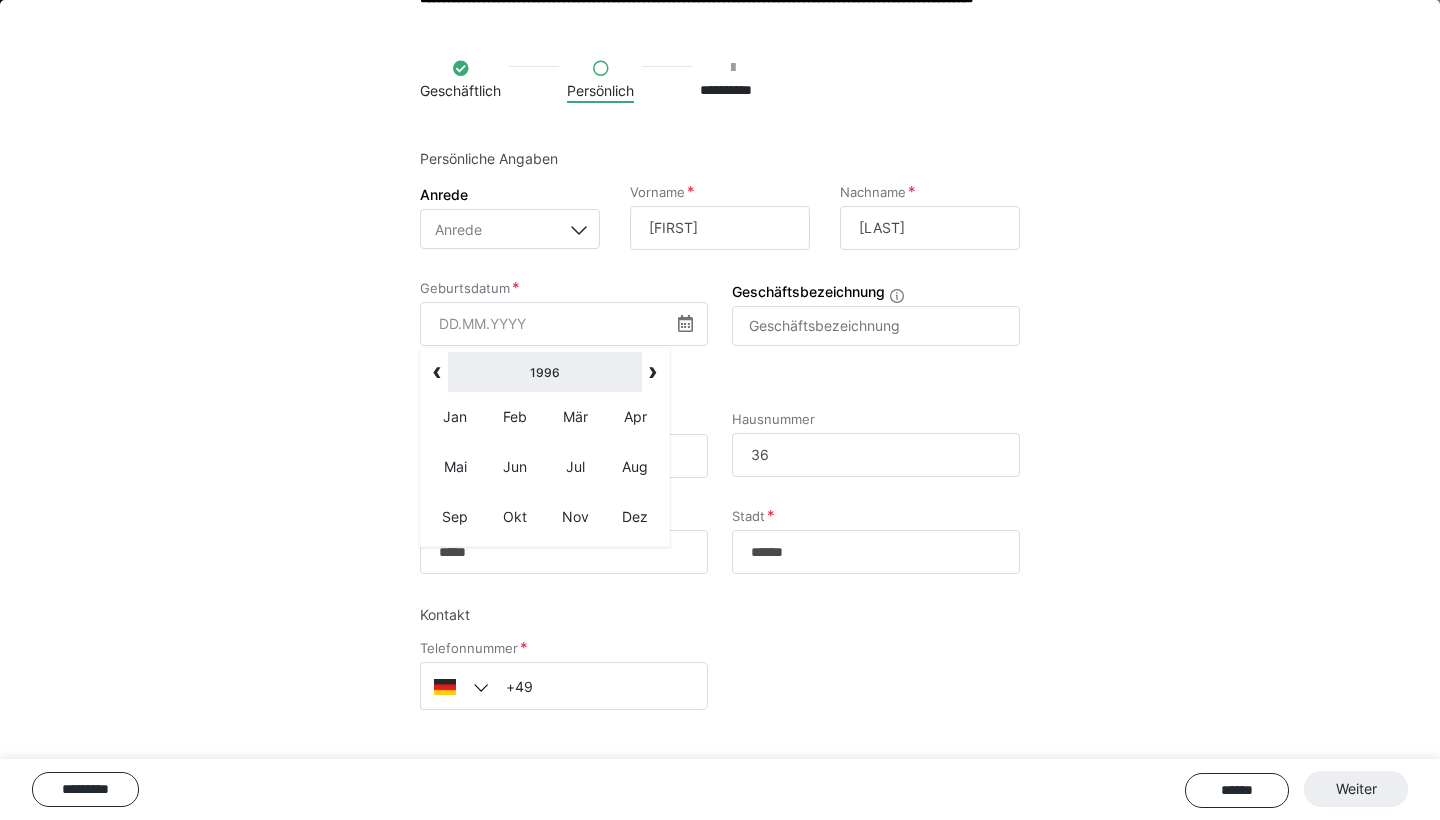 click on "1996" at bounding box center [545, 372] 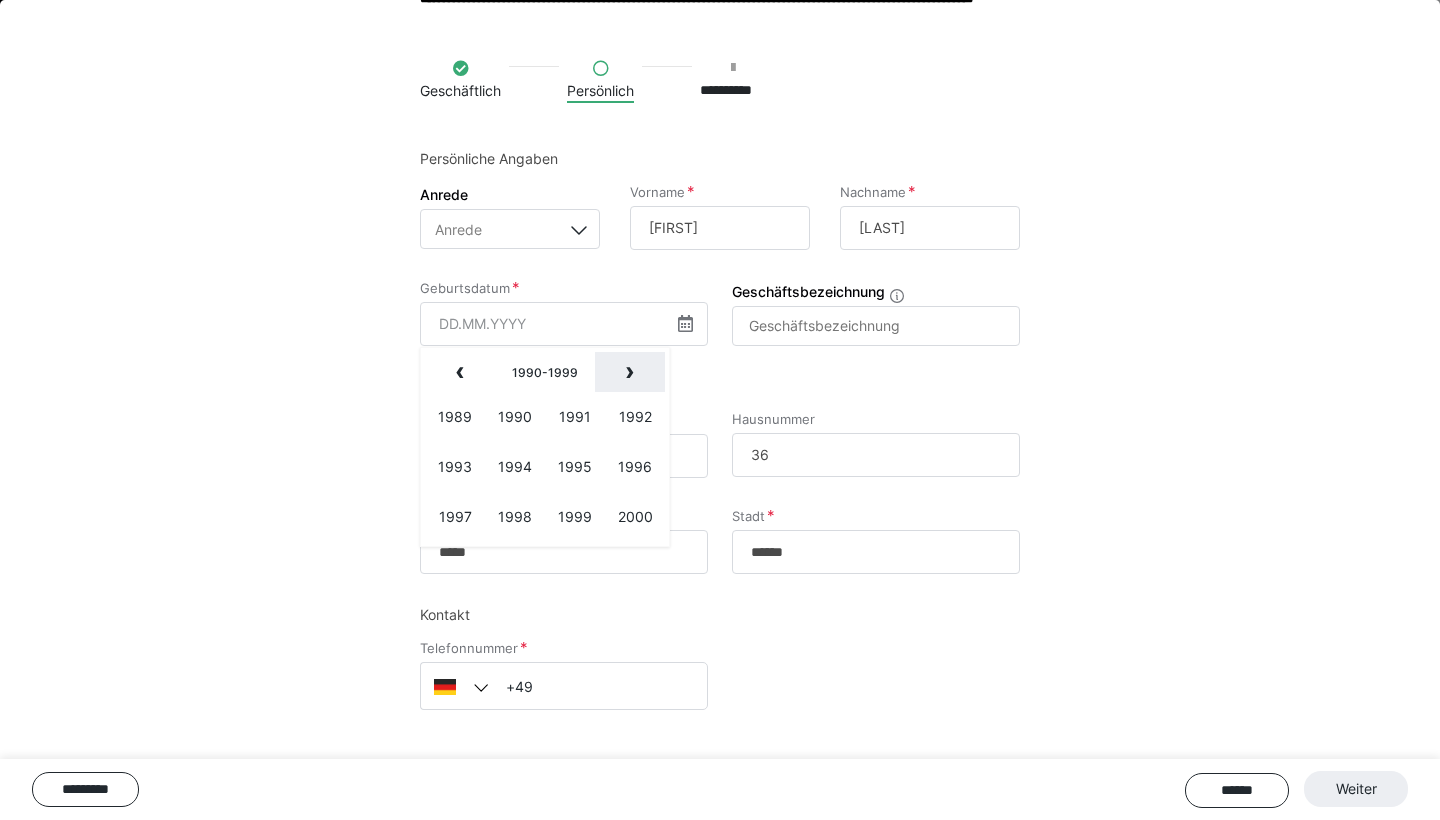 click on "›" at bounding box center (630, 372) 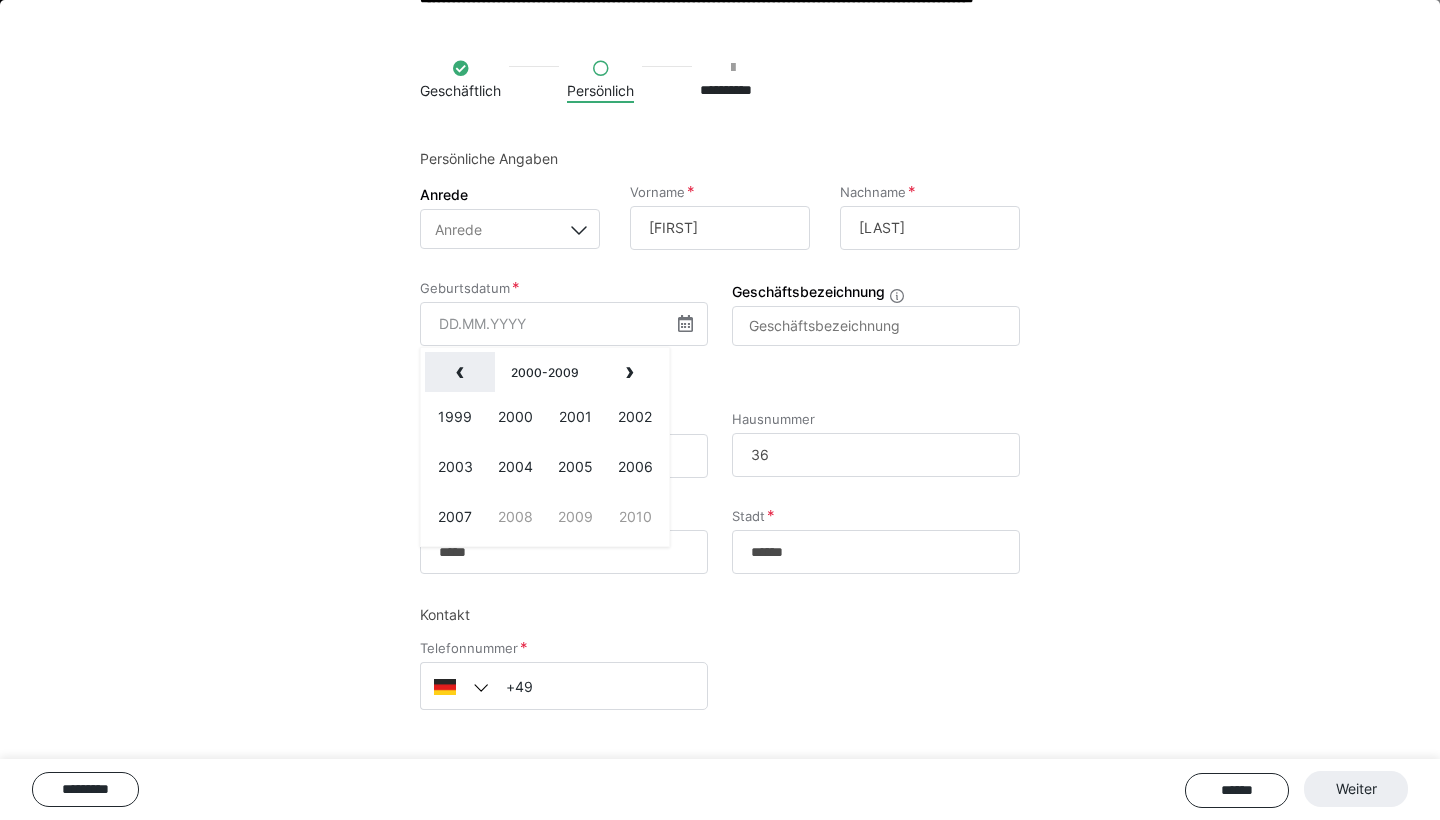 click on "‹" at bounding box center (460, 372) 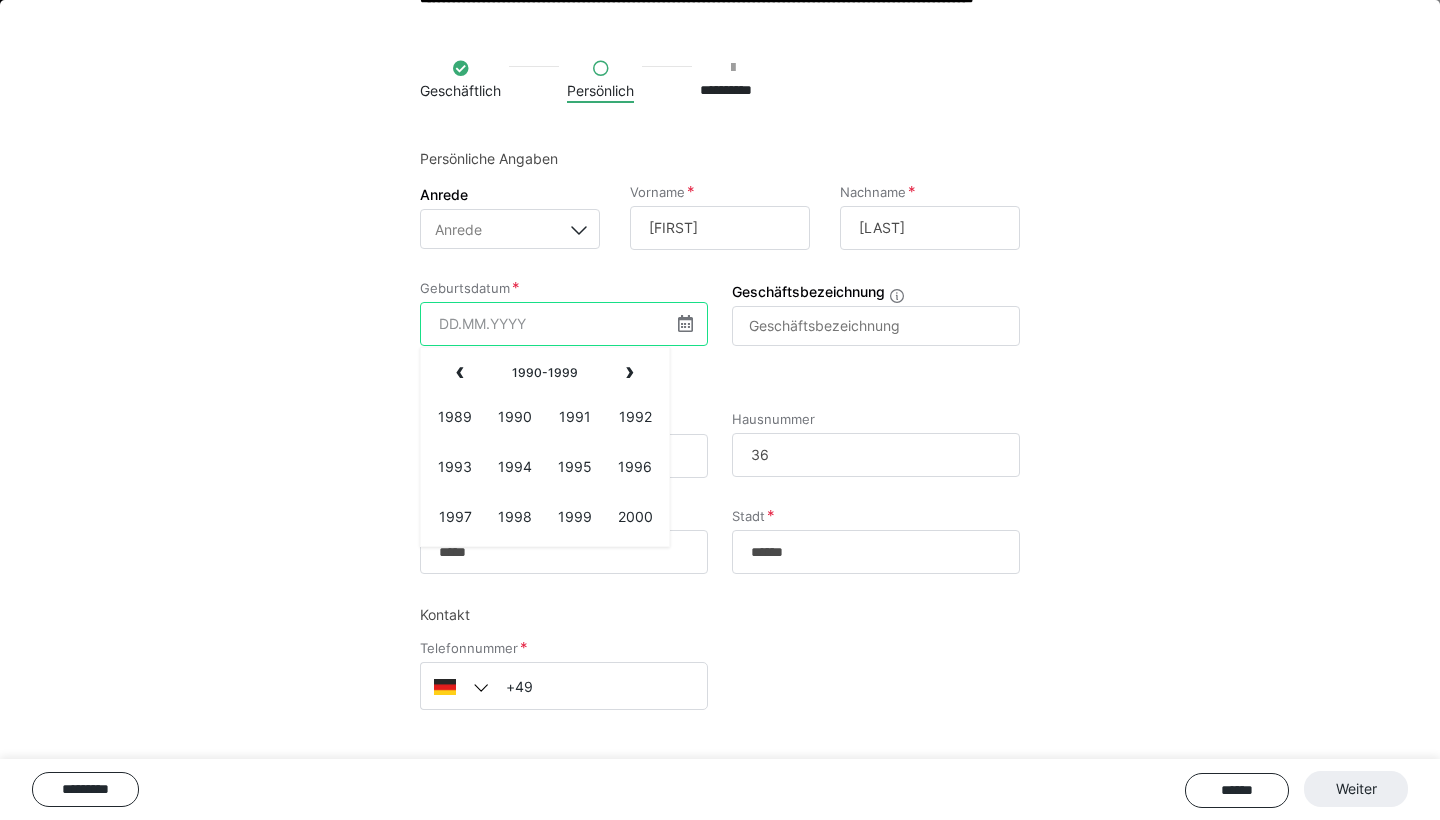click at bounding box center [564, 324] 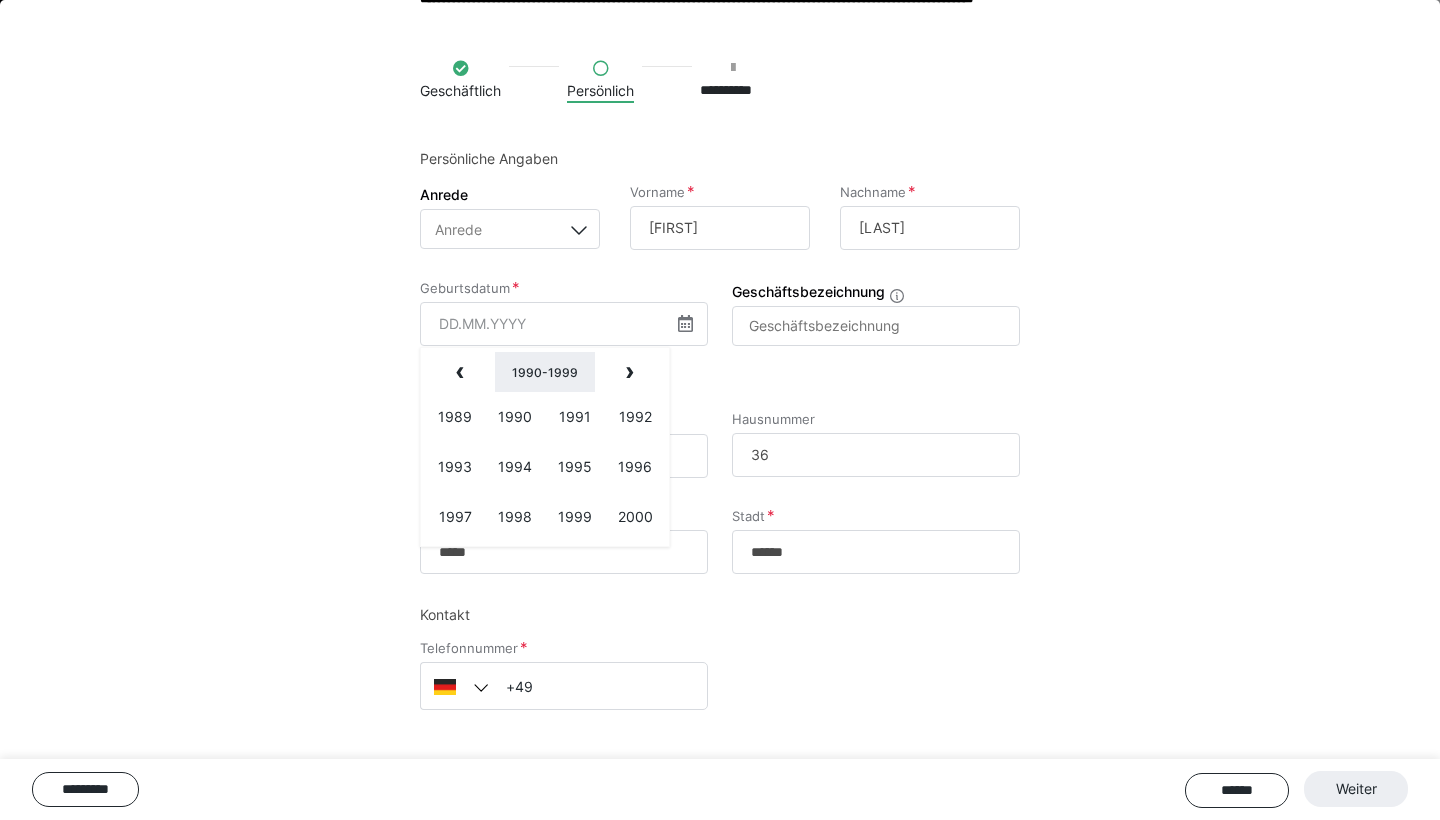 click on "1990-1999" at bounding box center (545, 372) 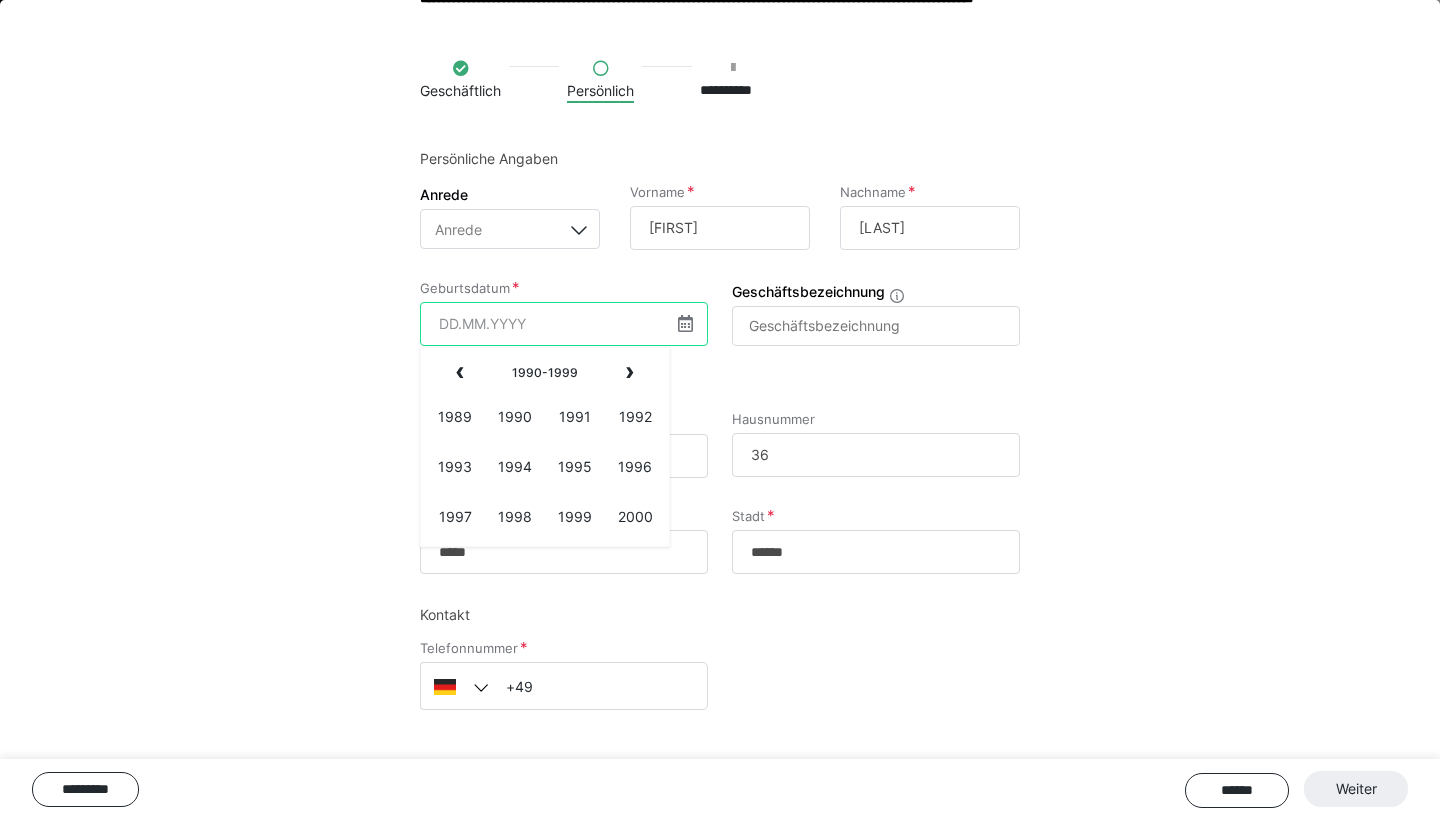 click at bounding box center (564, 324) 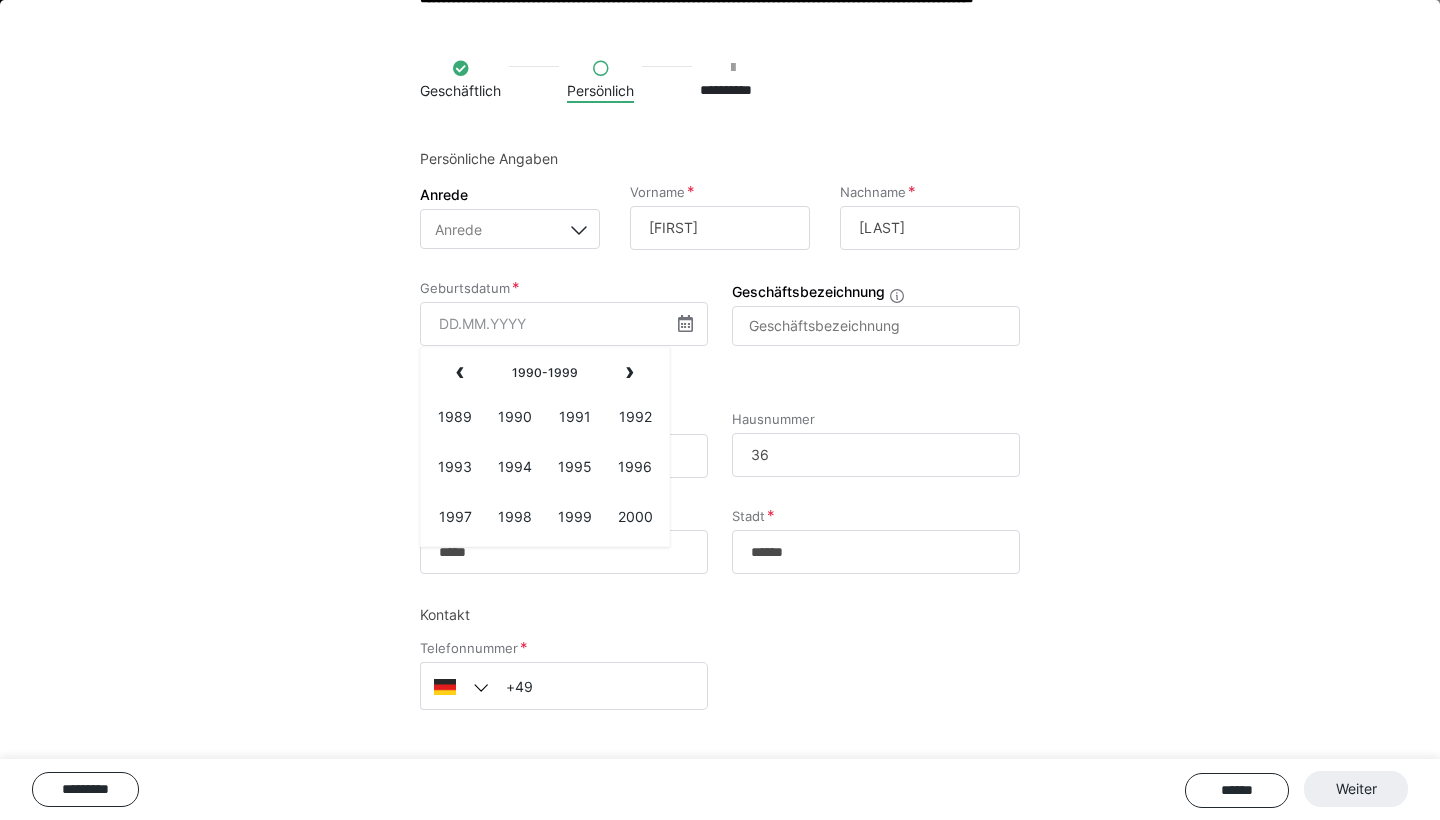 click at bounding box center [685, 323] 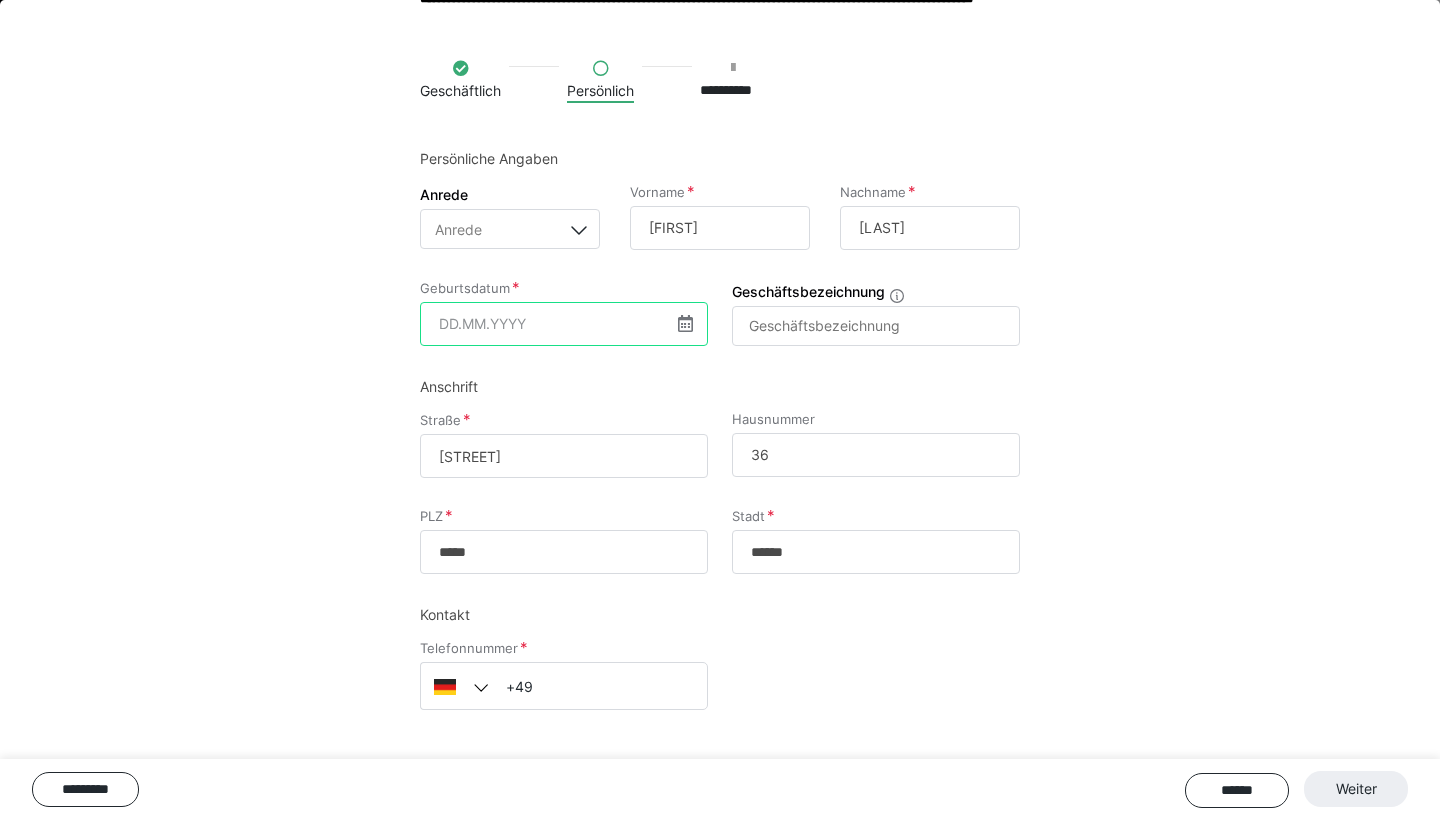 click at bounding box center (564, 324) 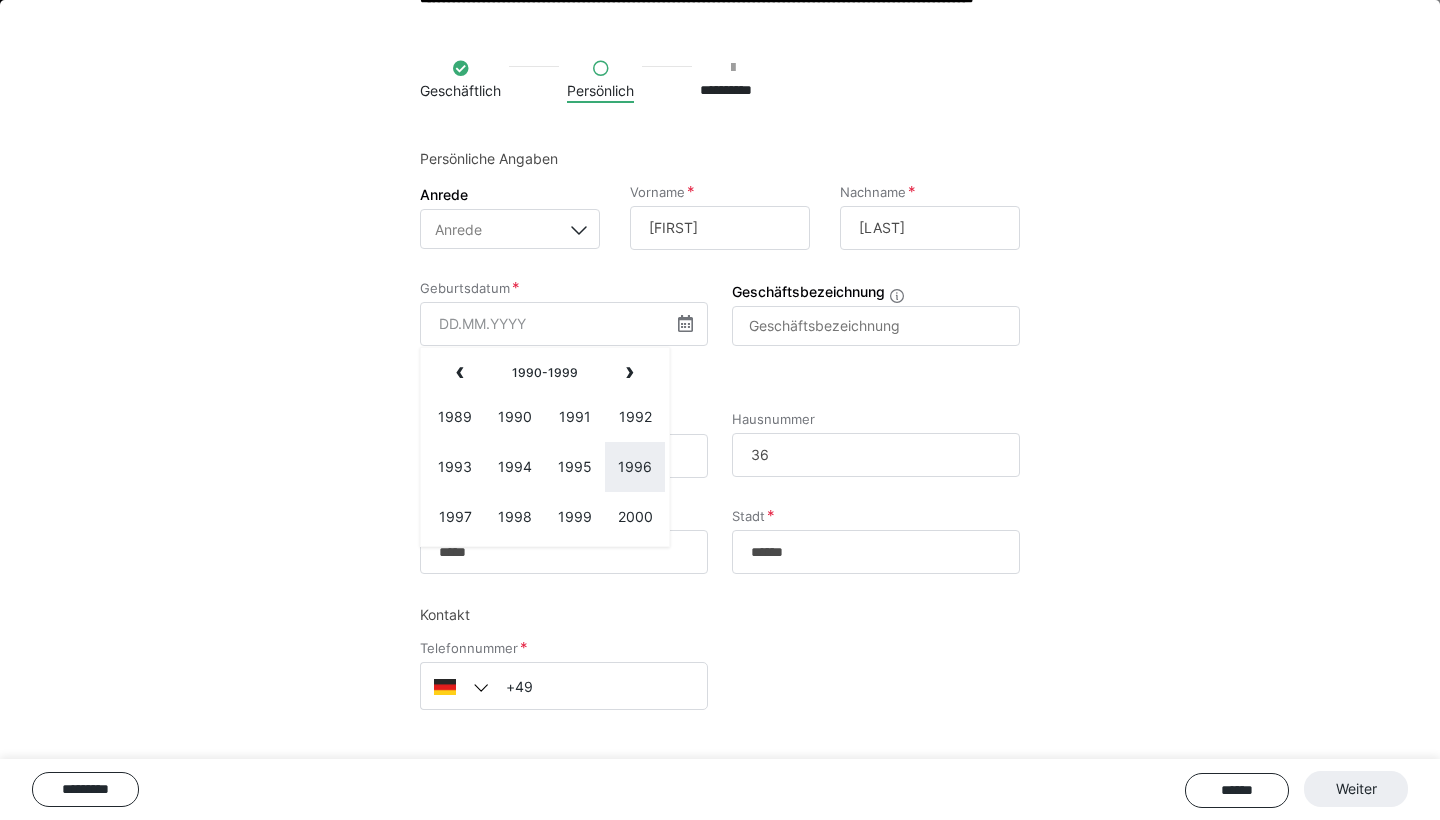 click on "1996" at bounding box center (635, 467) 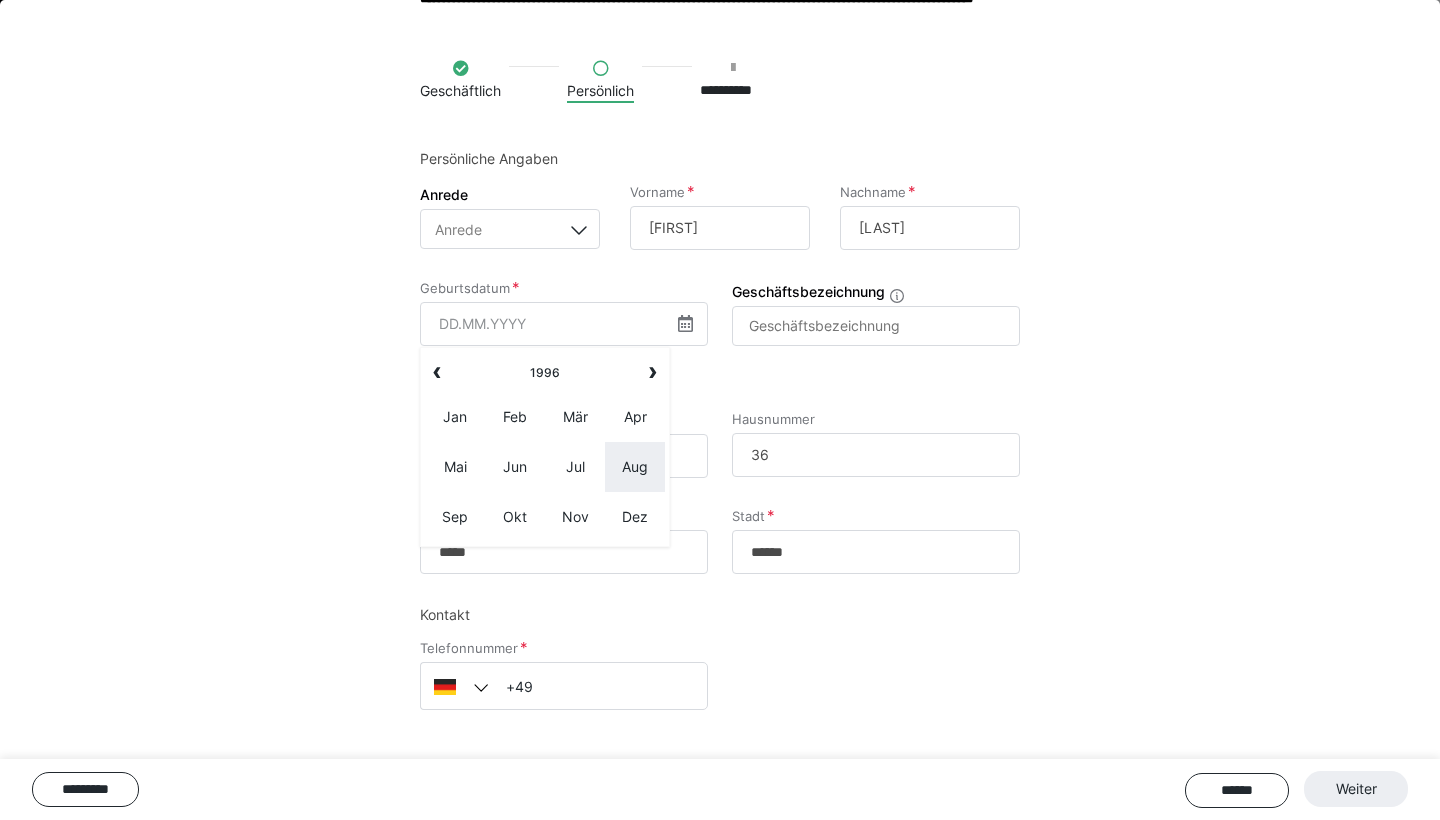 click on "Aug" at bounding box center [635, 467] 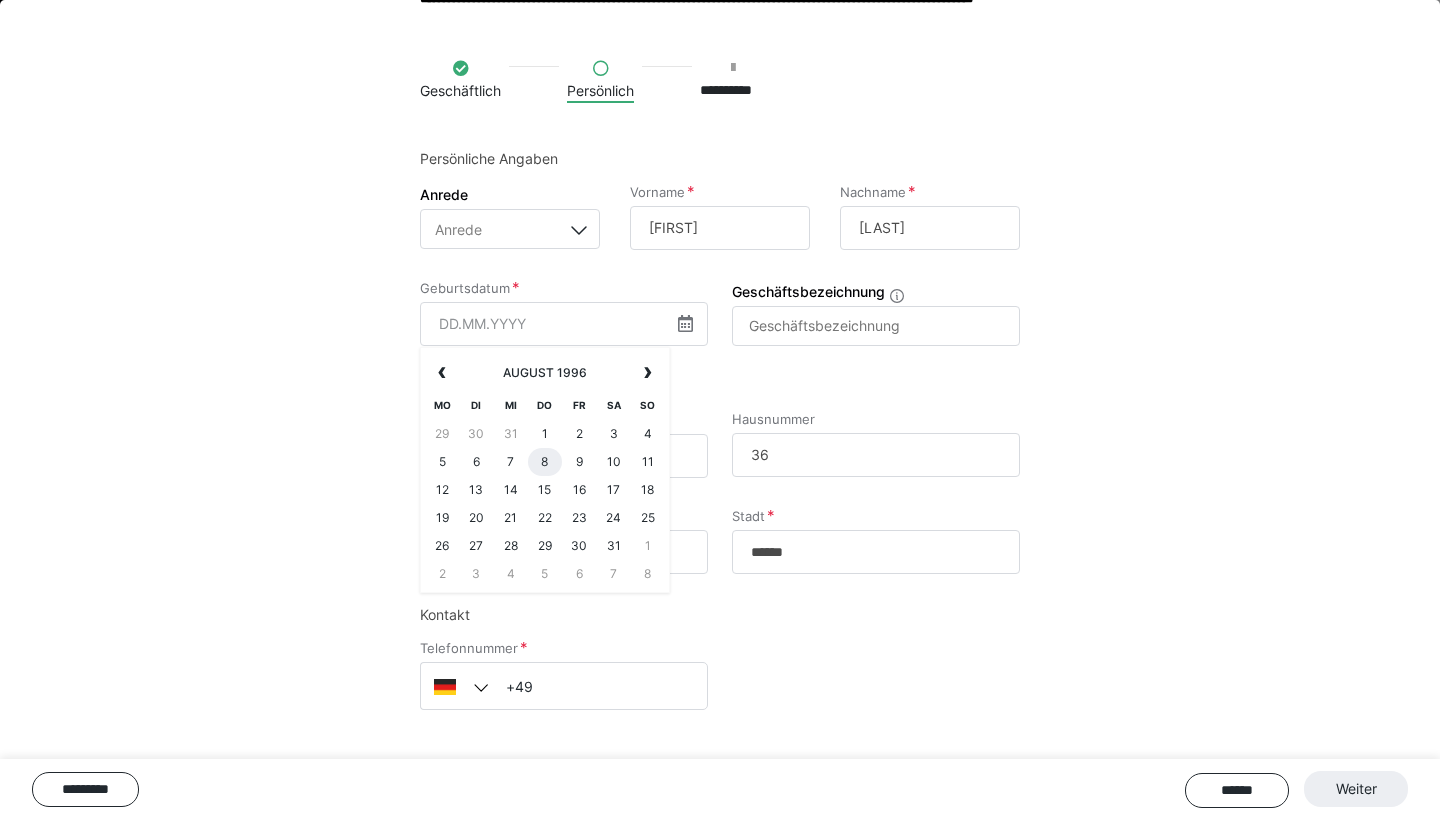 click on "8" at bounding box center [545, 462] 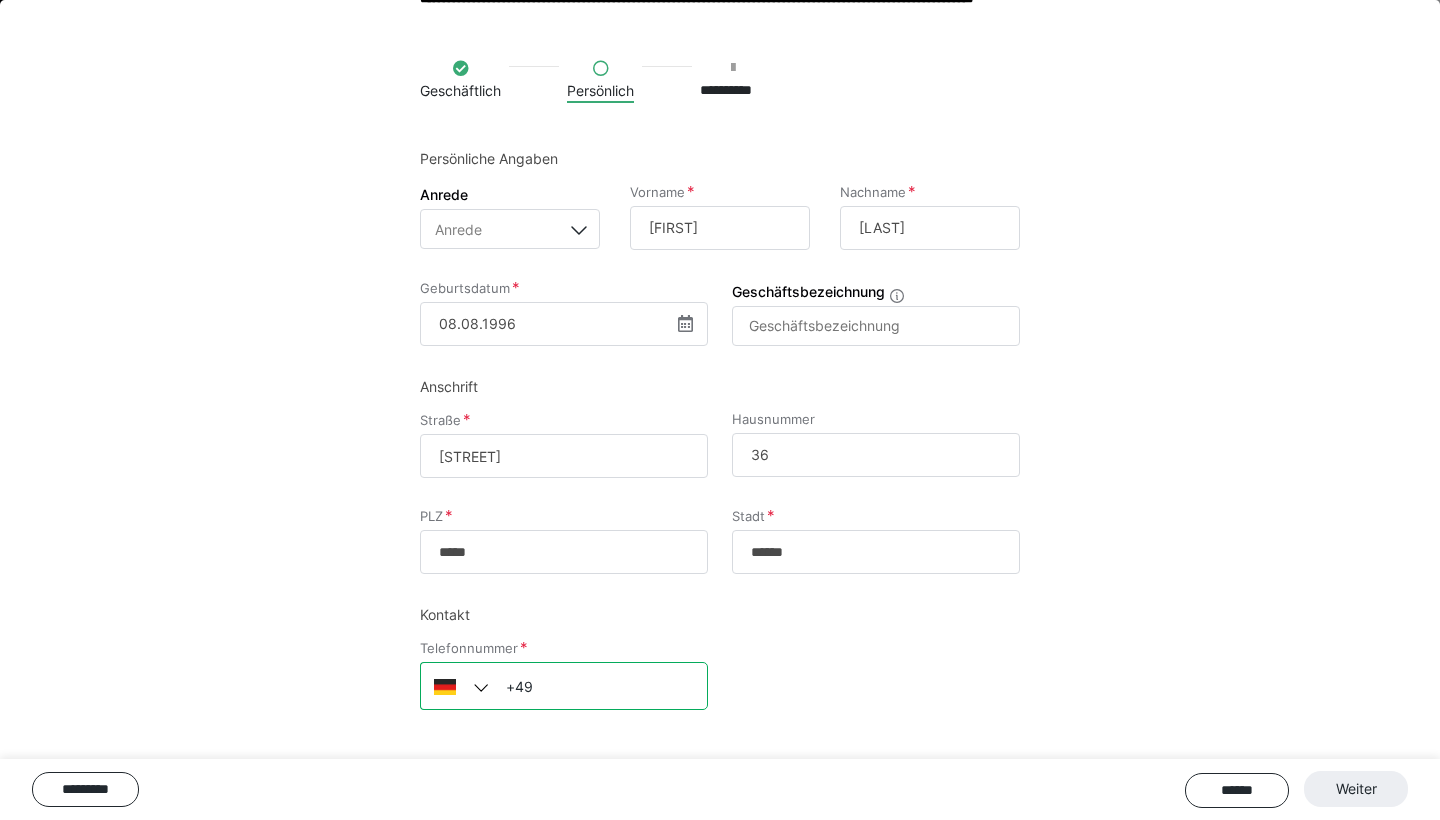 click on "+49" at bounding box center (564, 686) 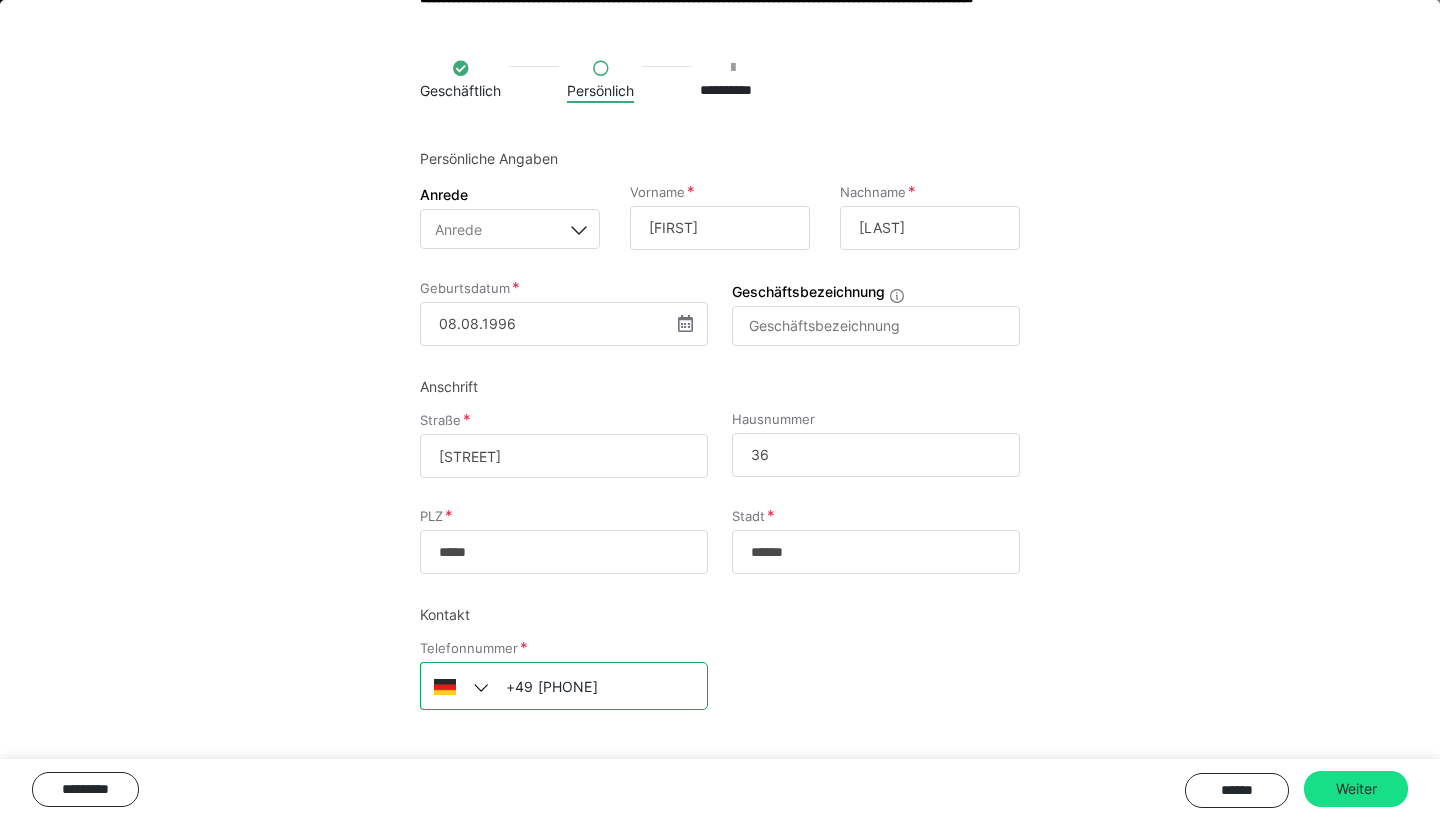 type on "+49 [PHONE]" 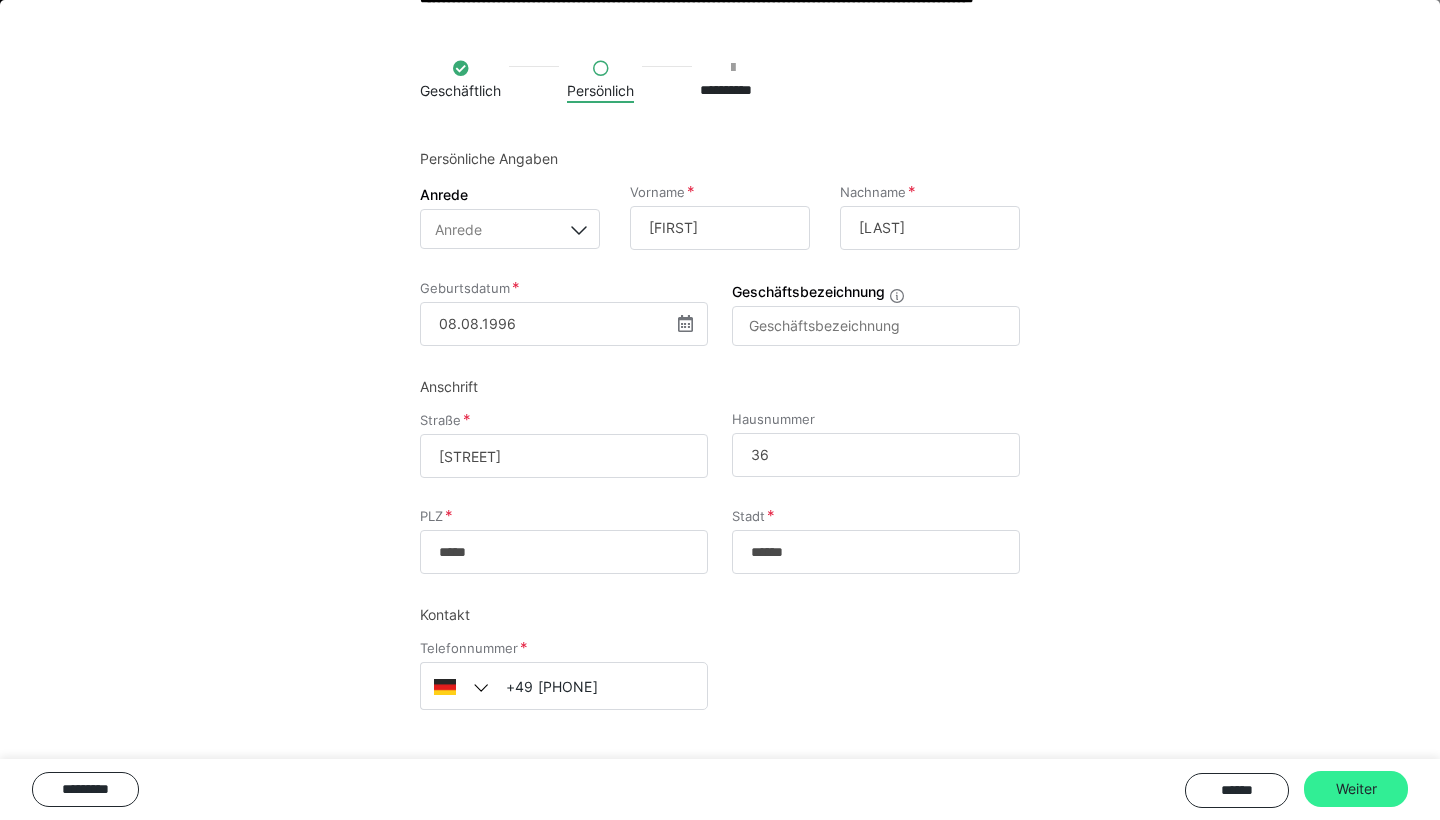 click on "Weiter" at bounding box center (1356, 789) 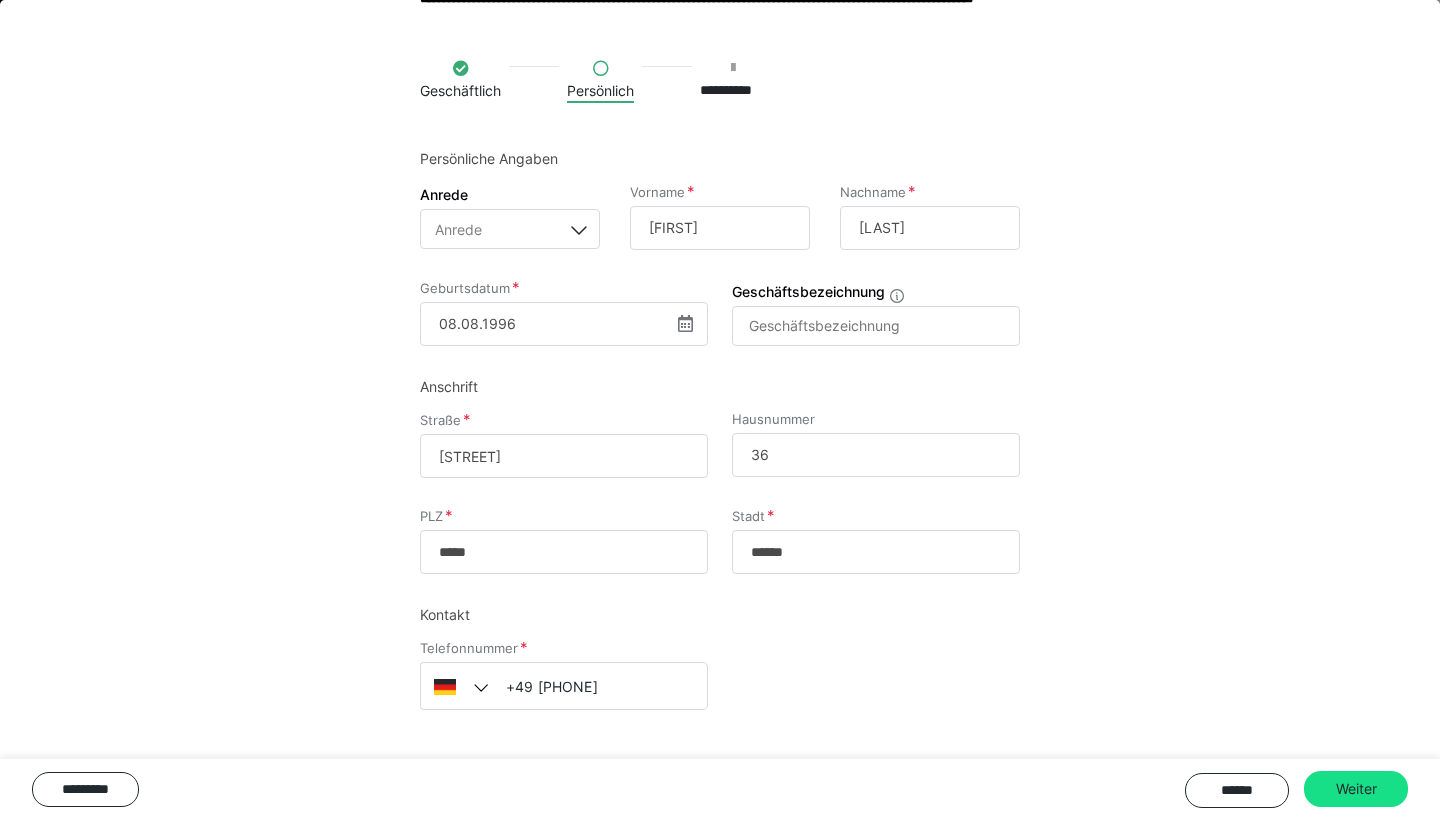 scroll, scrollTop: 0, scrollLeft: 0, axis: both 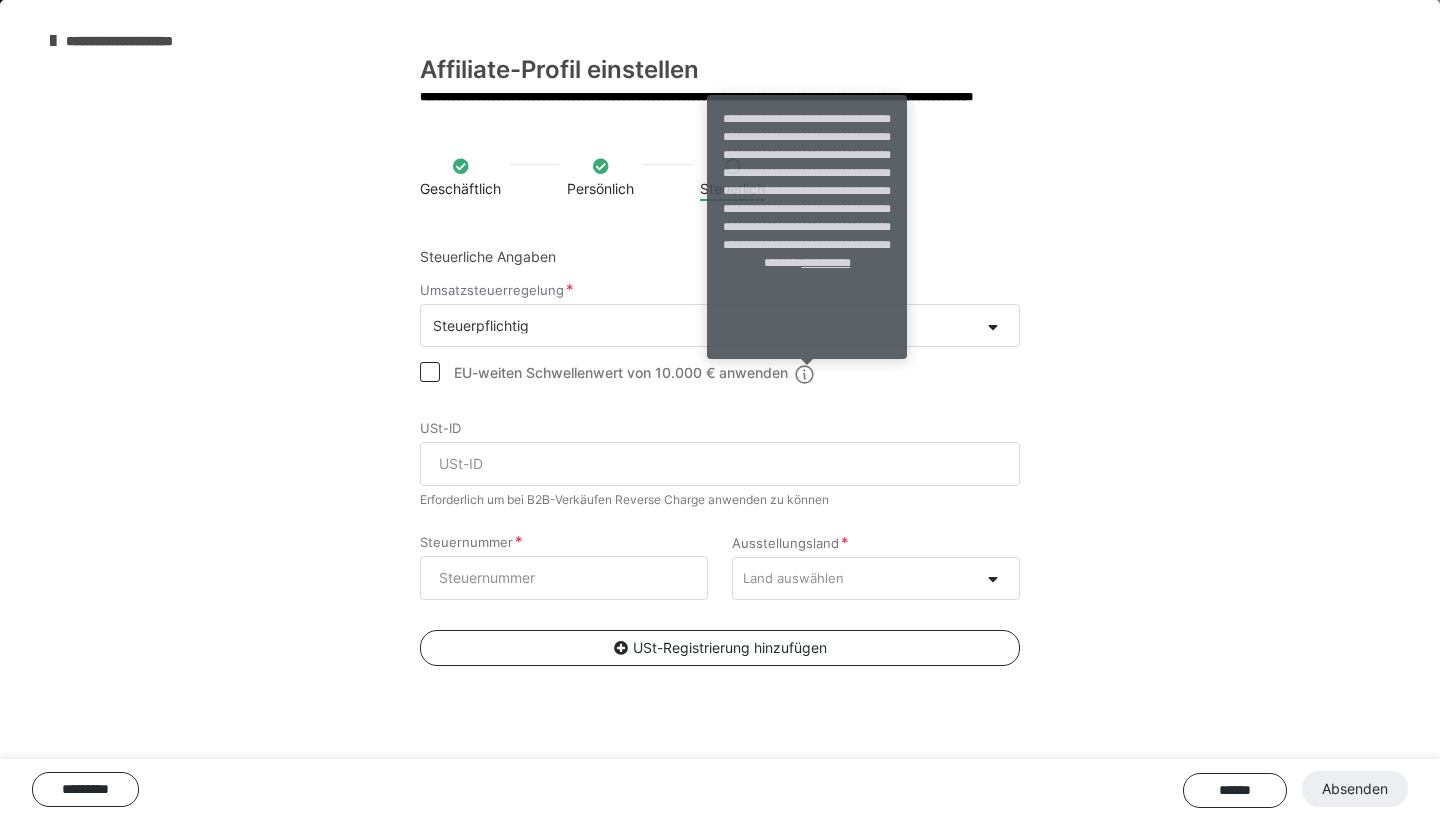 click 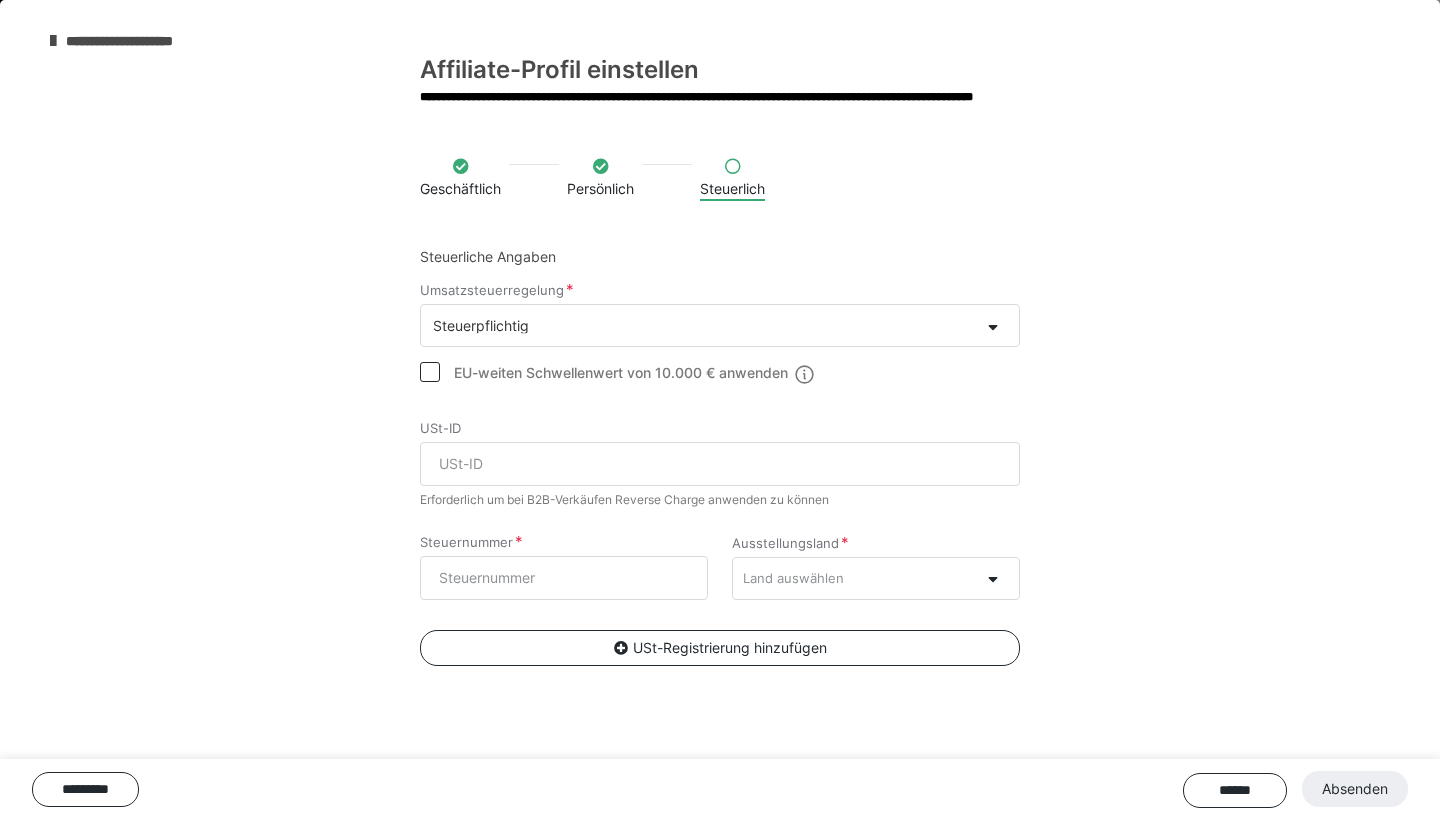 click at bounding box center [430, 372] 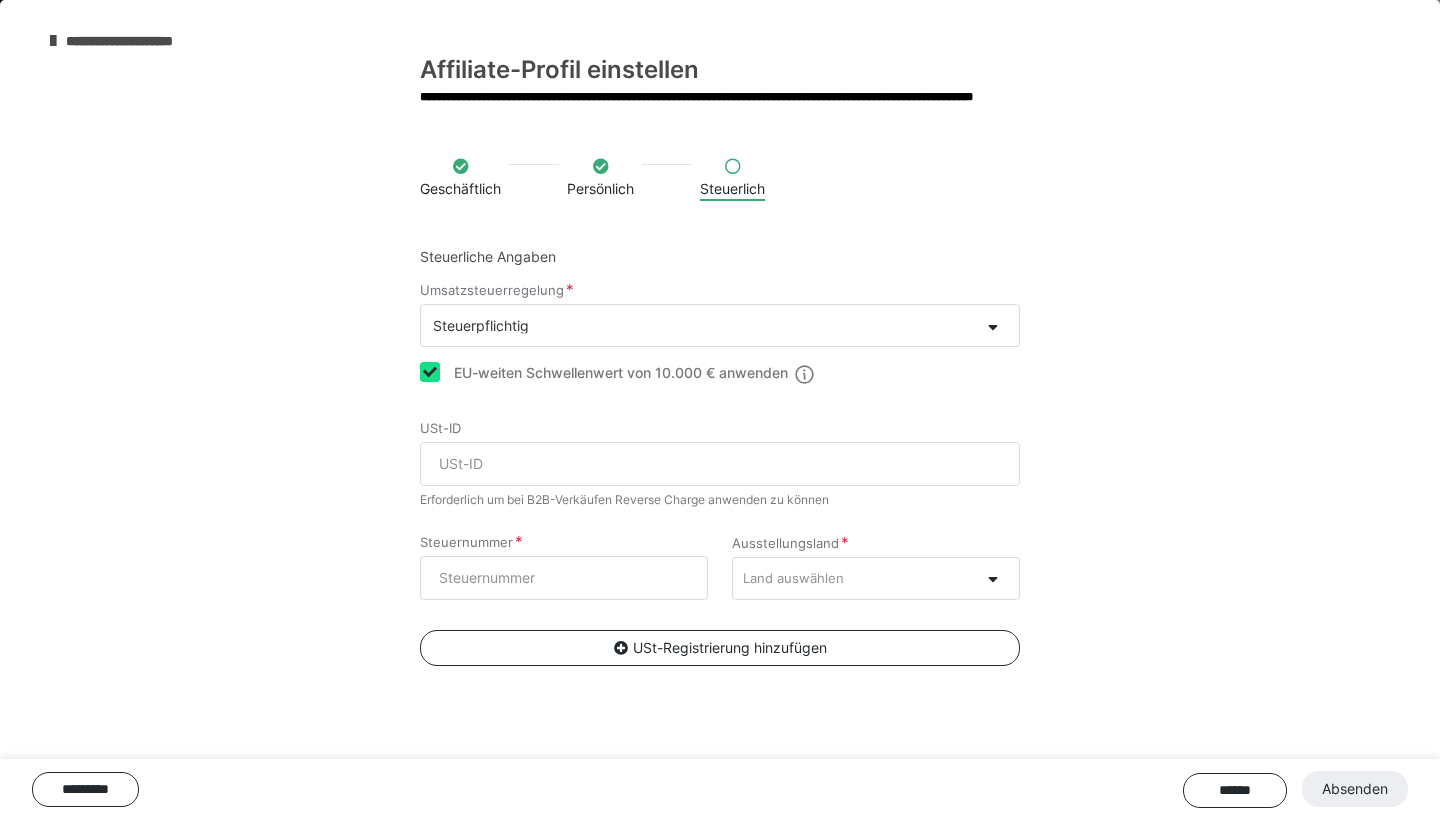 checkbox on "true" 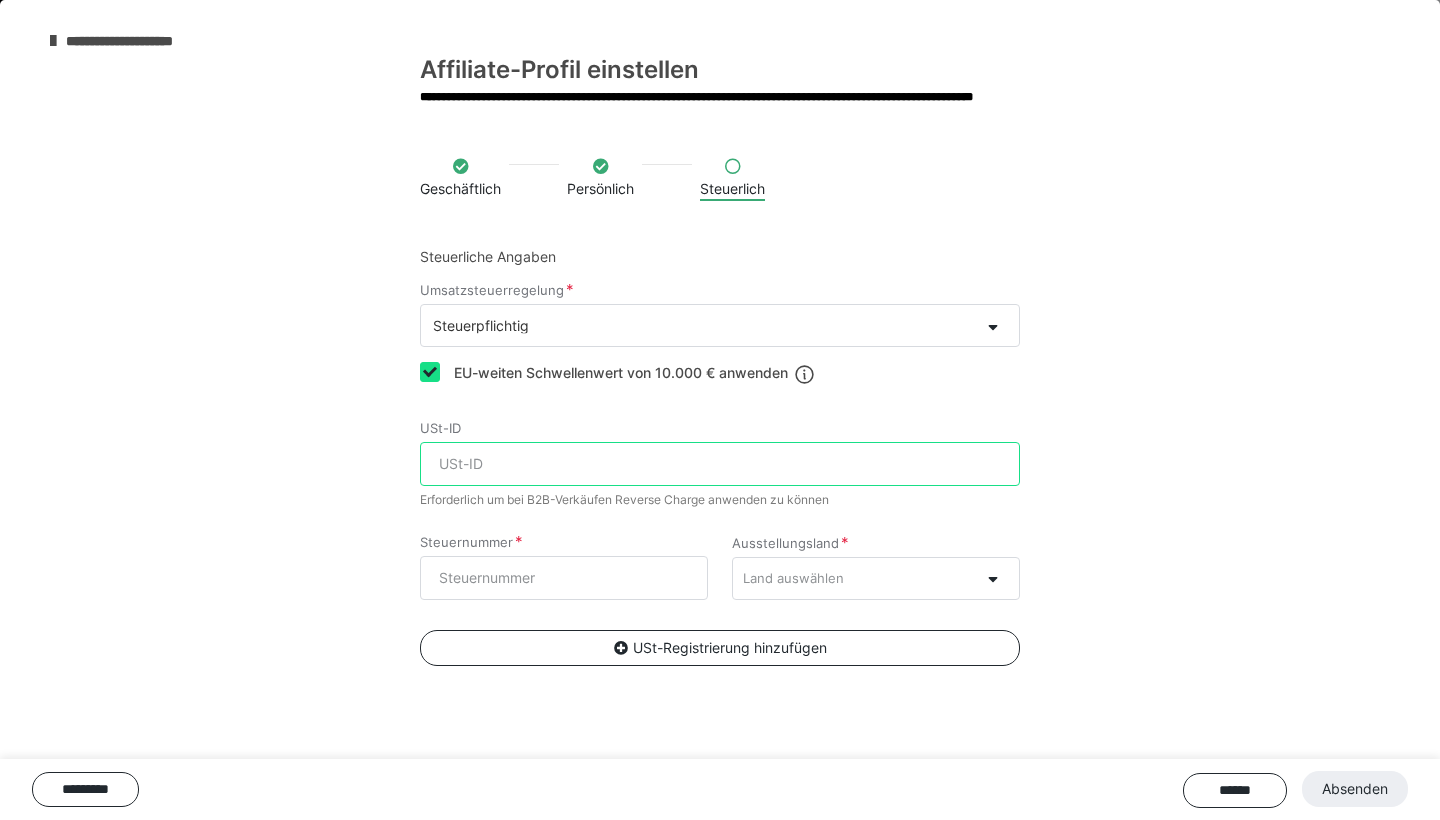 click on "USt-ID" at bounding box center (720, 464) 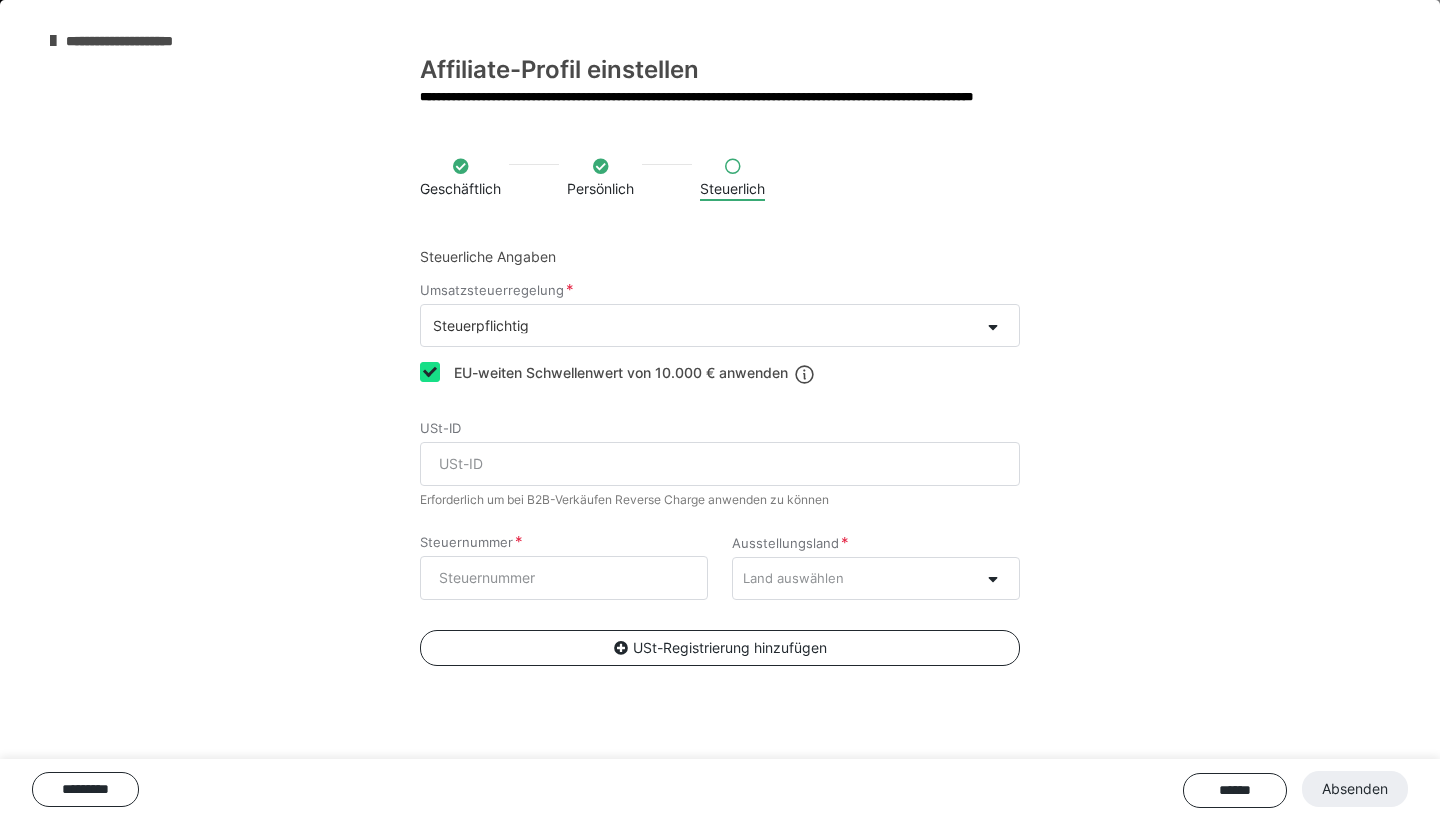 click on "Land auswählen" at bounding box center (793, 578) 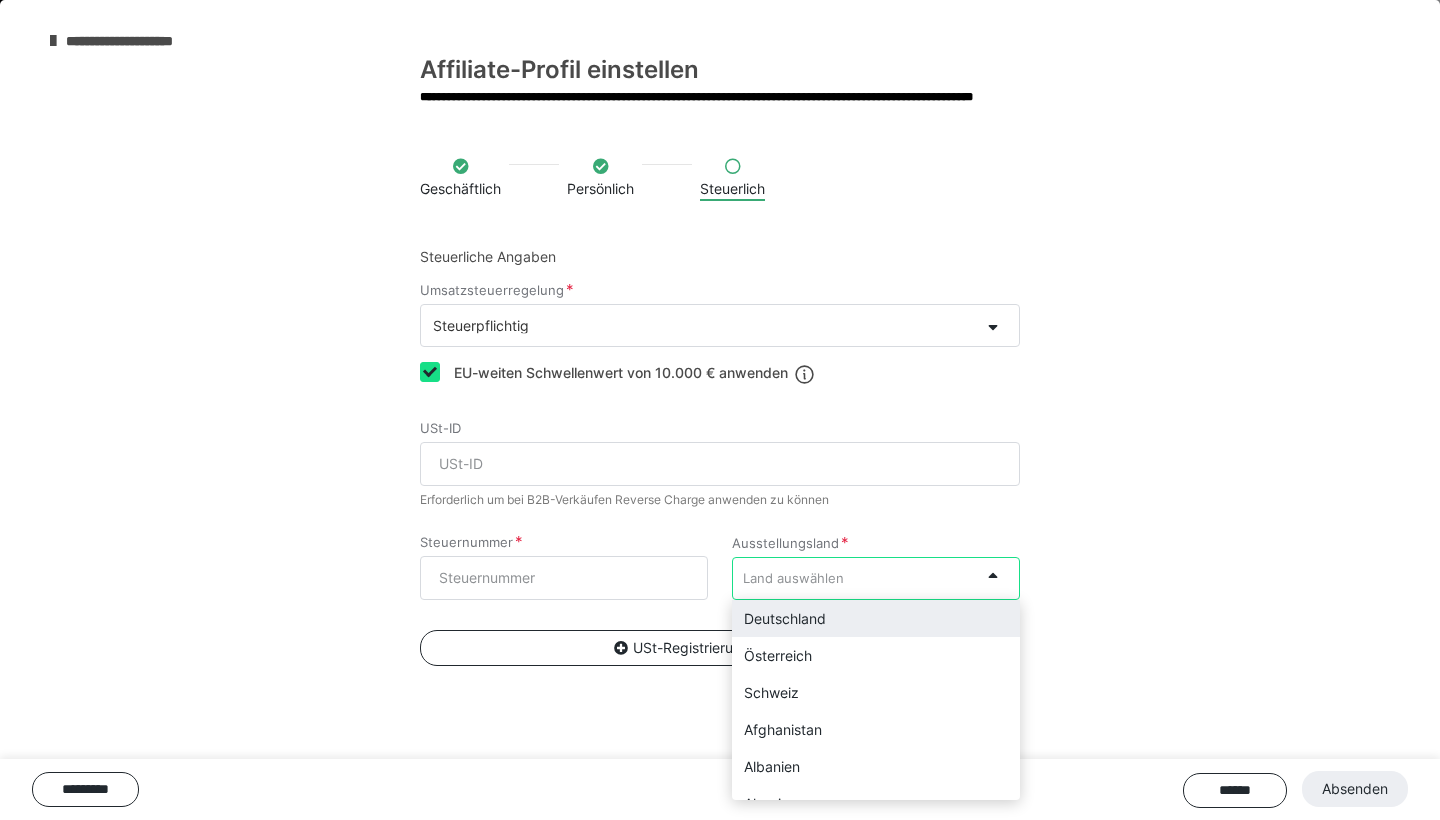 click on "Deutschland" at bounding box center (876, 618) 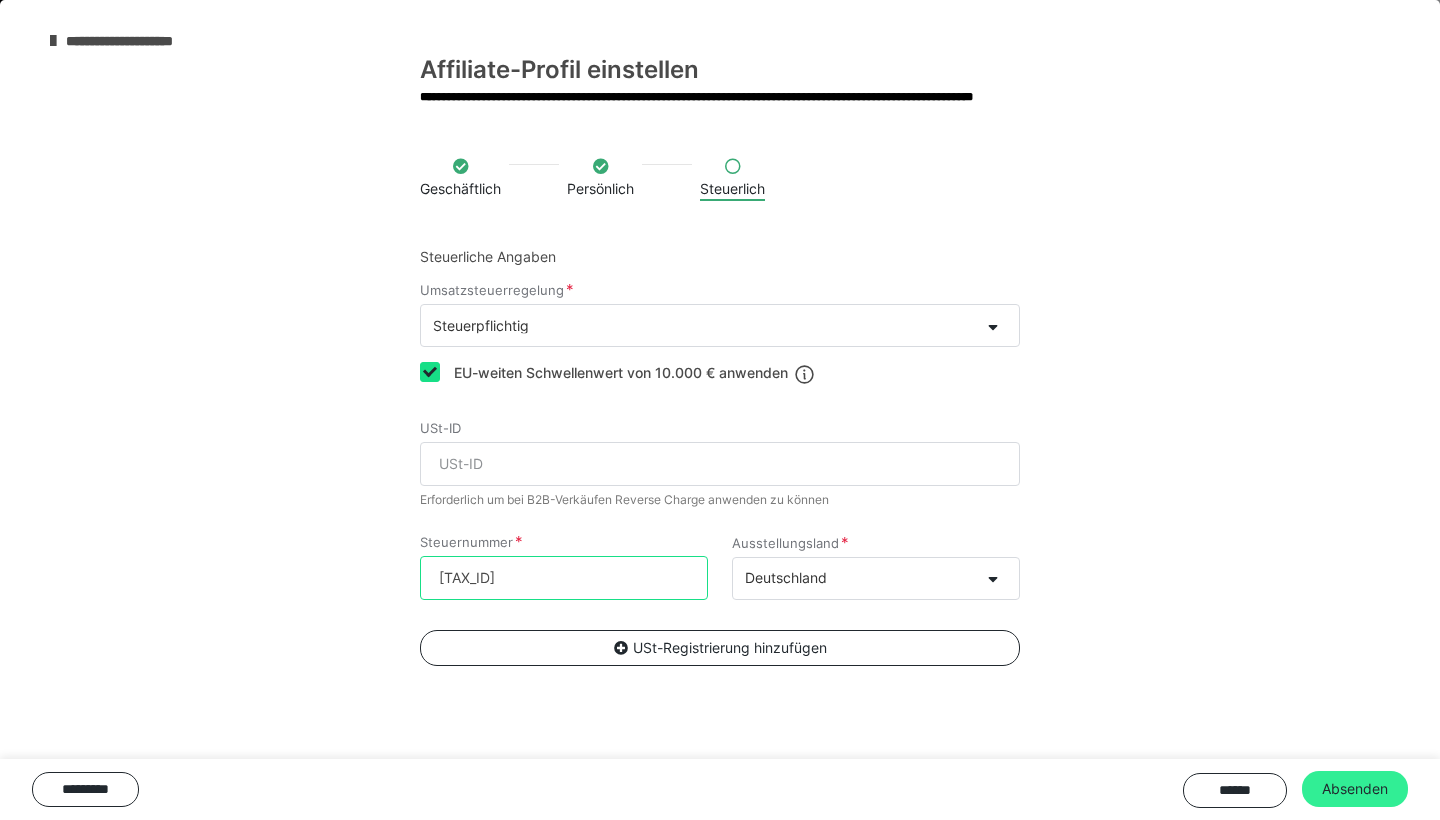 type on "[TAX_ID]" 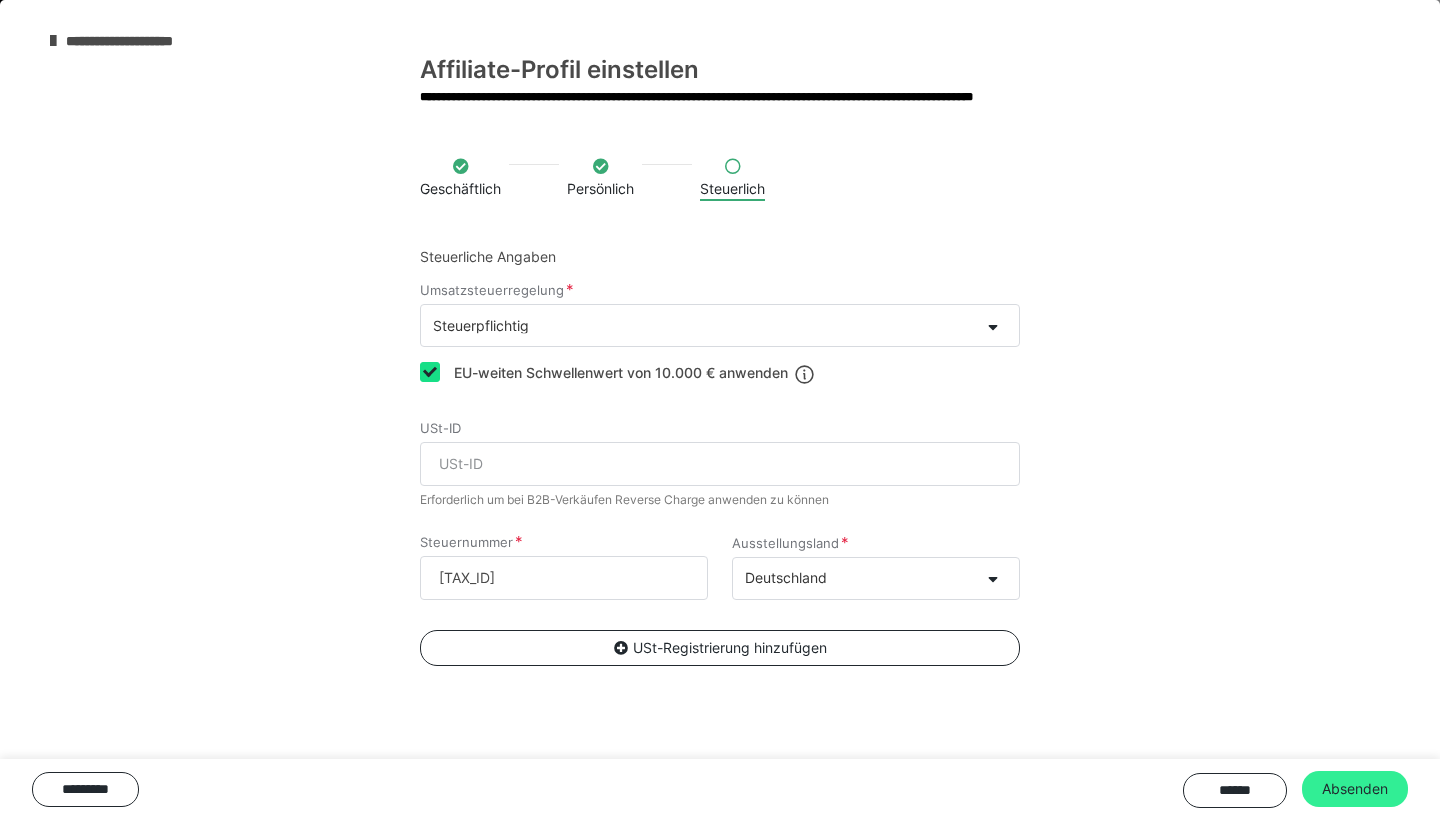 click on "Absenden" at bounding box center [1355, 789] 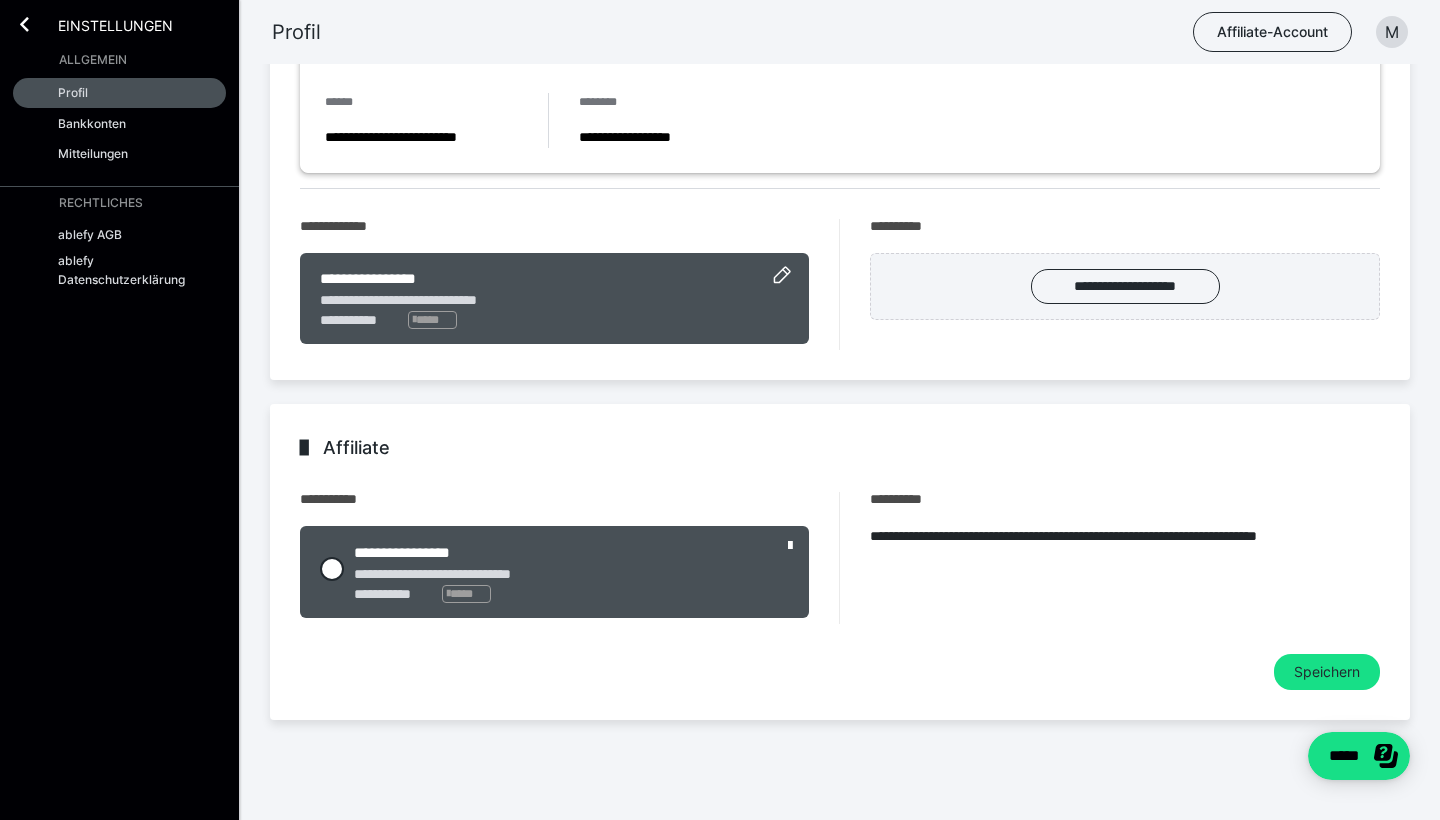 scroll, scrollTop: 218, scrollLeft: 0, axis: vertical 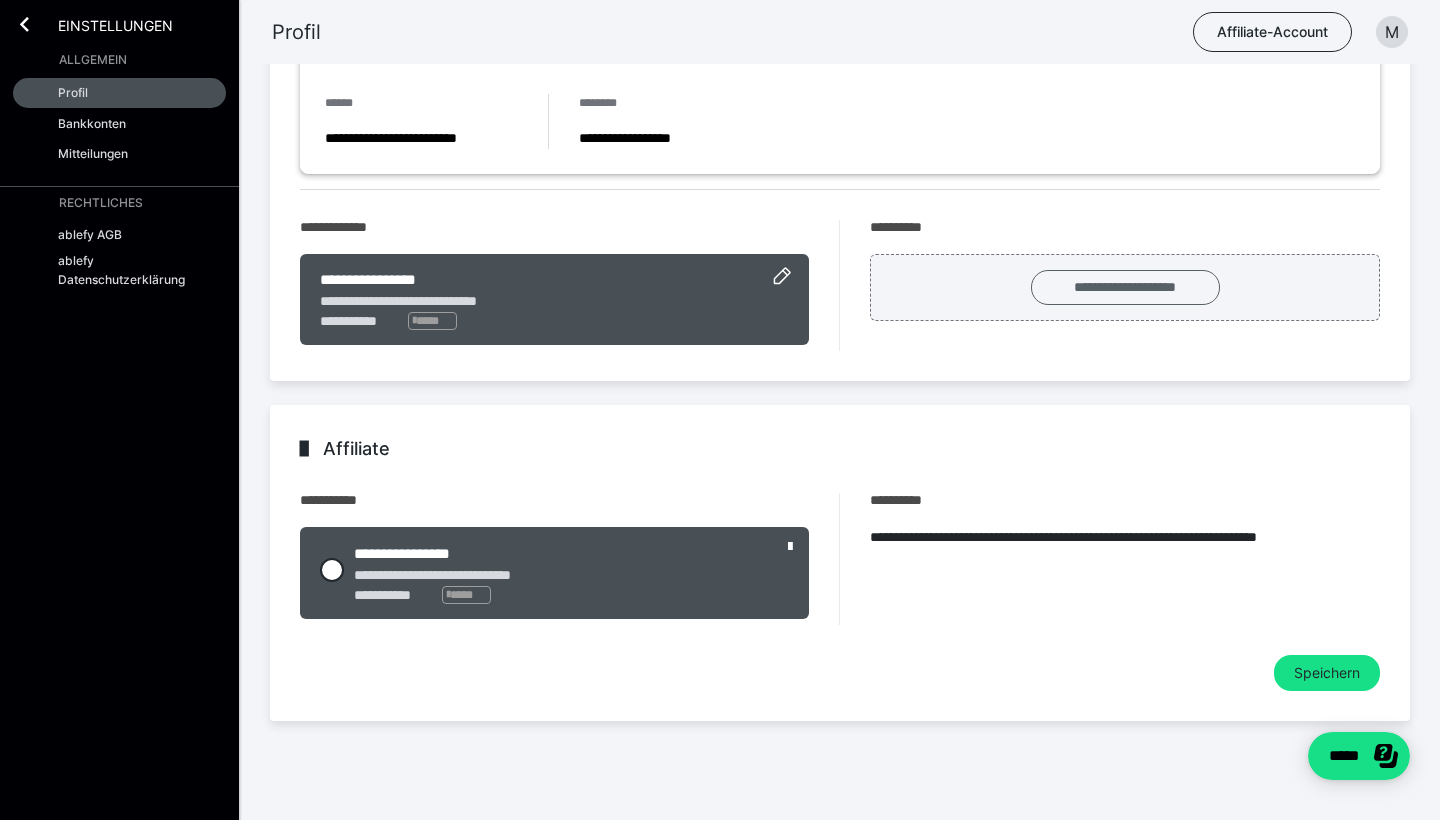 click on "**********" at bounding box center (1125, 287) 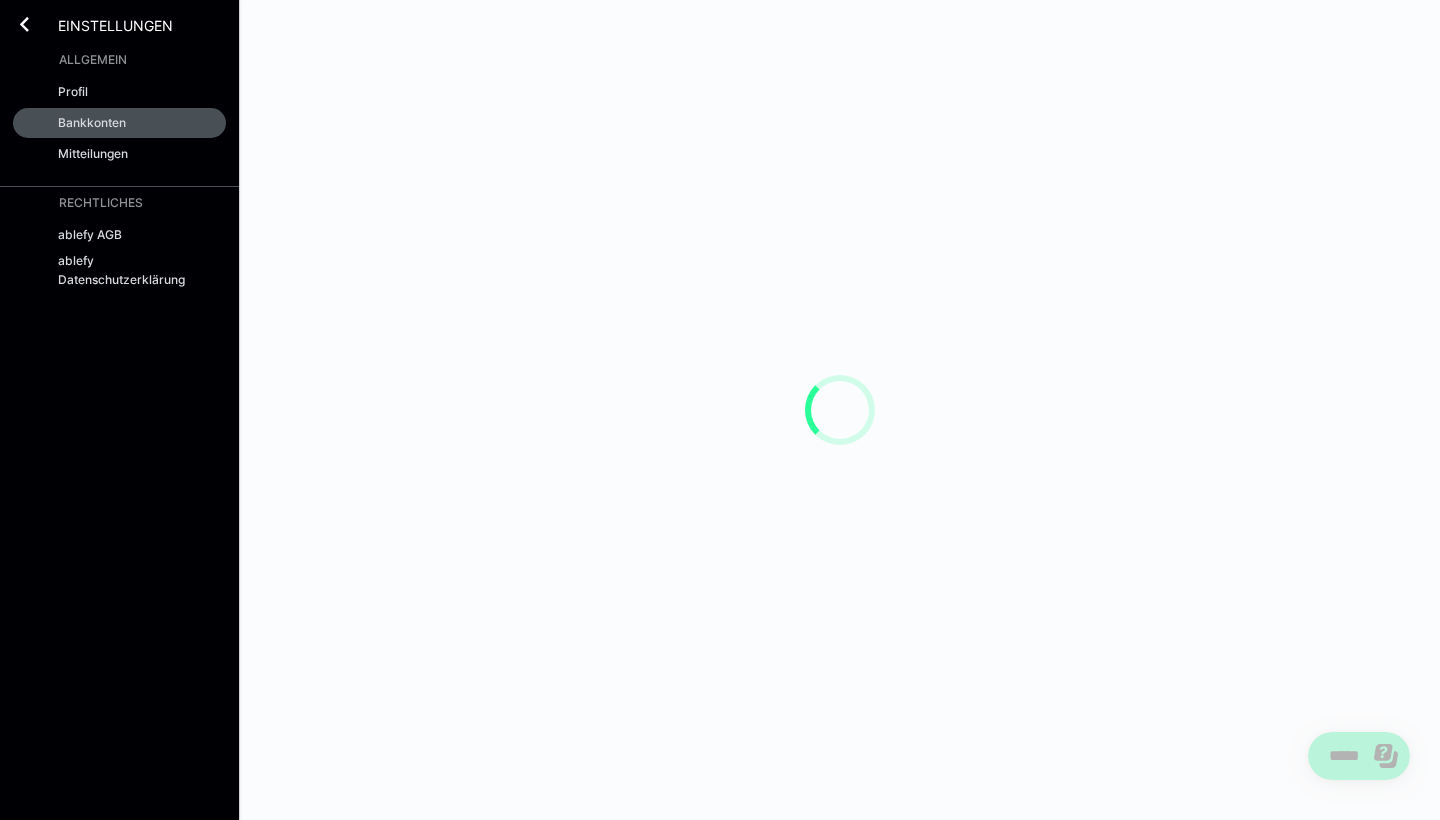 scroll, scrollTop: 0, scrollLeft: 0, axis: both 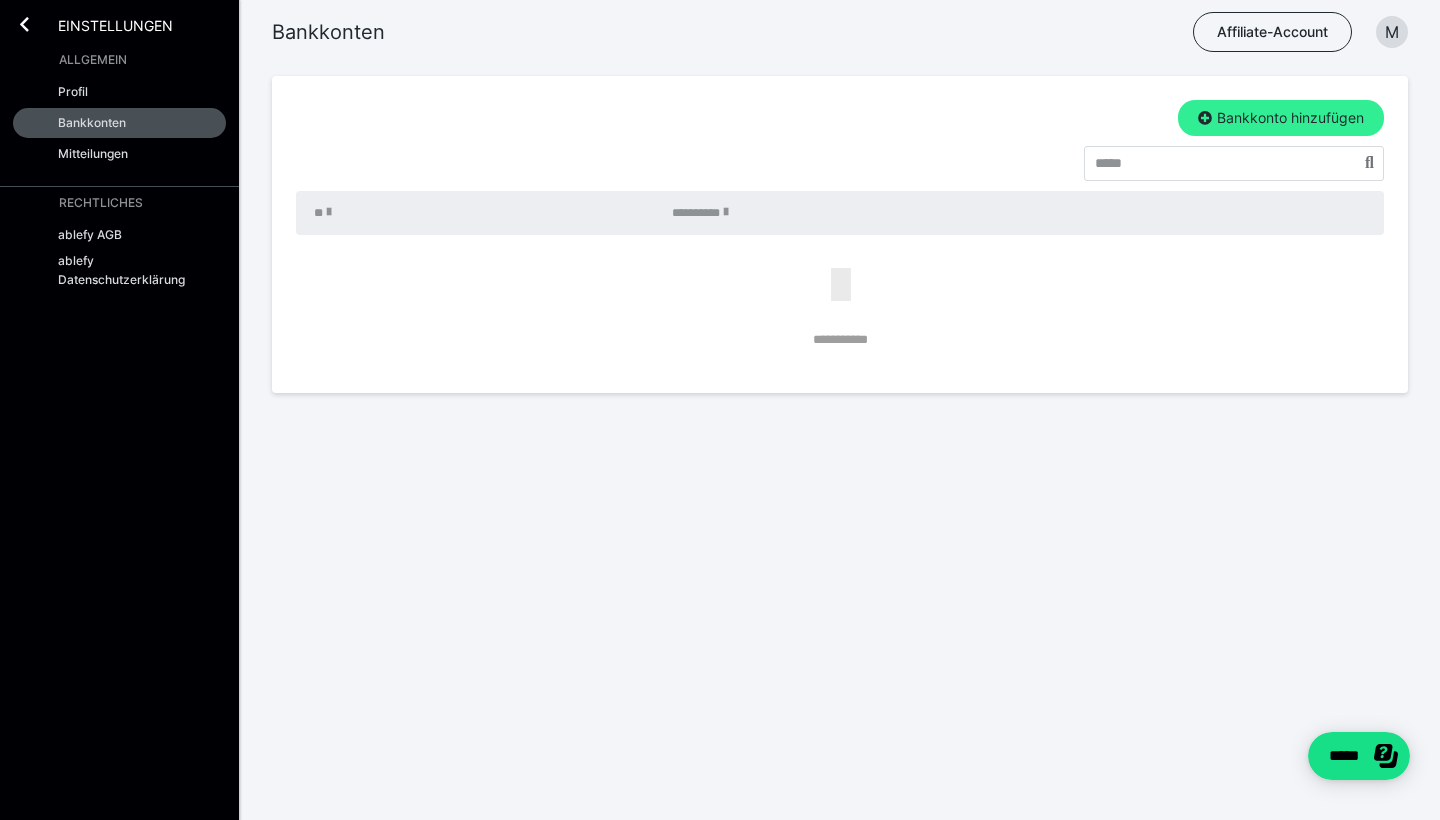 click on "Bankkonto hinzufügen" at bounding box center (1281, 118) 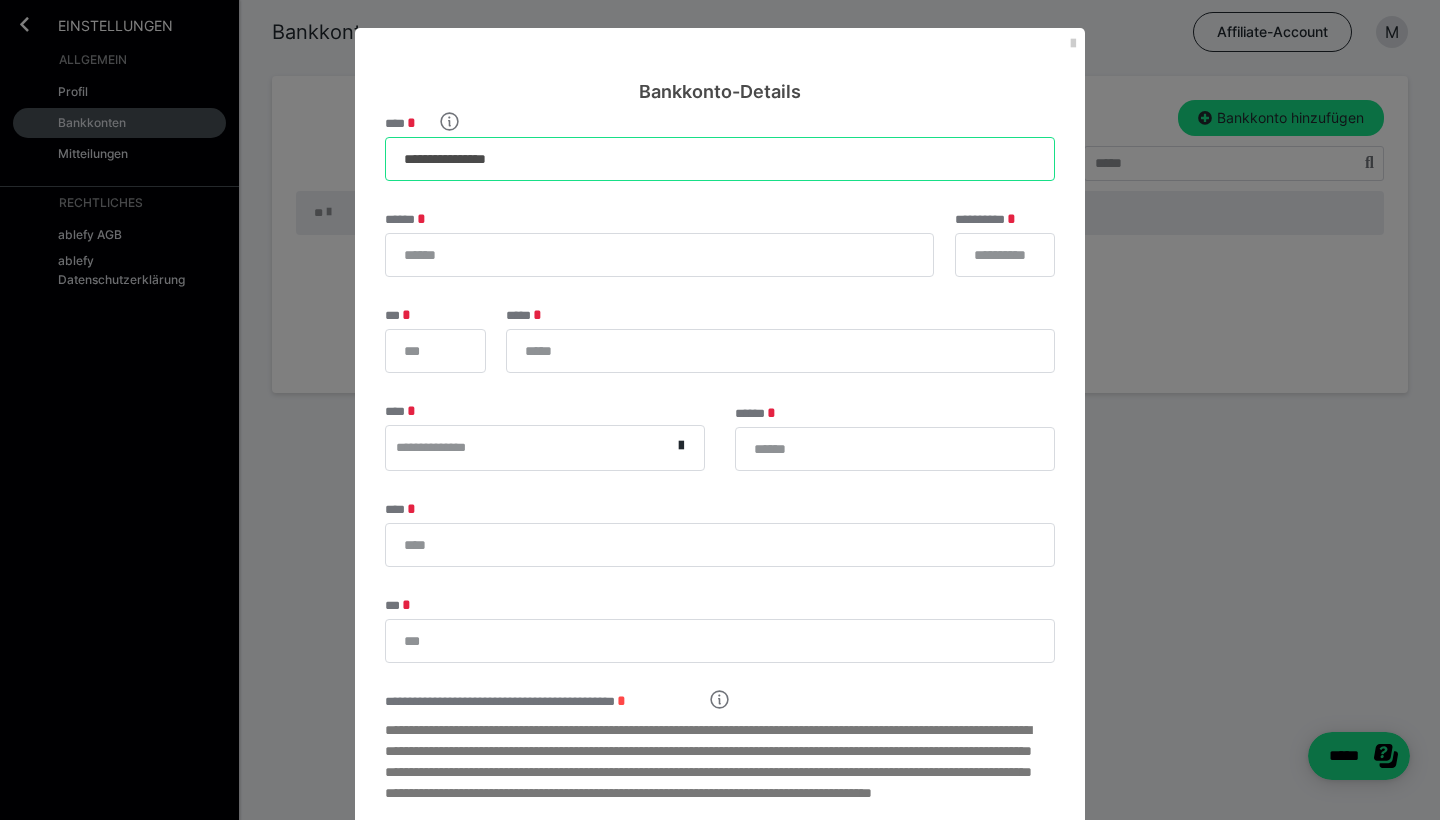 type on "**********" 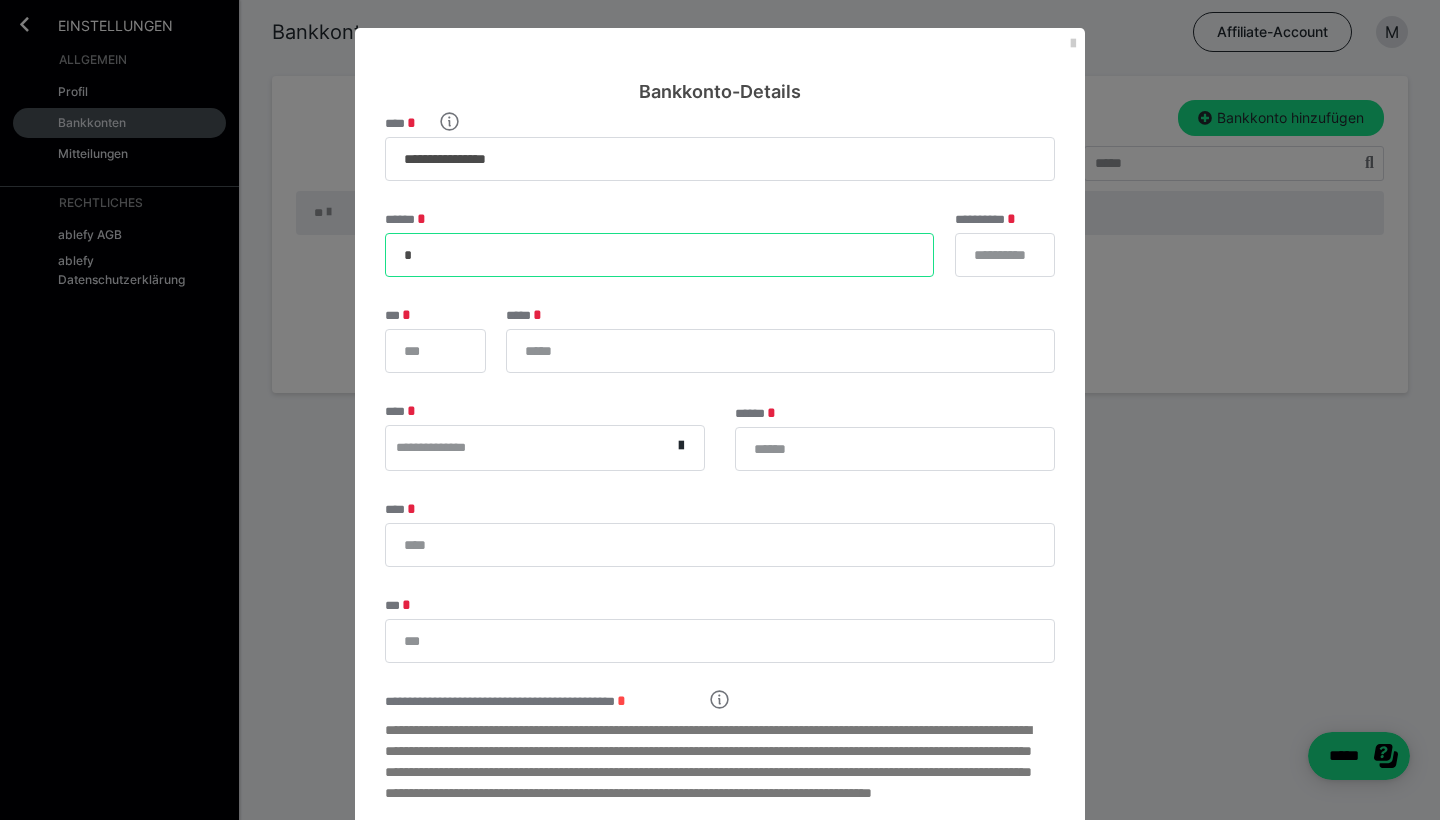 type on "**" 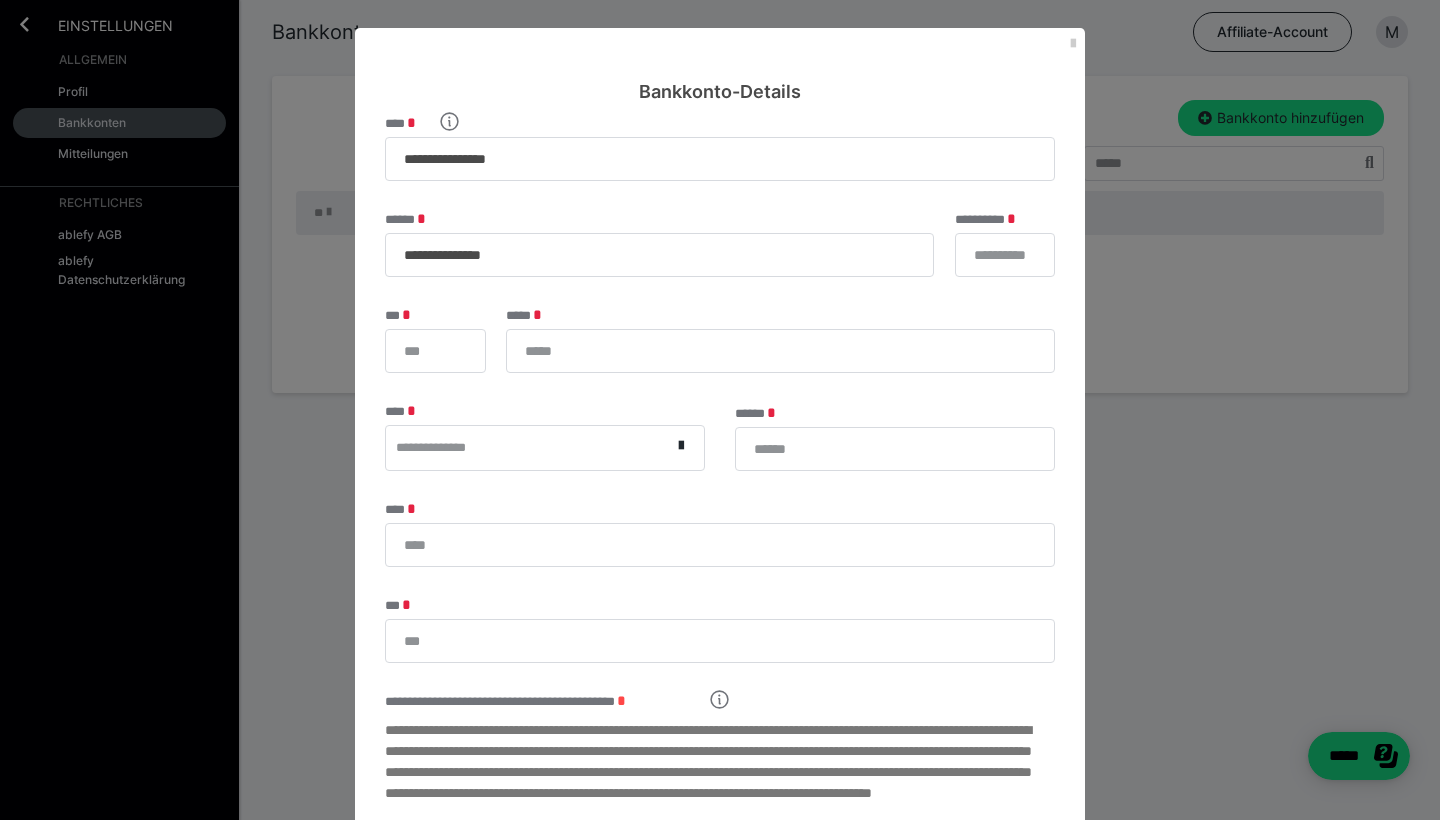 type on "**********" 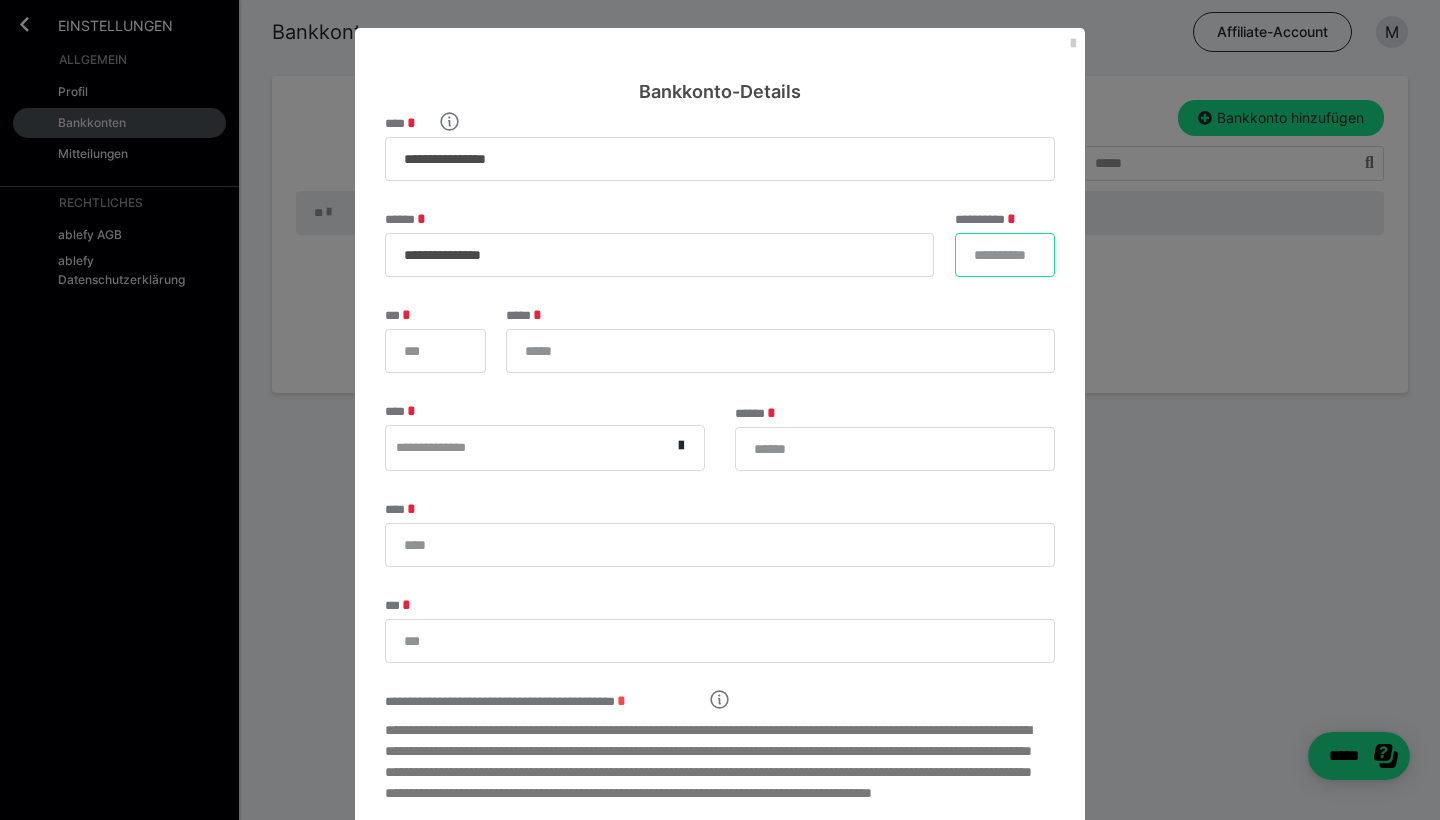 type on "*" 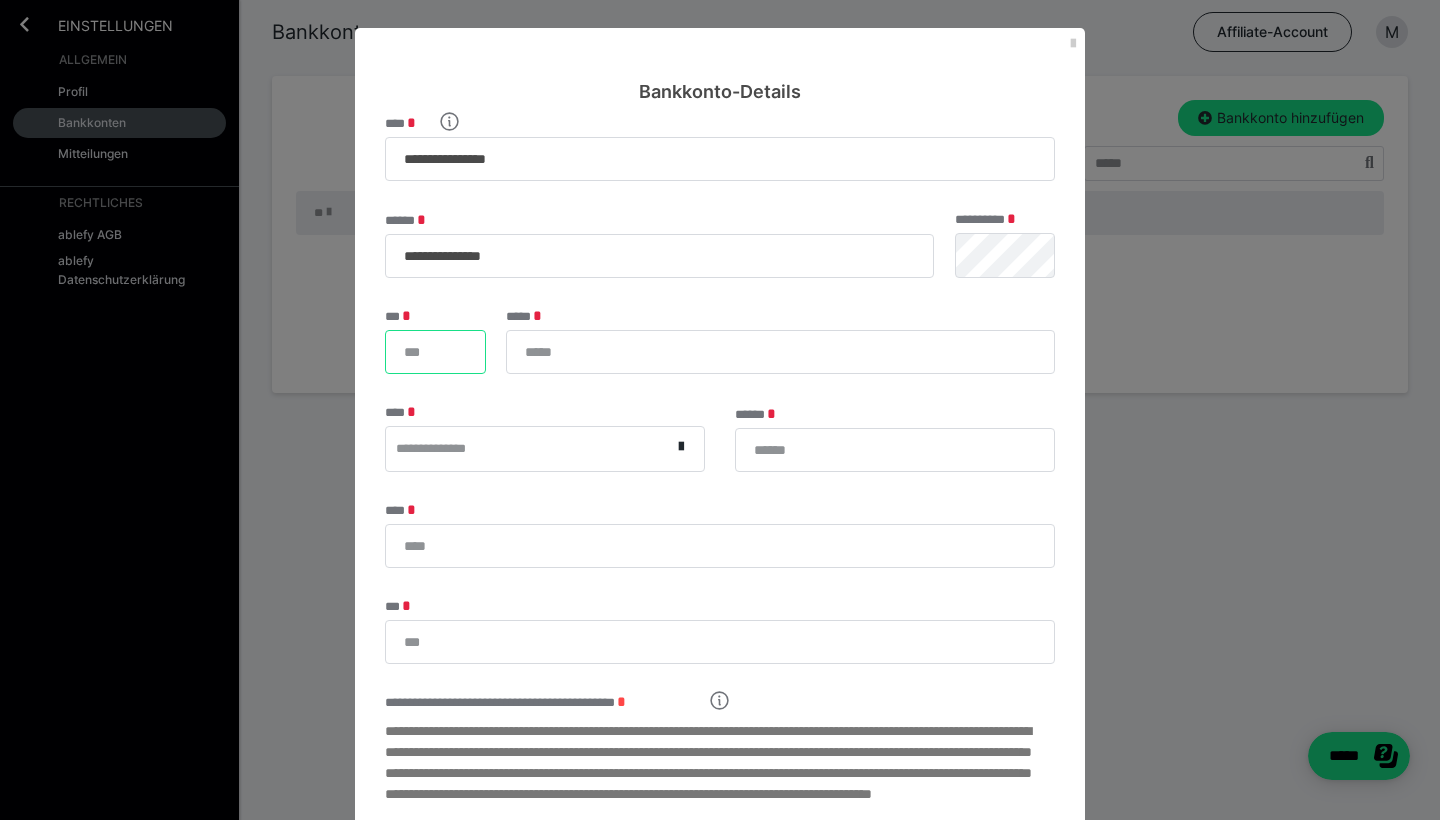 type on "*" 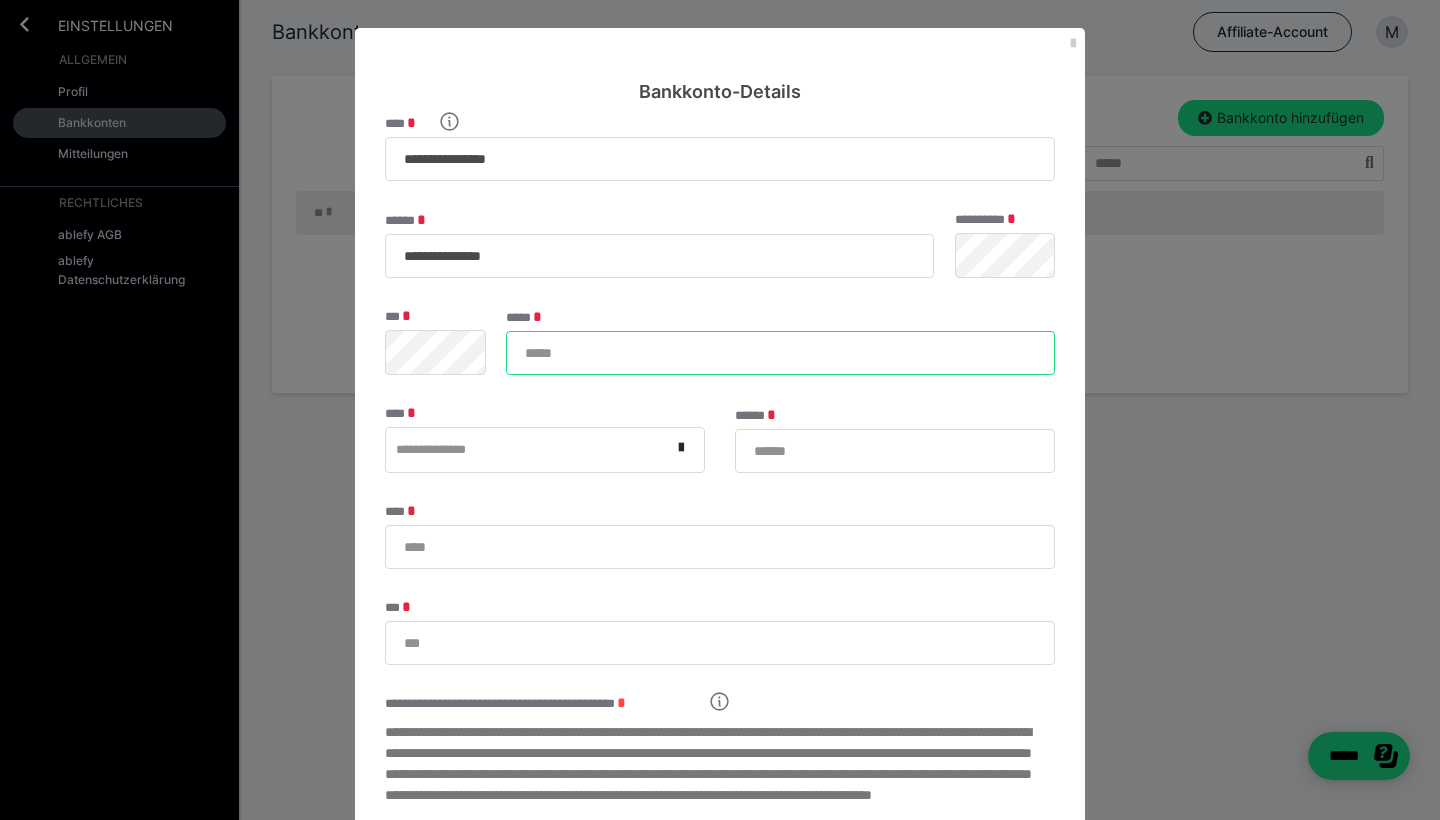 type on "*" 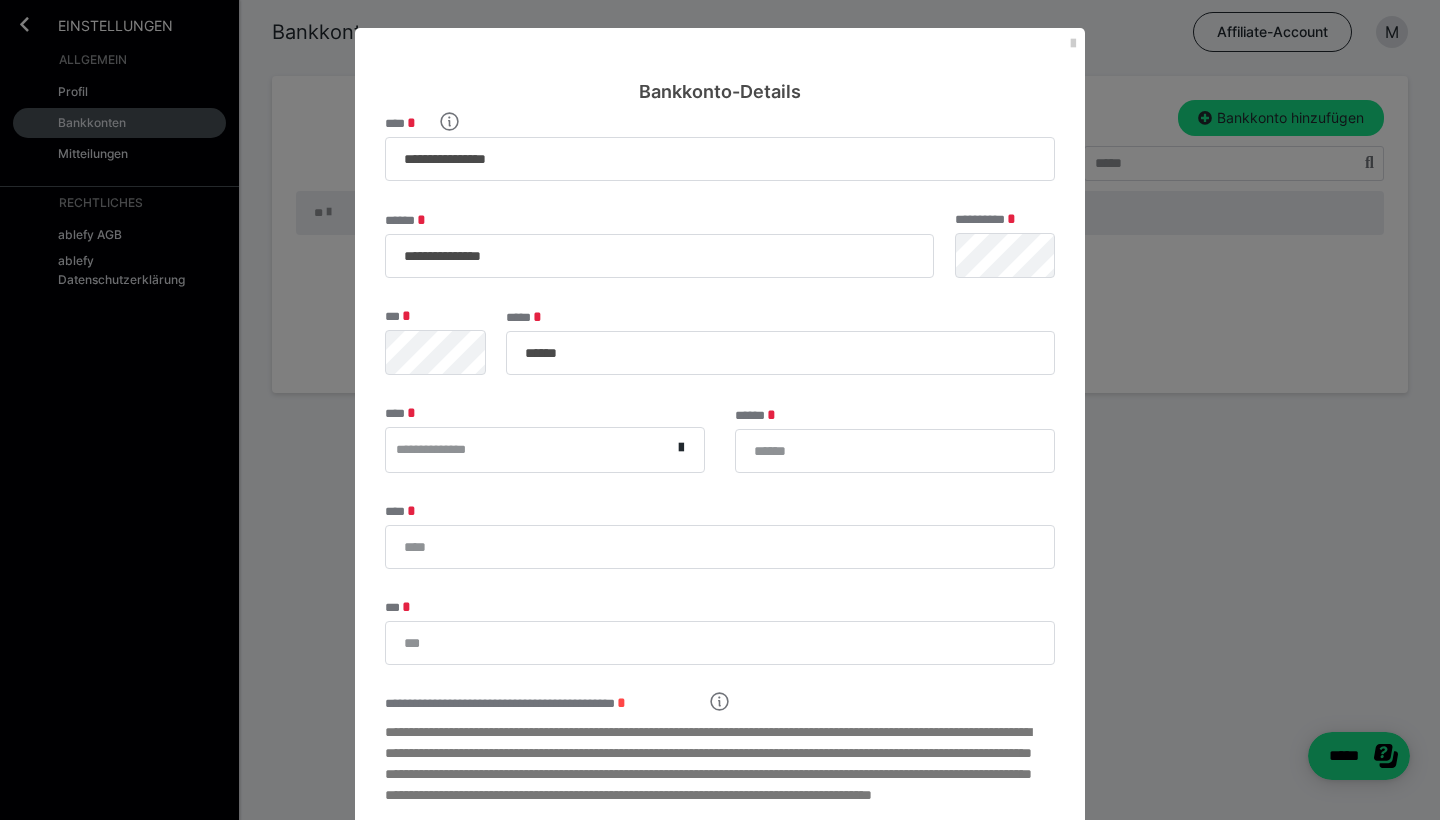 type on "******" 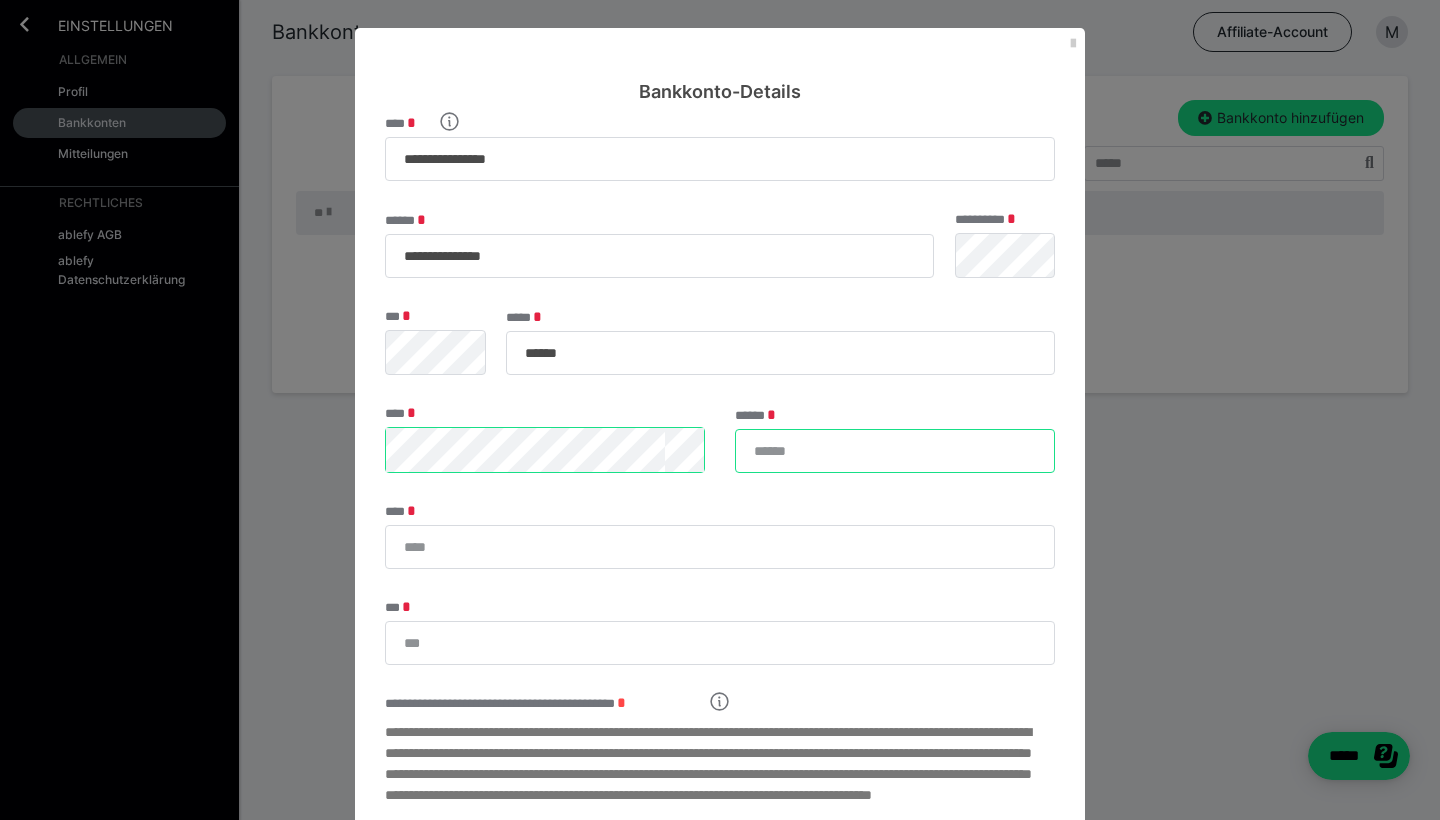 click on "******" at bounding box center (895, 451) 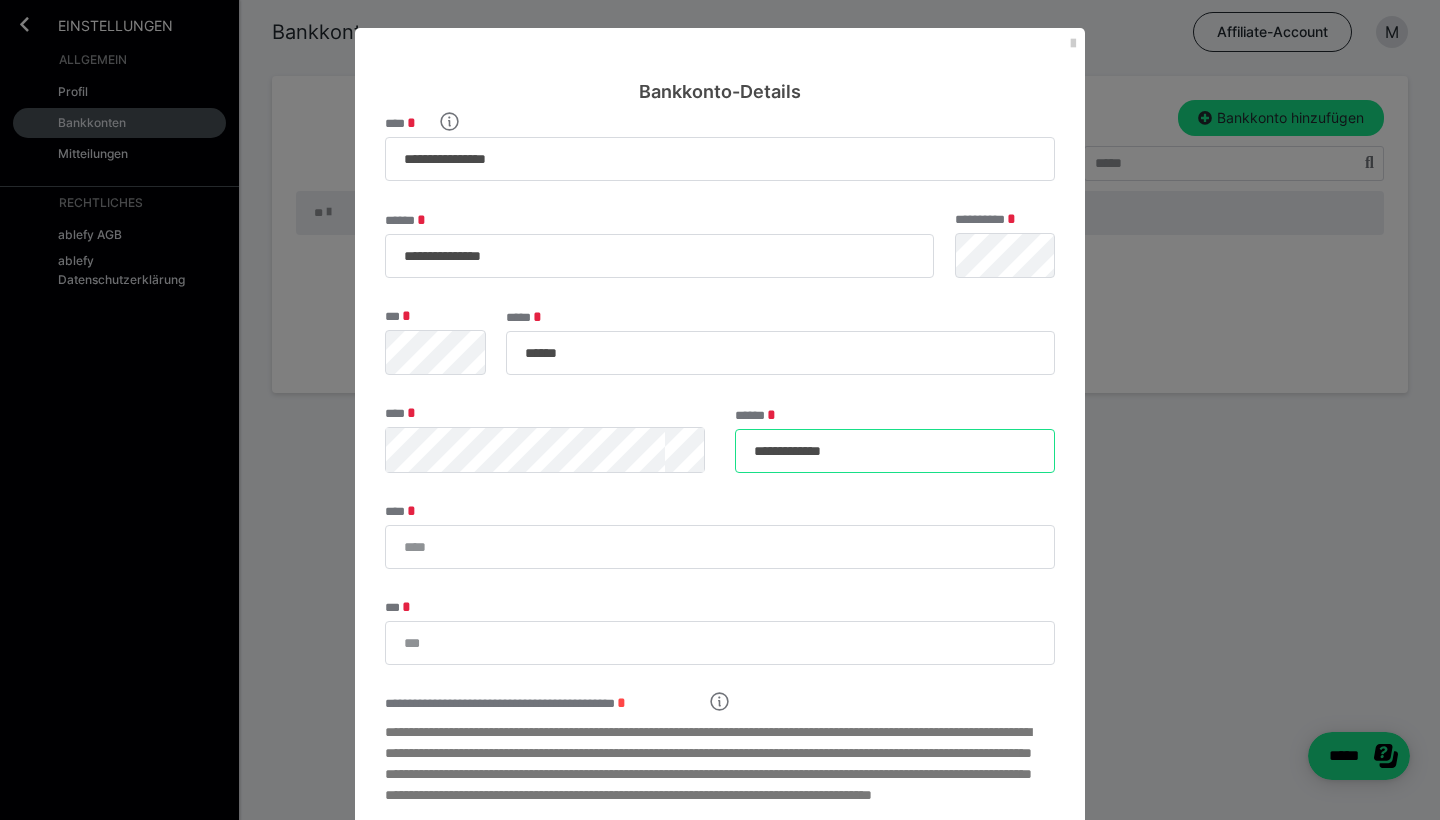 type on "**********" 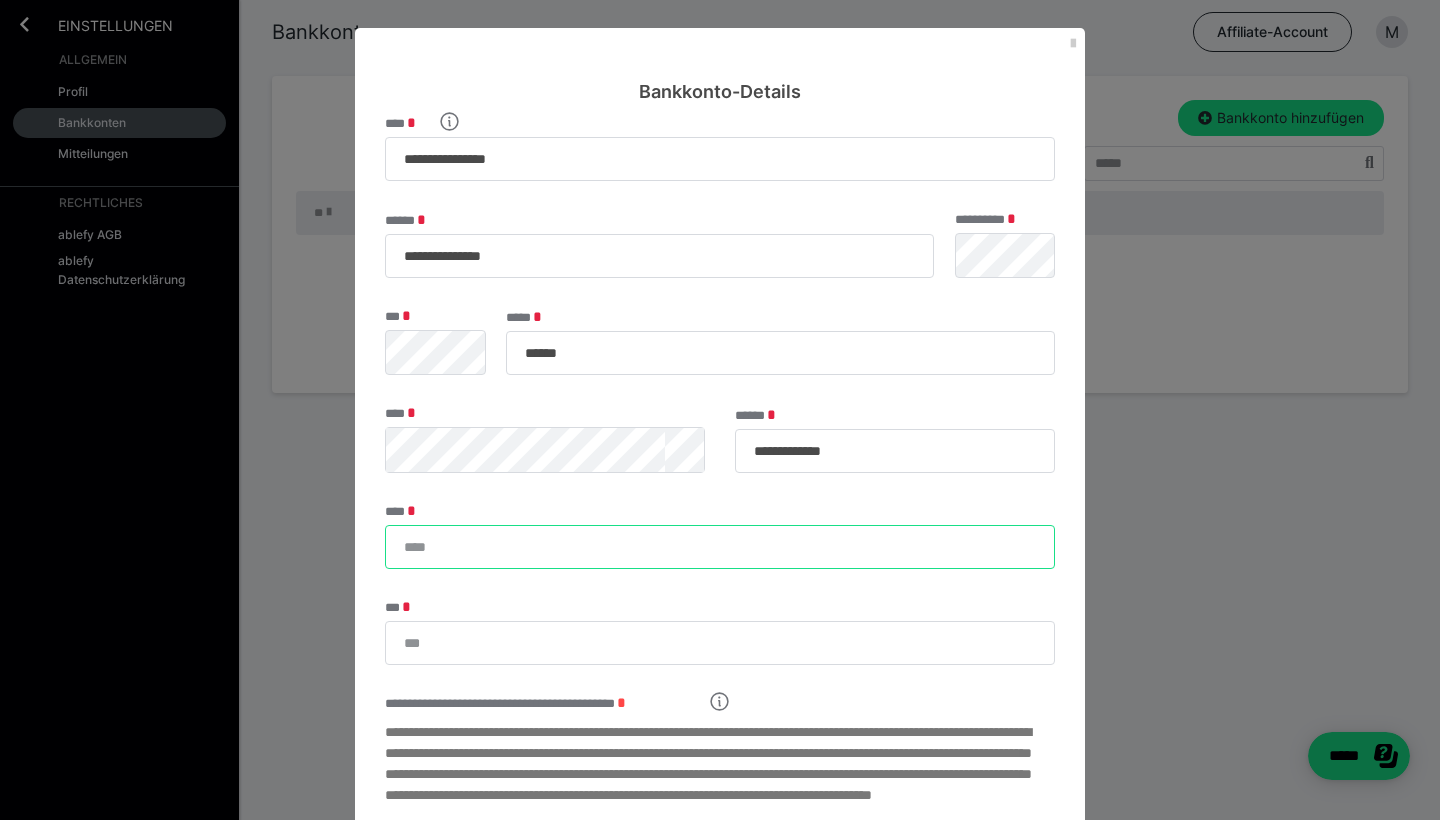 click on "****" at bounding box center [720, 547] 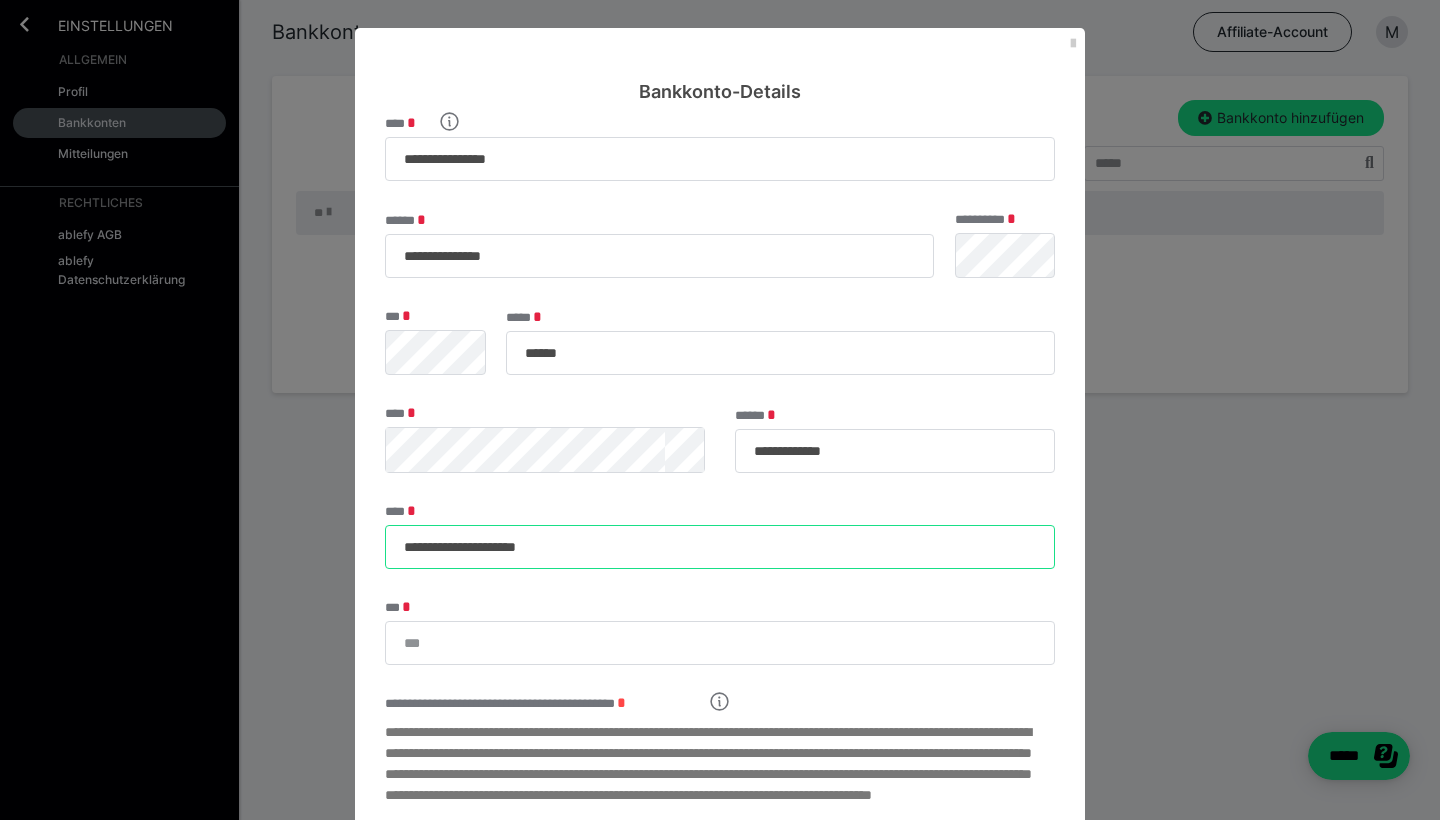 type on "**********" 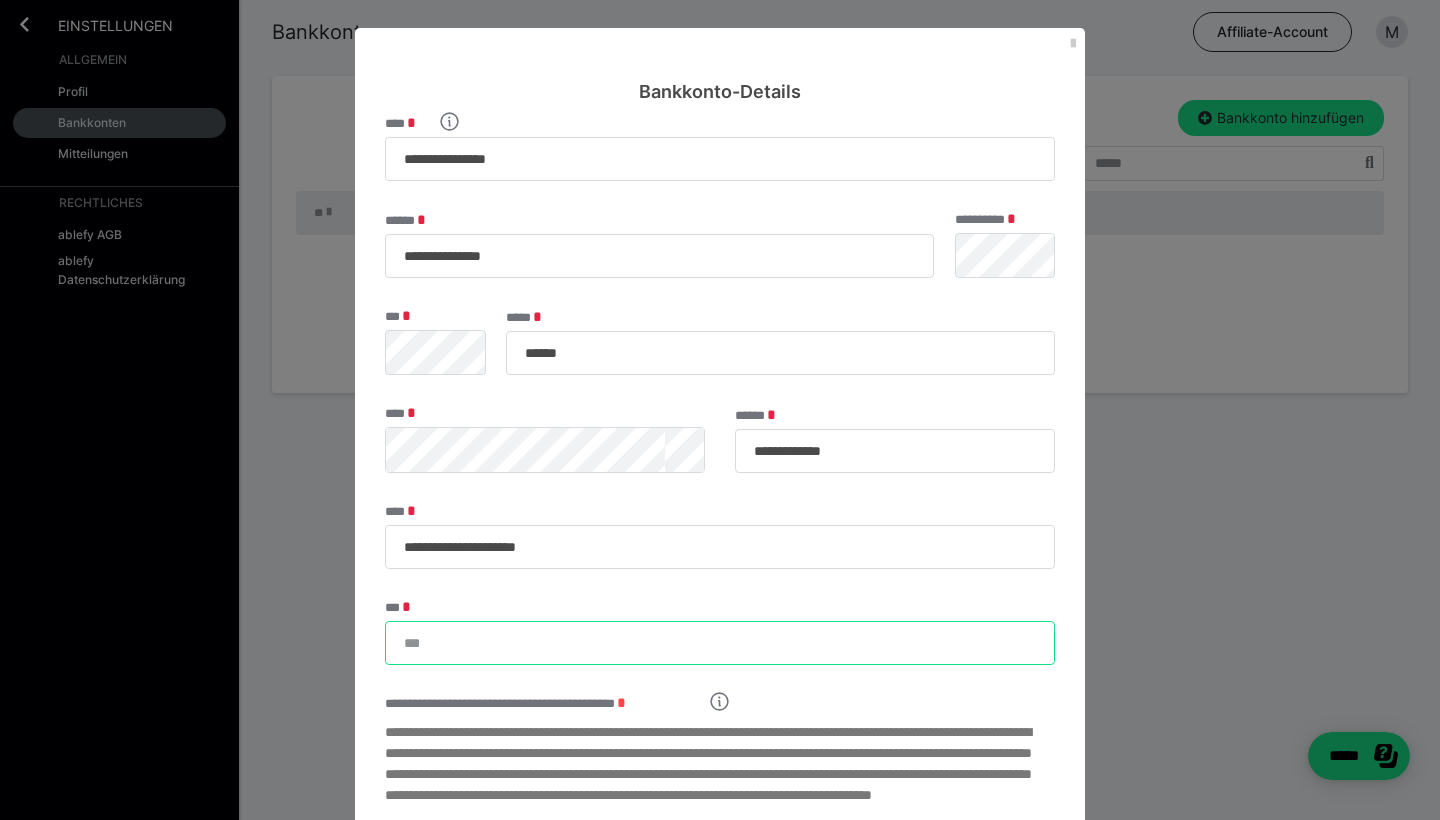 click on "***" at bounding box center (720, 643) 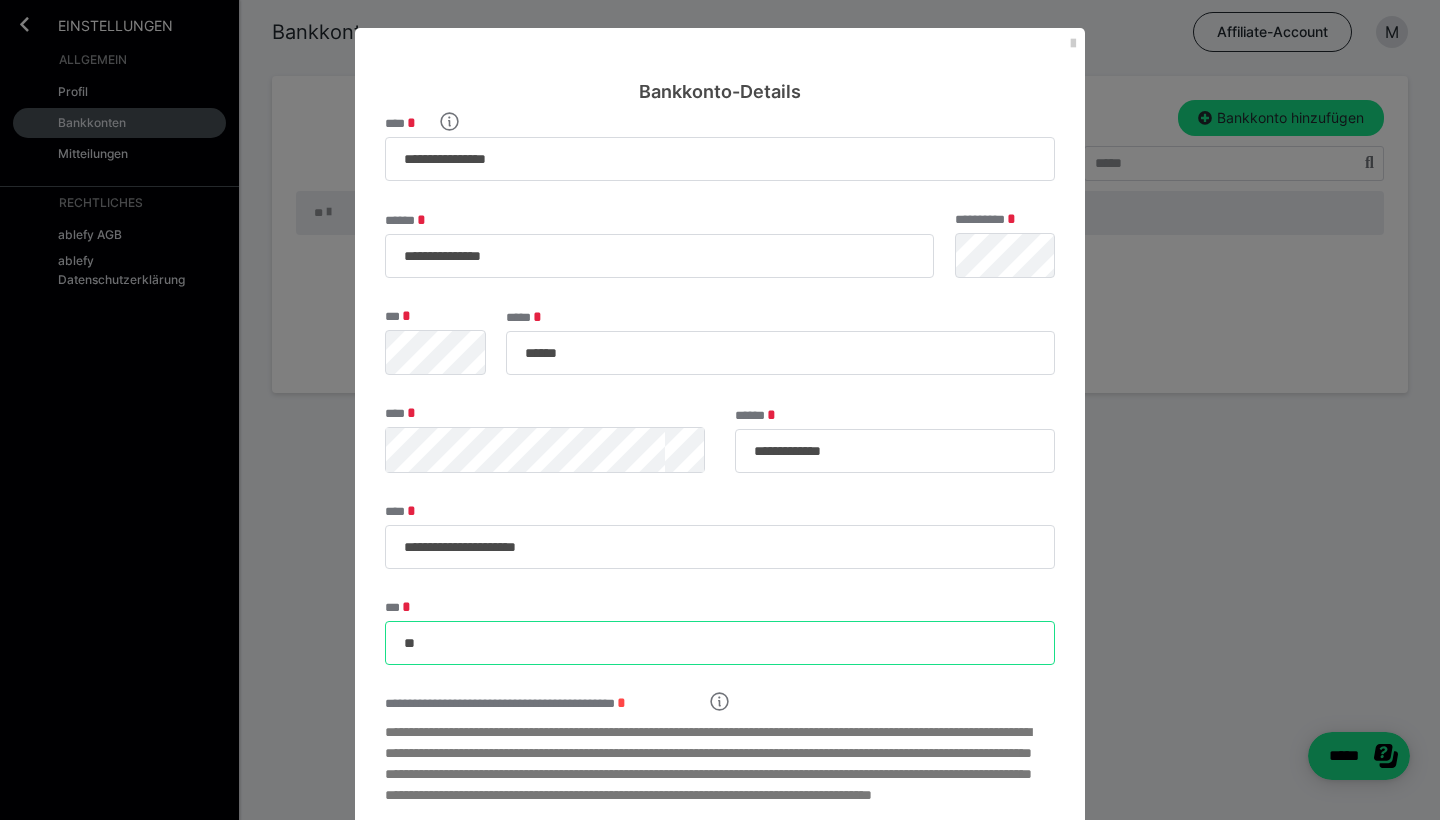 type on "*" 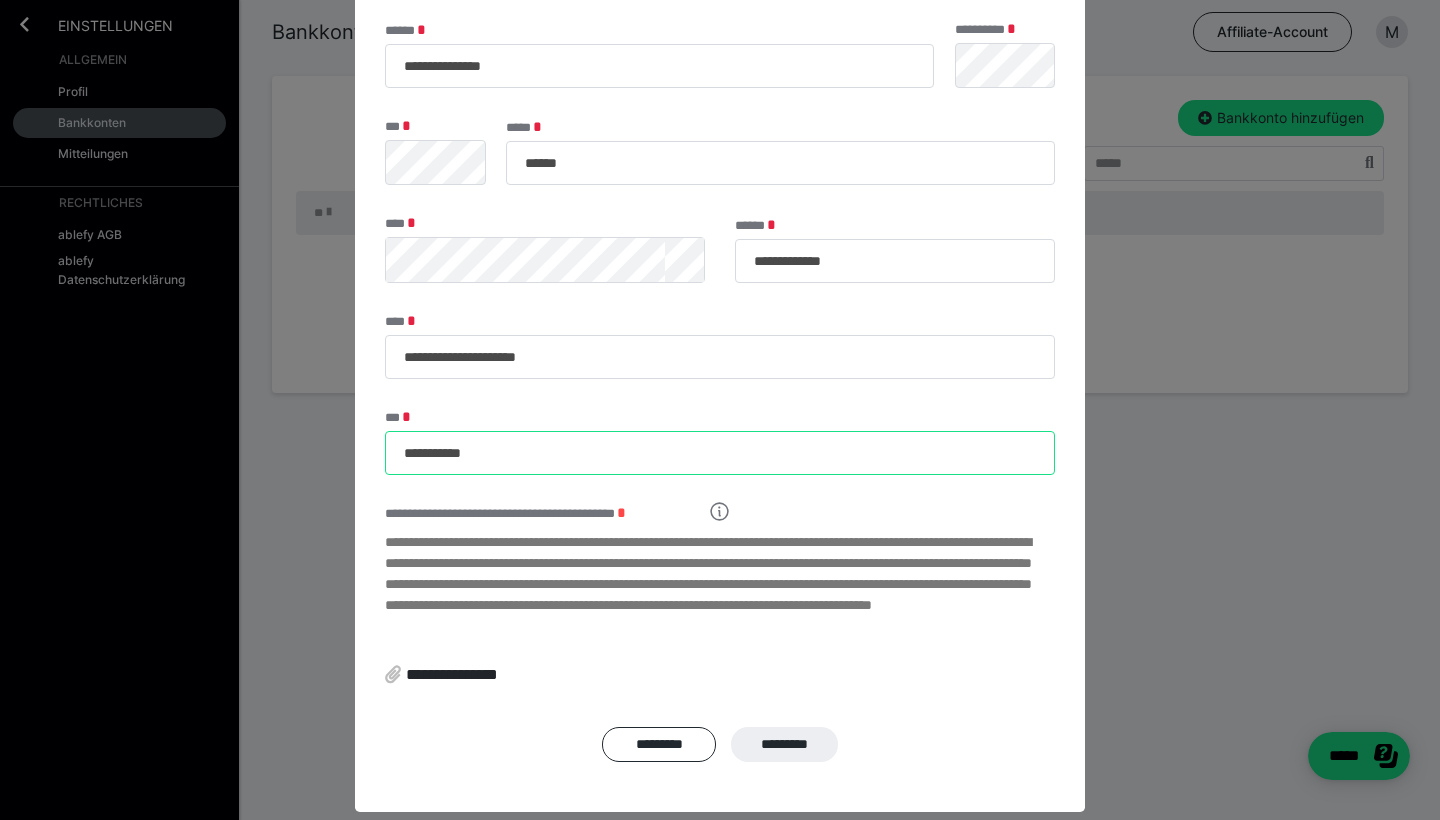 scroll, scrollTop: 199, scrollLeft: 0, axis: vertical 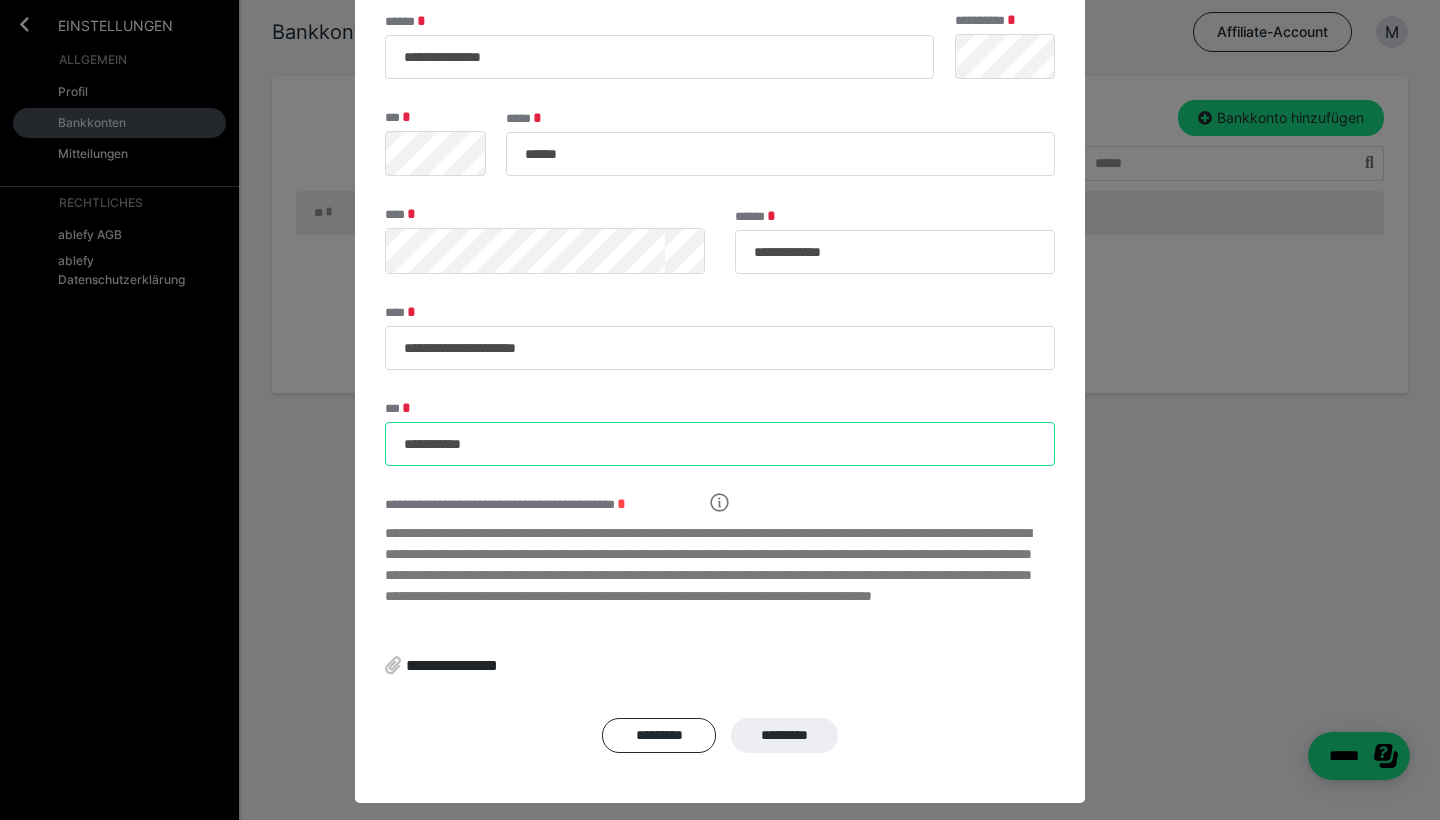 type on "**********" 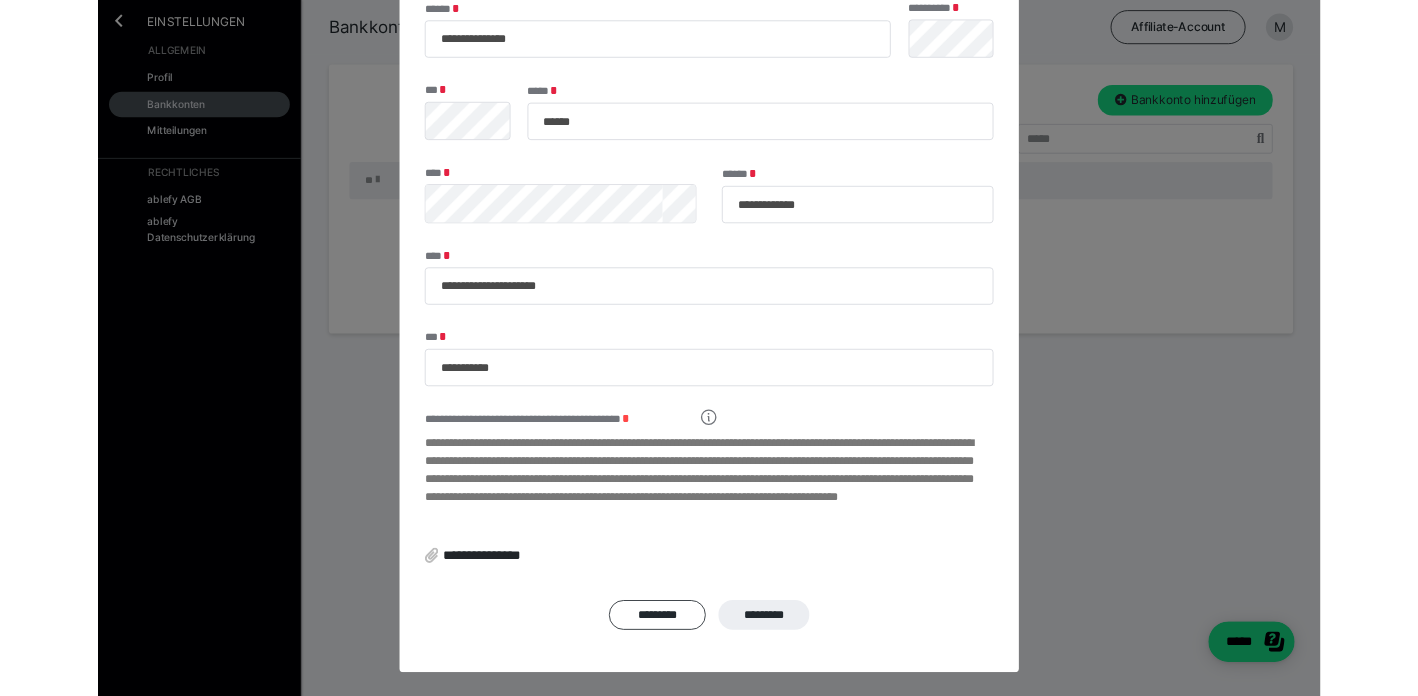 scroll, scrollTop: 213, scrollLeft: 0, axis: vertical 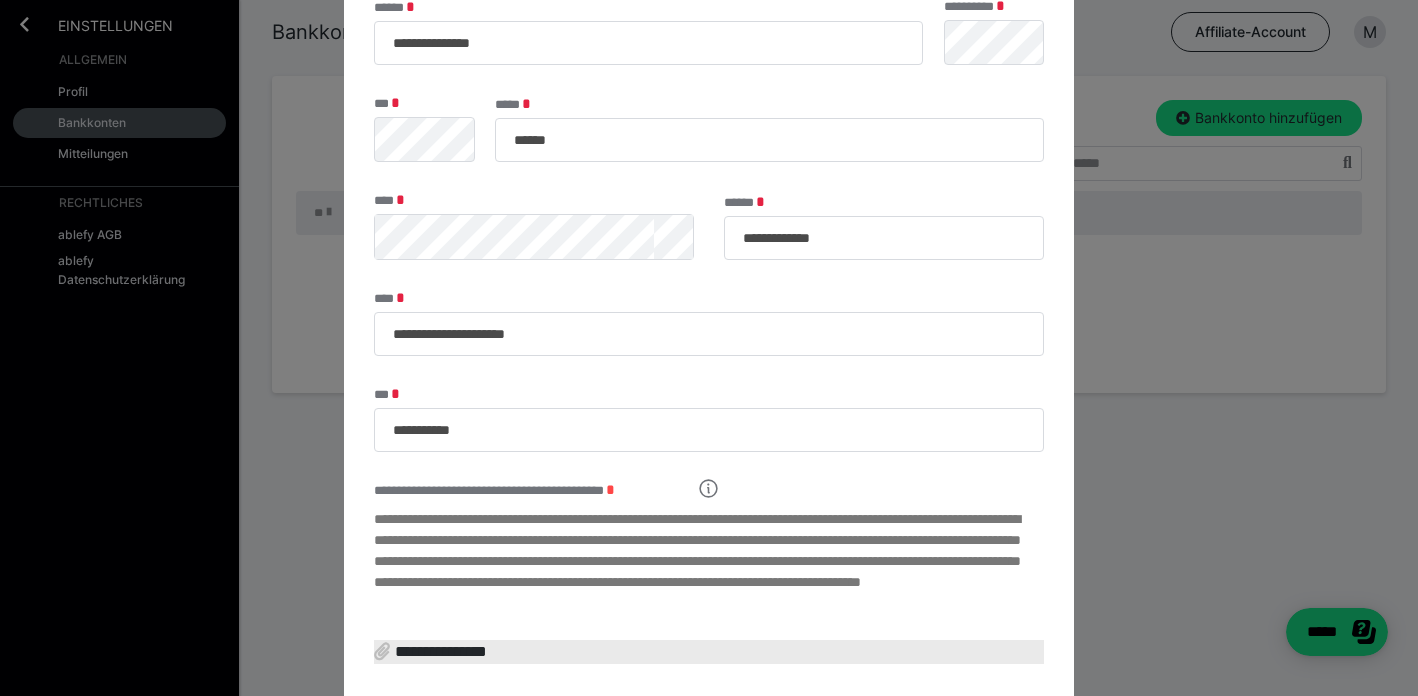 click at bounding box center (382, 651) 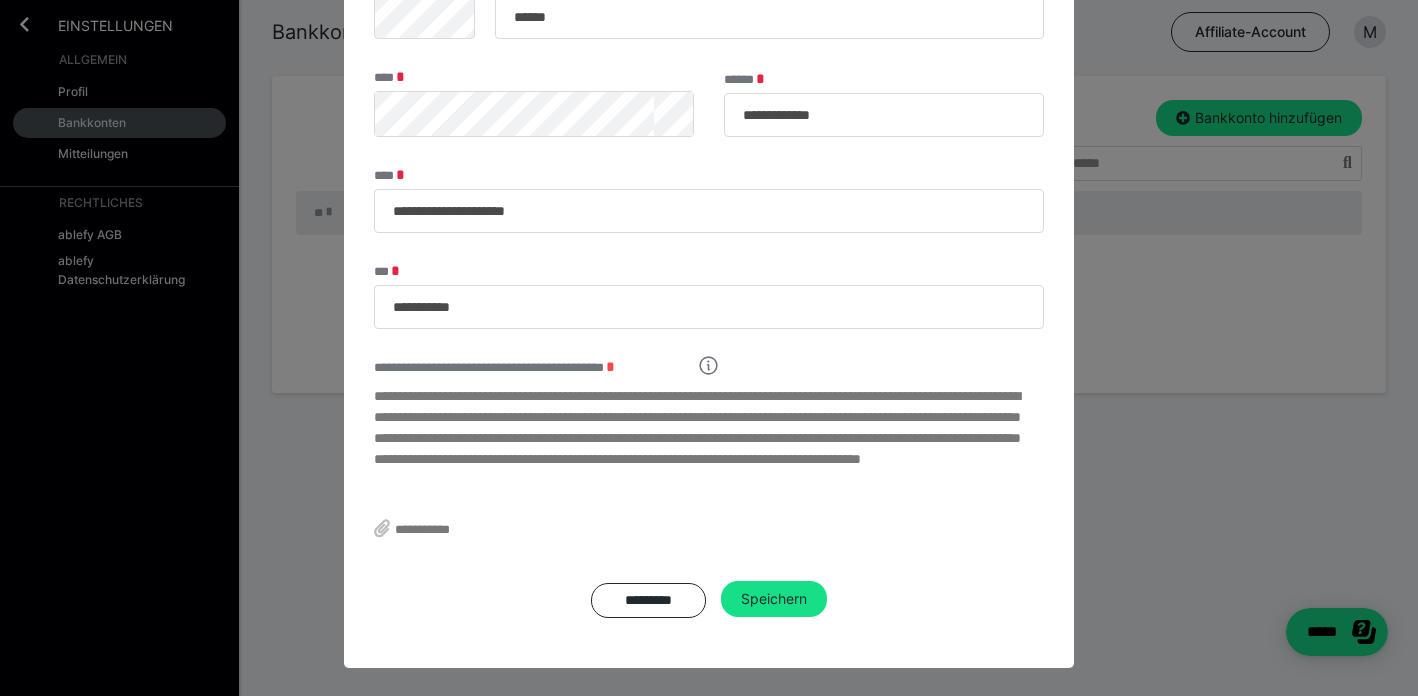 scroll, scrollTop: 337, scrollLeft: 0, axis: vertical 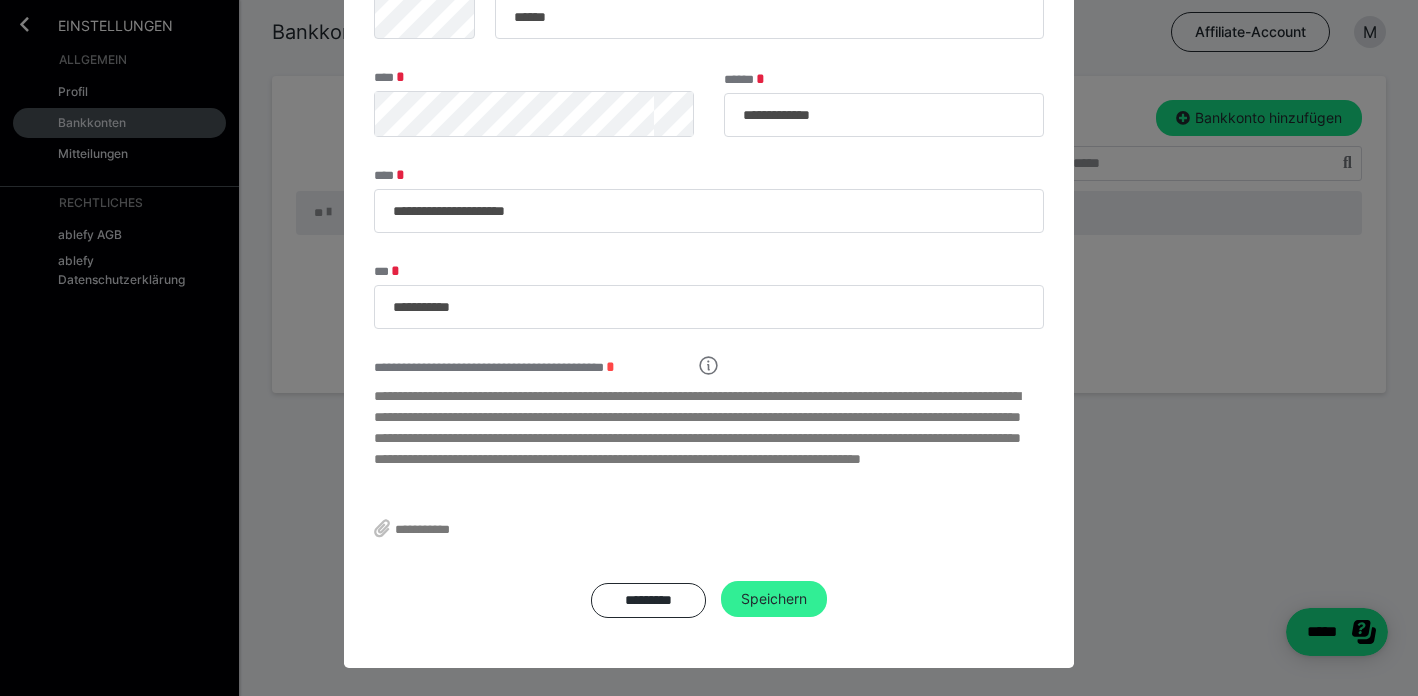 click on "Speichern" at bounding box center [774, 599] 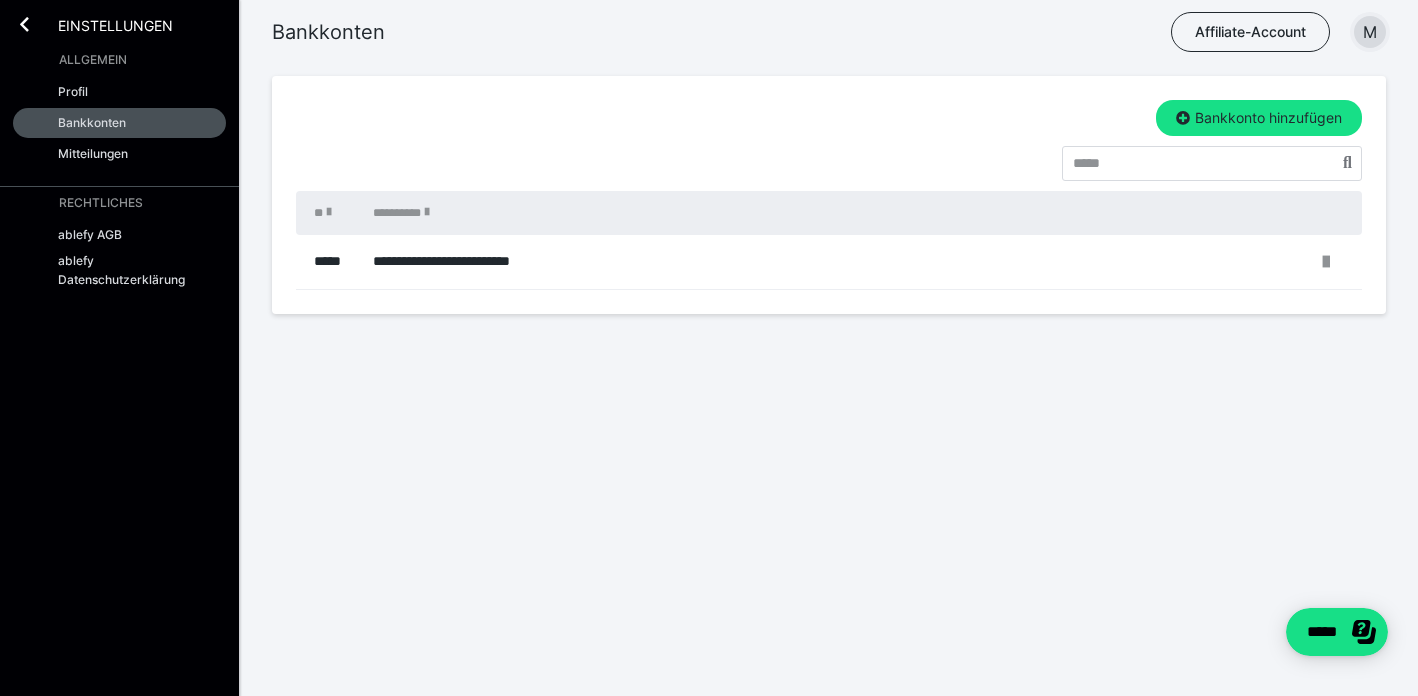 click on "M" at bounding box center [1370, 32] 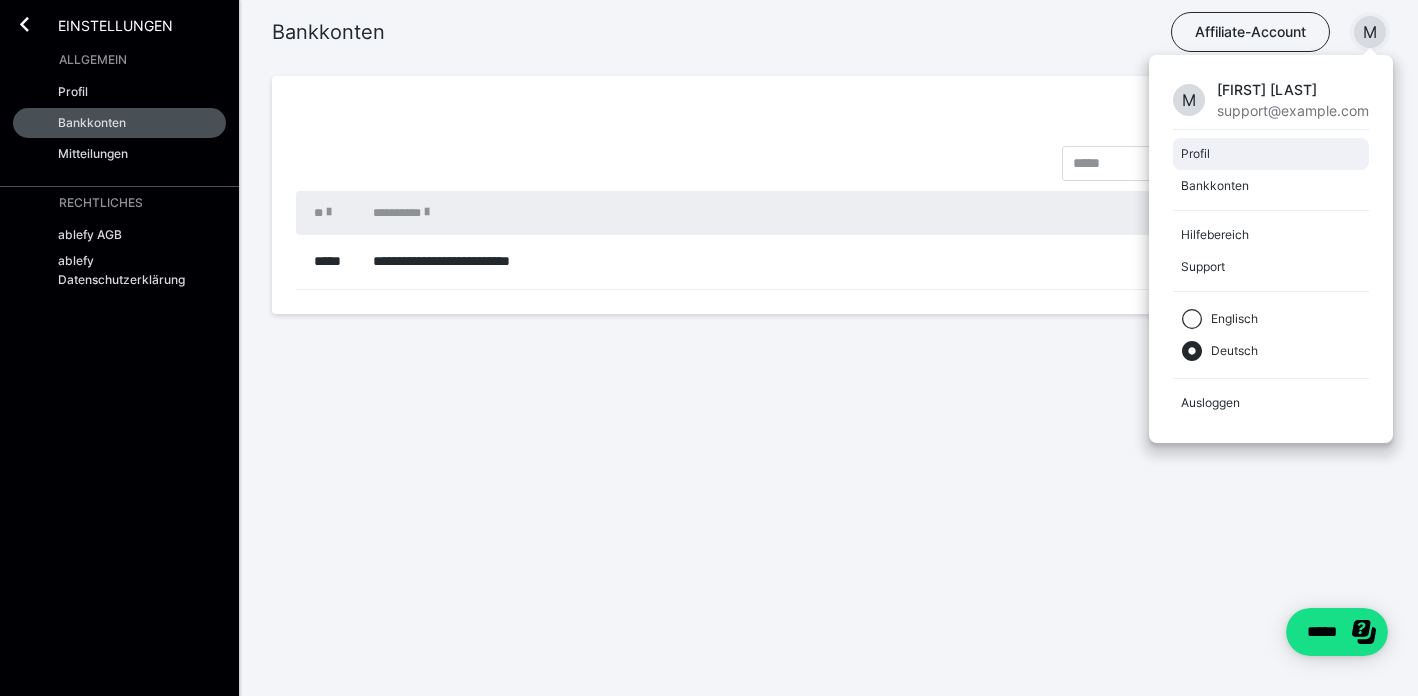 click on "Profil" at bounding box center (1267, 154) 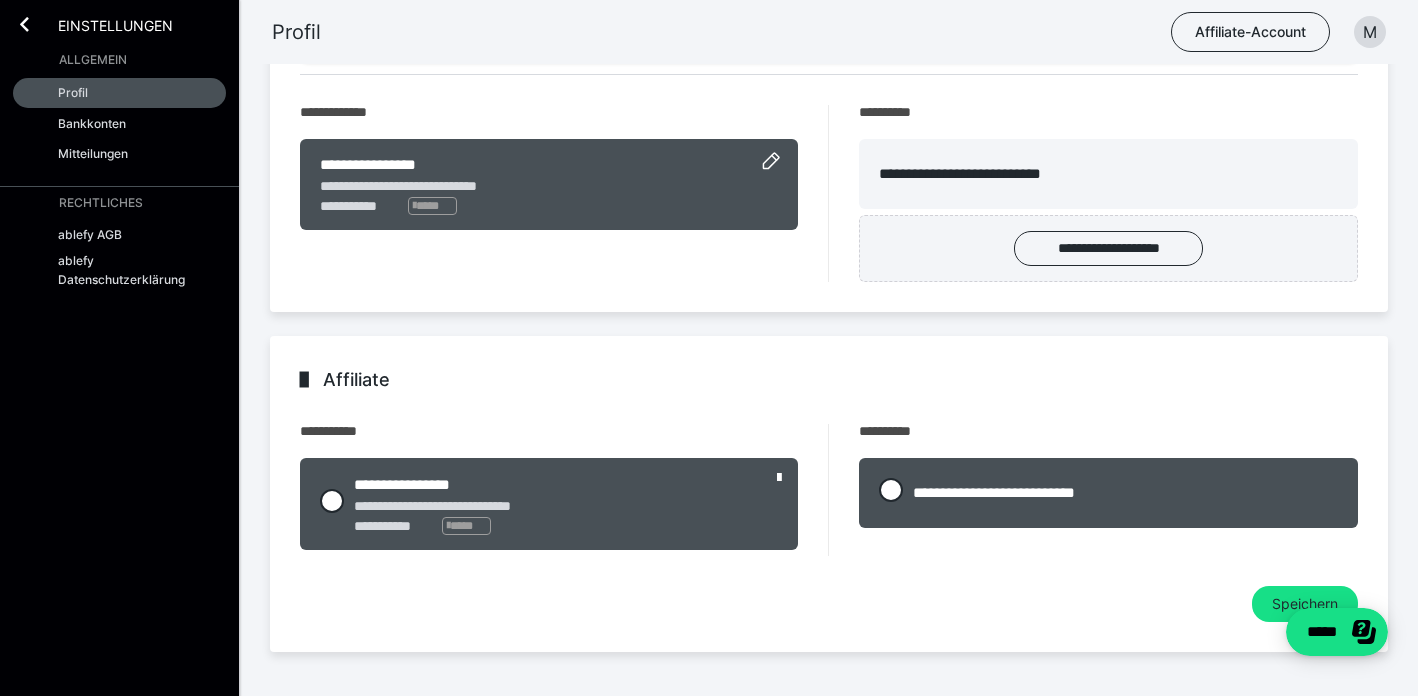 scroll, scrollTop: 338, scrollLeft: 0, axis: vertical 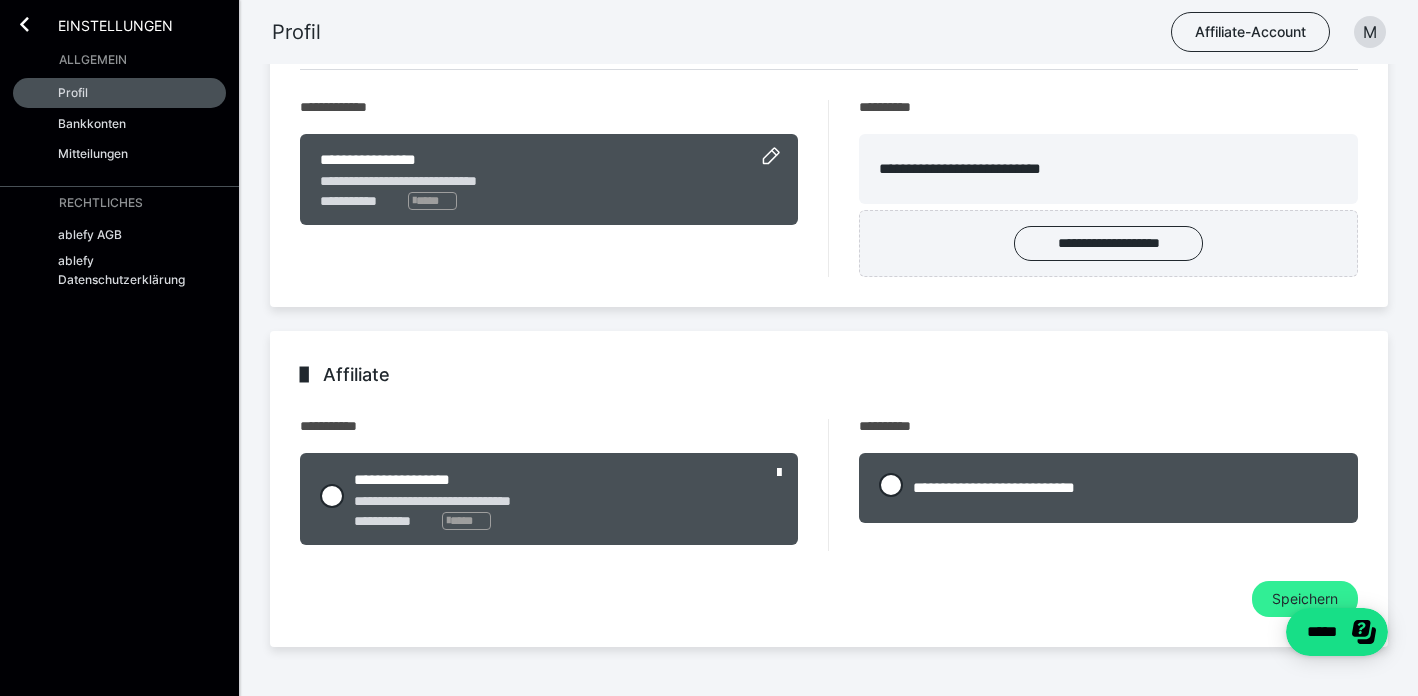 click on "Speichern" at bounding box center (1305, 599) 